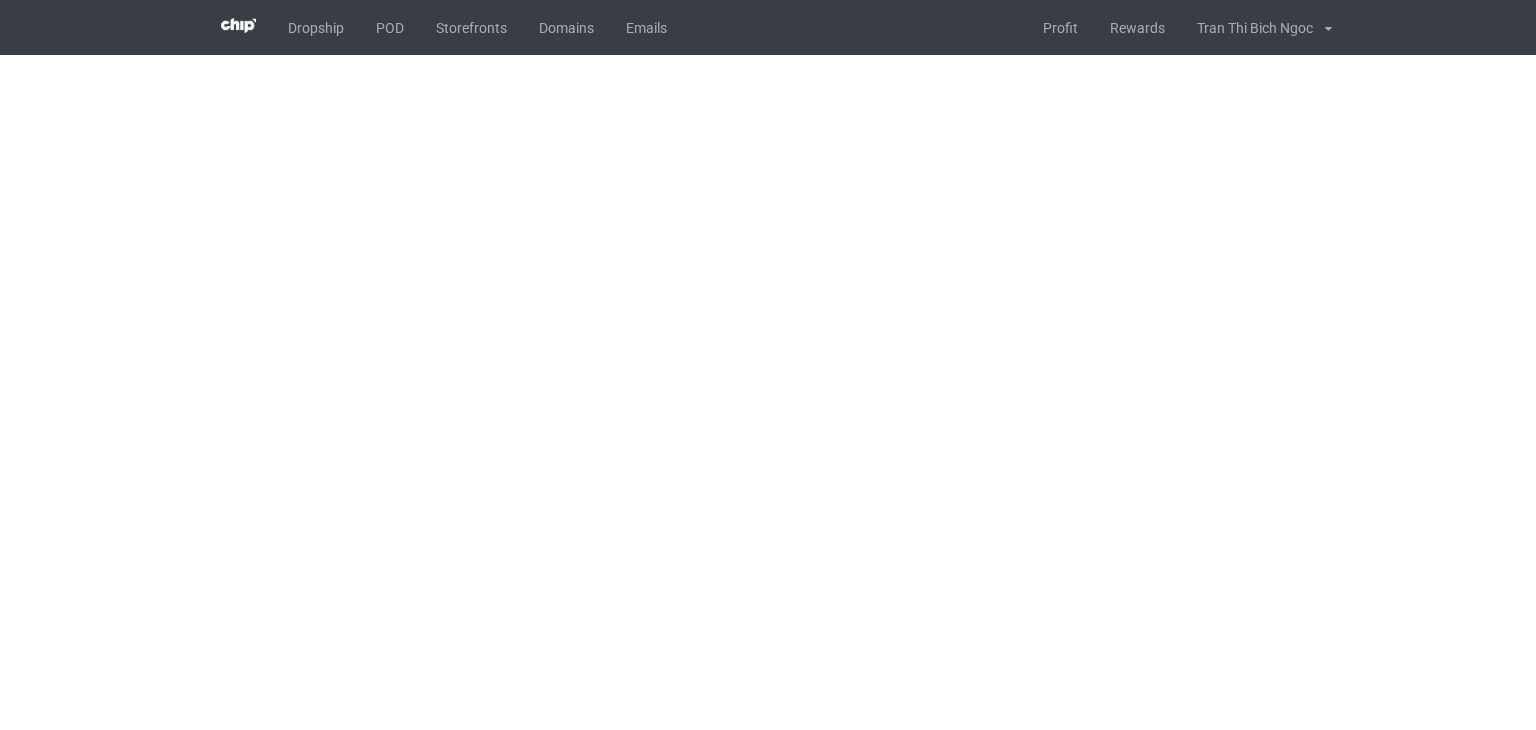 scroll, scrollTop: 0, scrollLeft: 0, axis: both 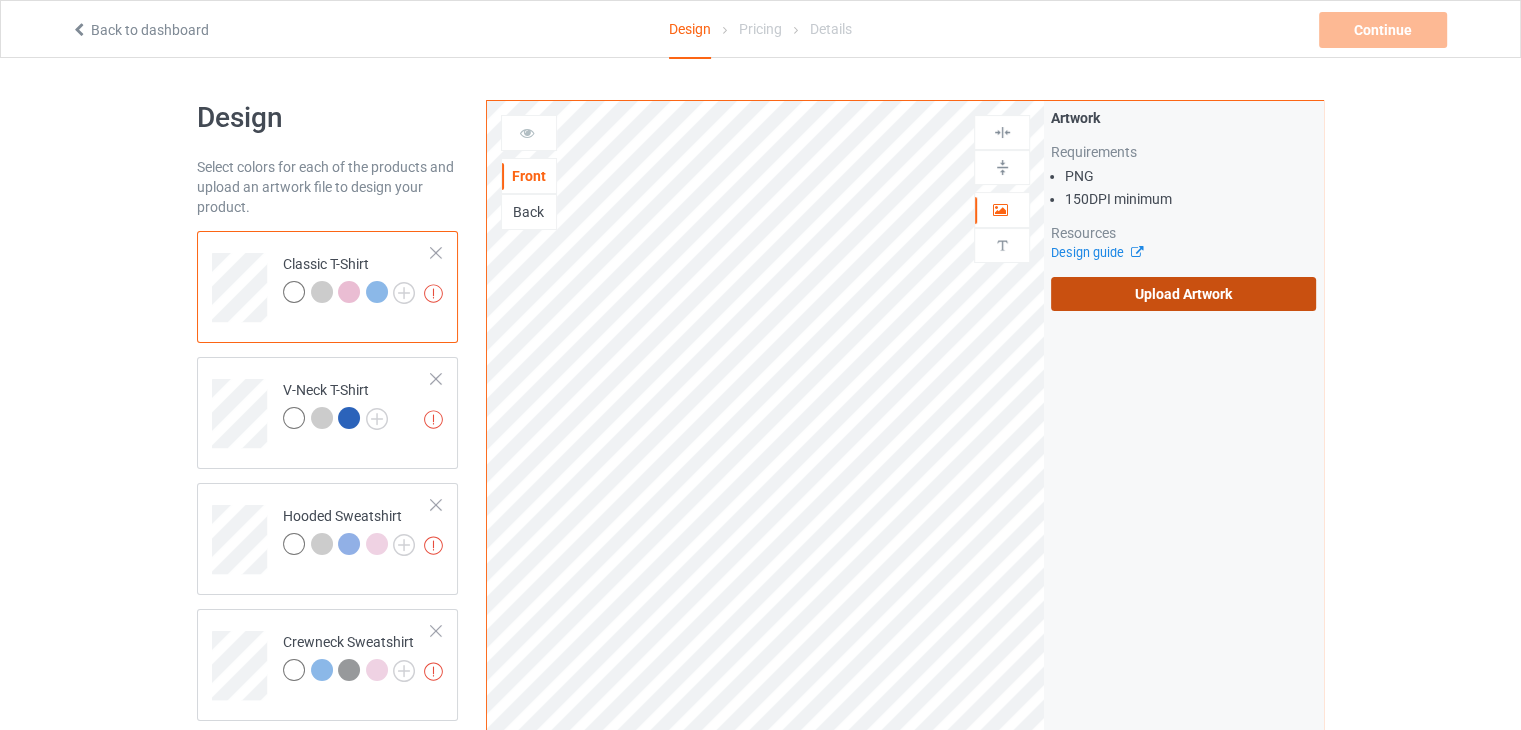 click on "Upload Artwork" at bounding box center (1183, 294) 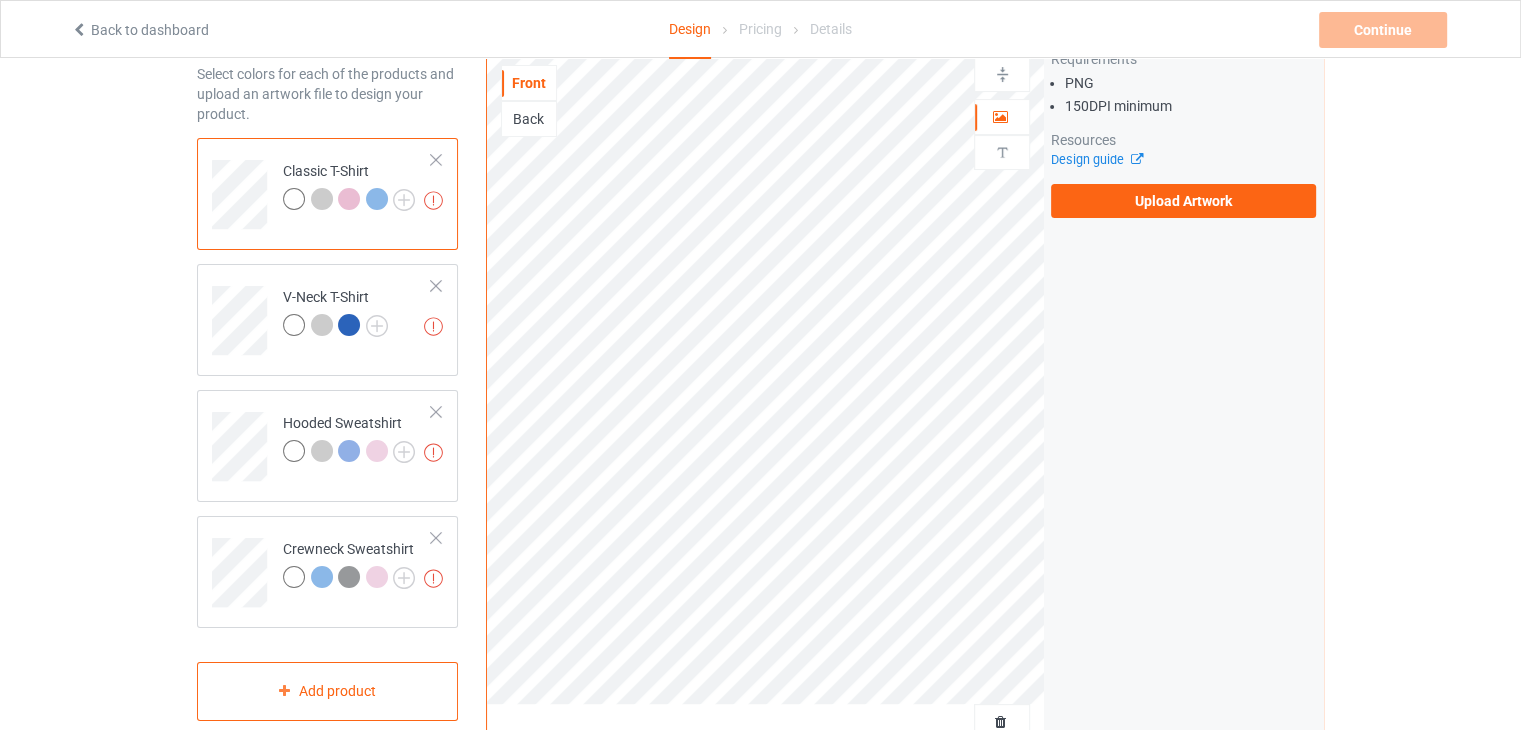 scroll, scrollTop: 100, scrollLeft: 0, axis: vertical 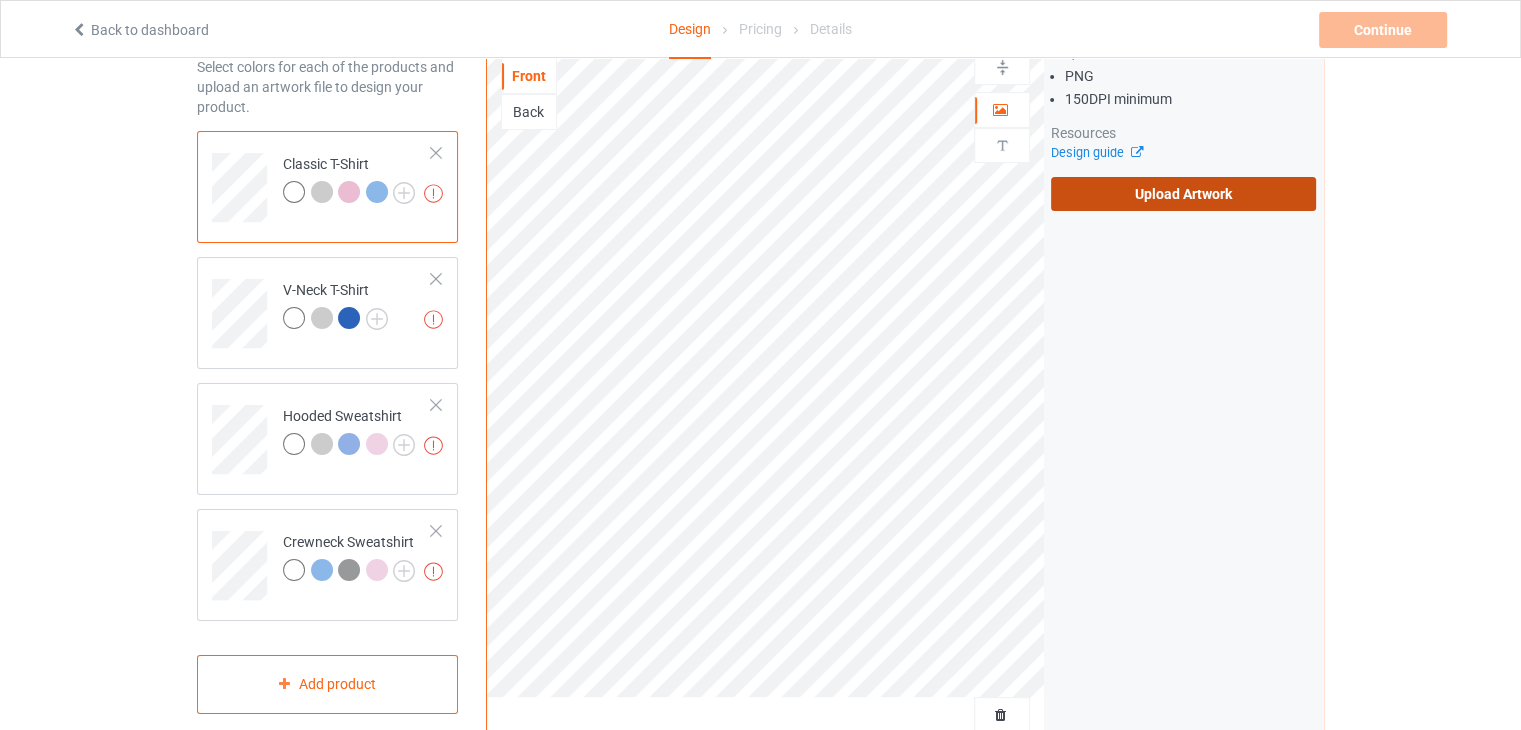 click on "Upload Artwork" at bounding box center [1183, 194] 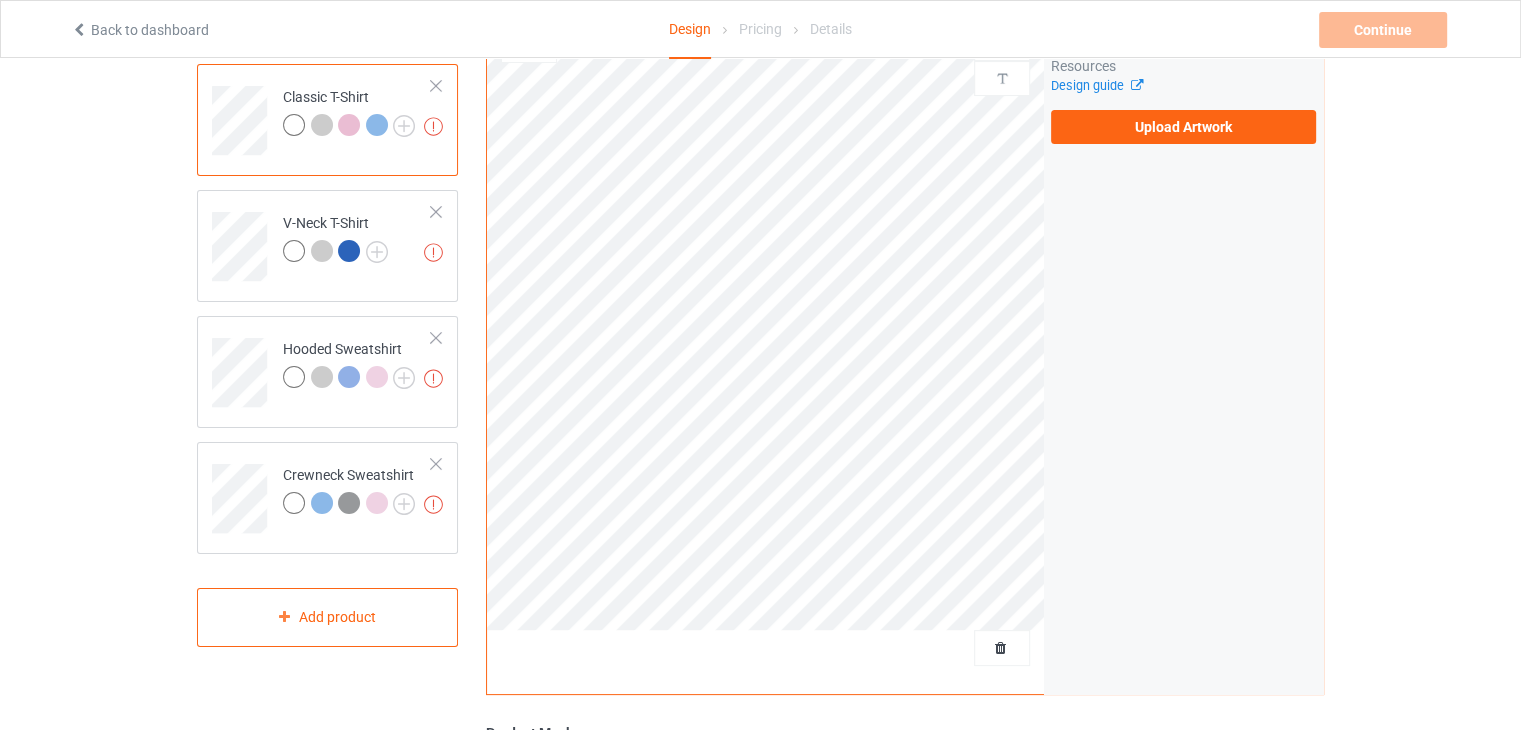 scroll, scrollTop: 162, scrollLeft: 0, axis: vertical 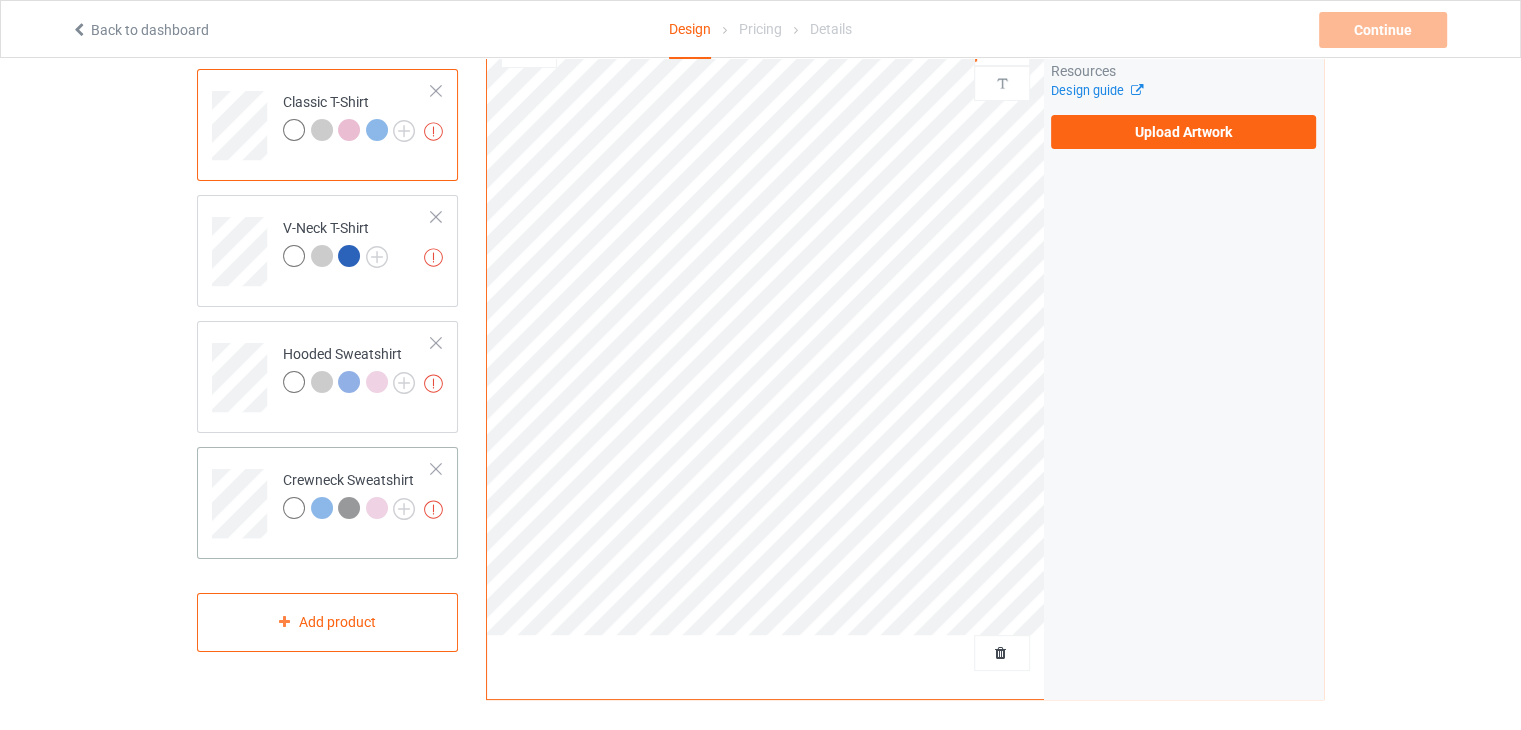 click at bounding box center [436, 469] 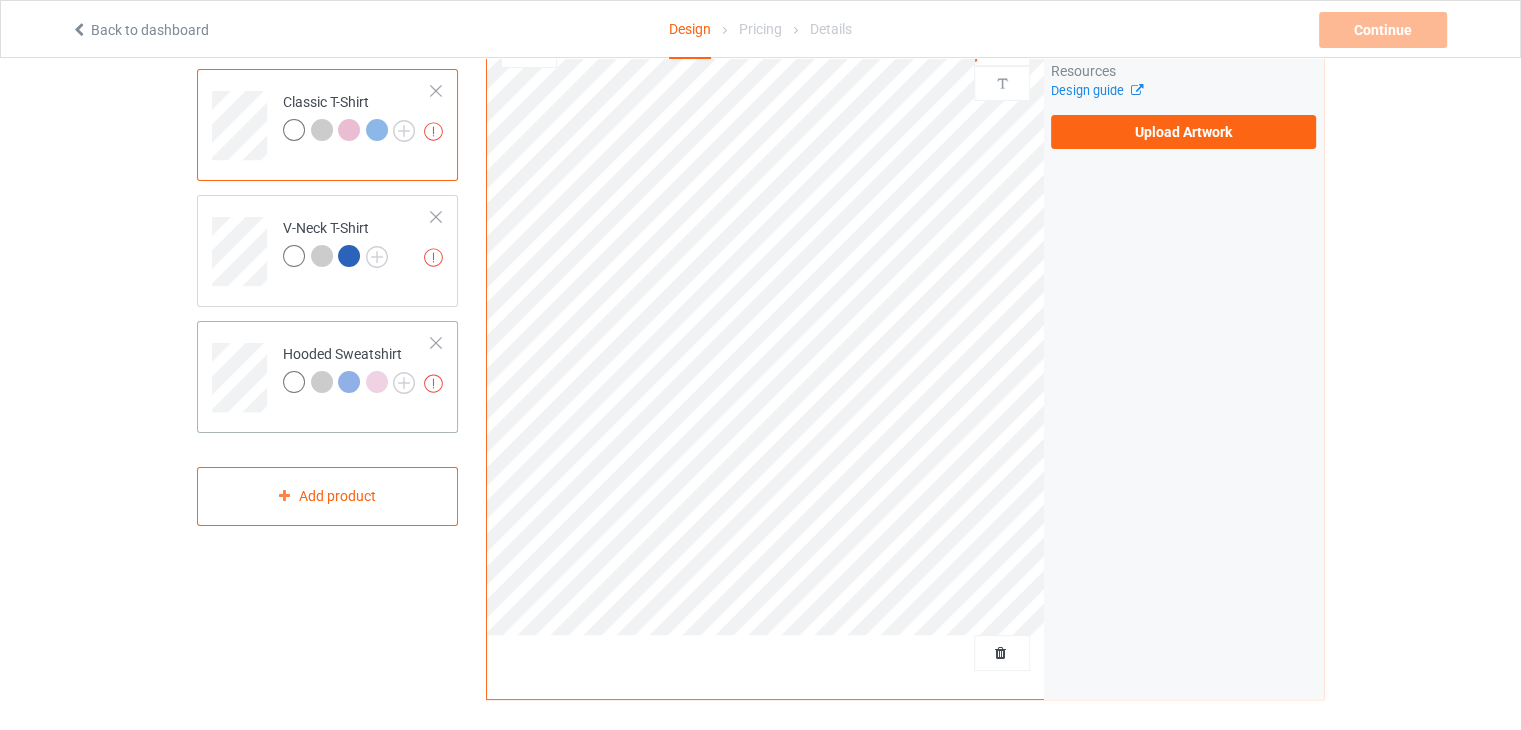 click at bounding box center (436, 343) 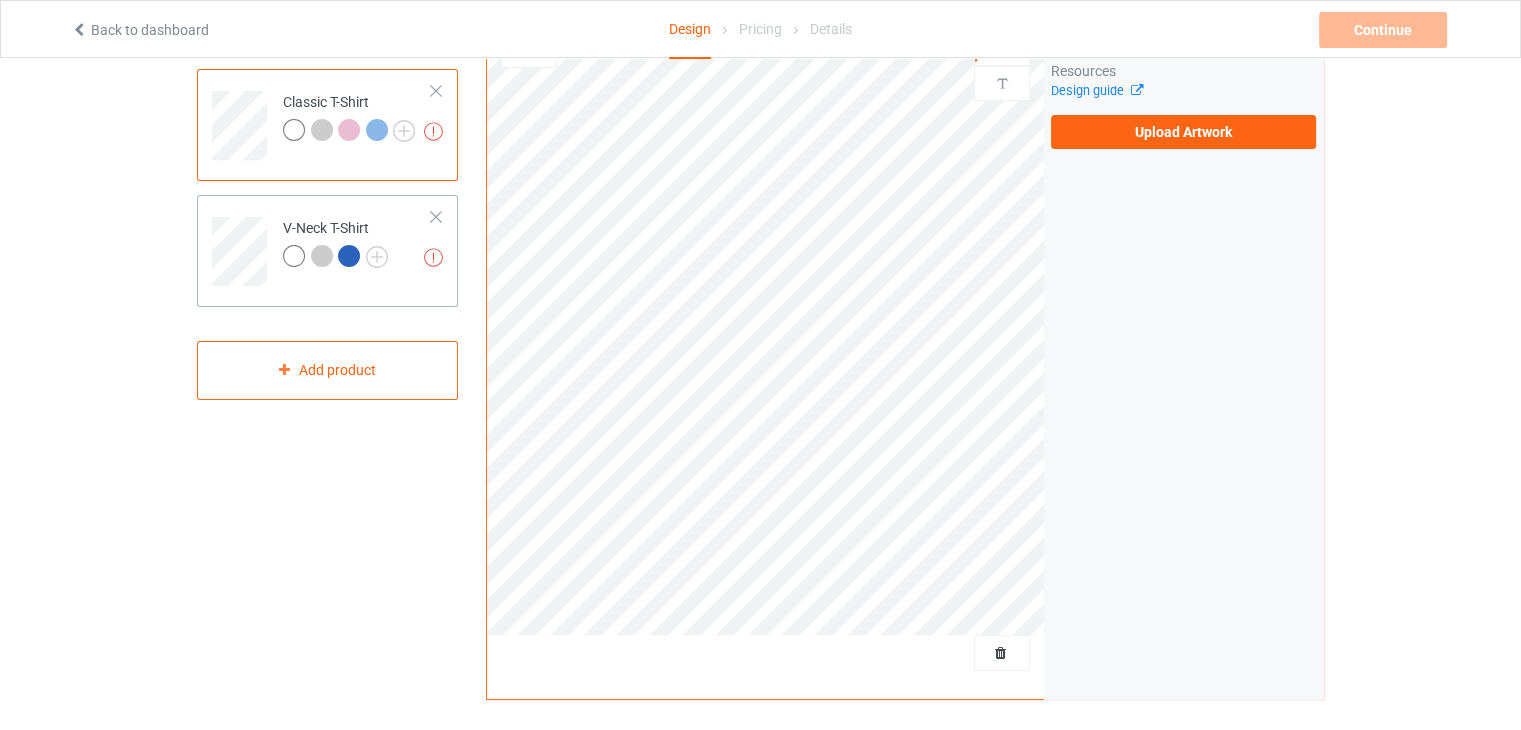 click on "Missing artworks V-Neck T-Shirt" at bounding box center [357, 244] 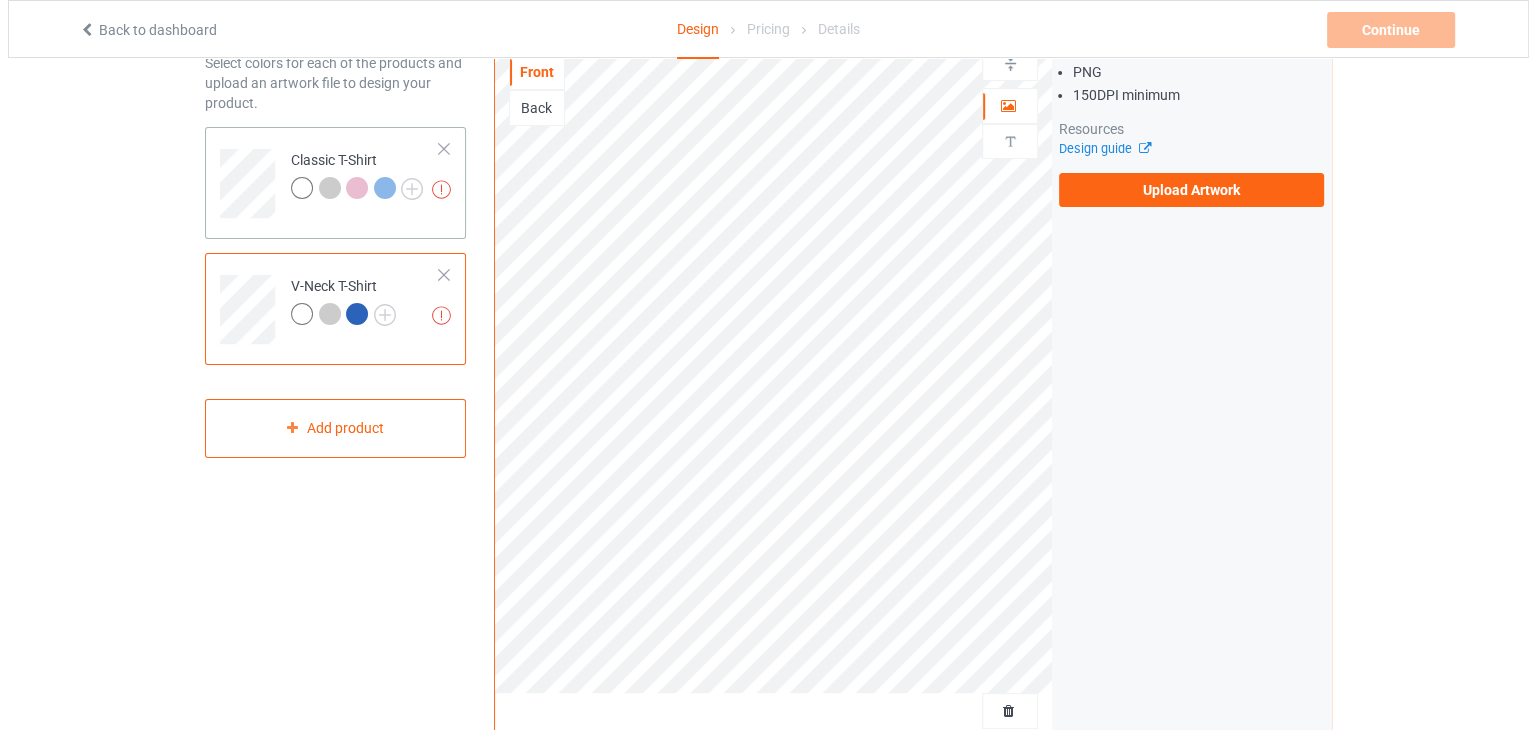 scroll, scrollTop: 0, scrollLeft: 0, axis: both 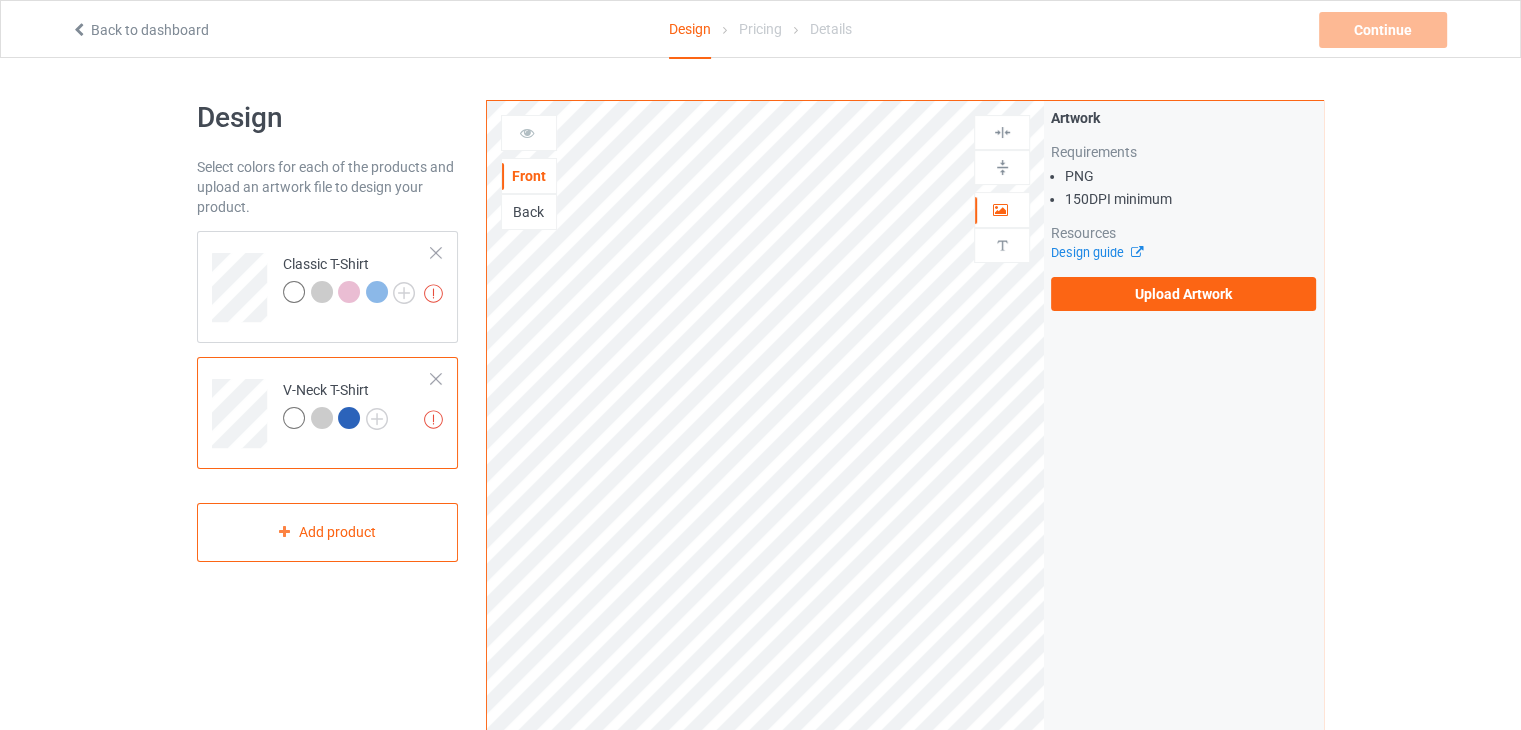 click at bounding box center [436, 379] 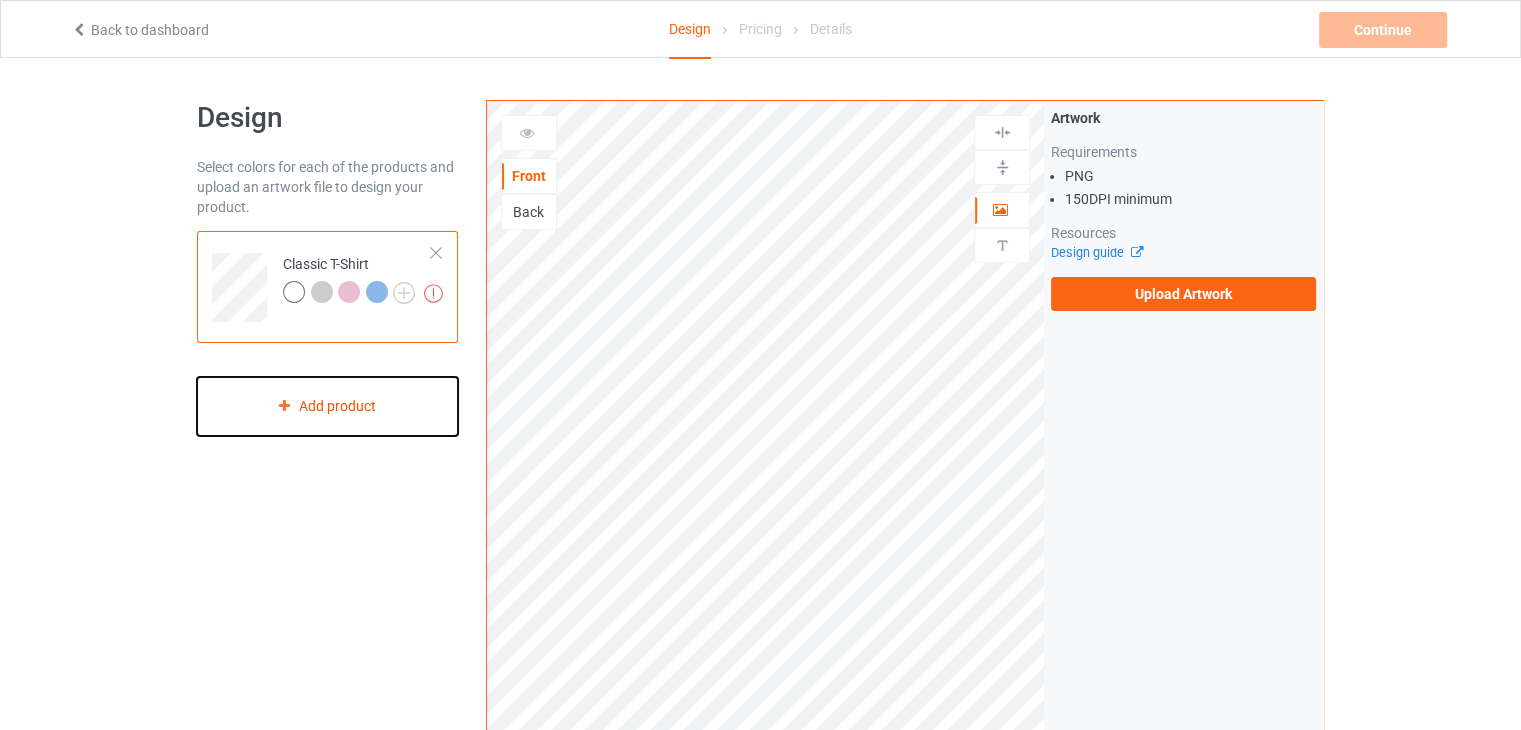 click on "Add product" at bounding box center (327, 406) 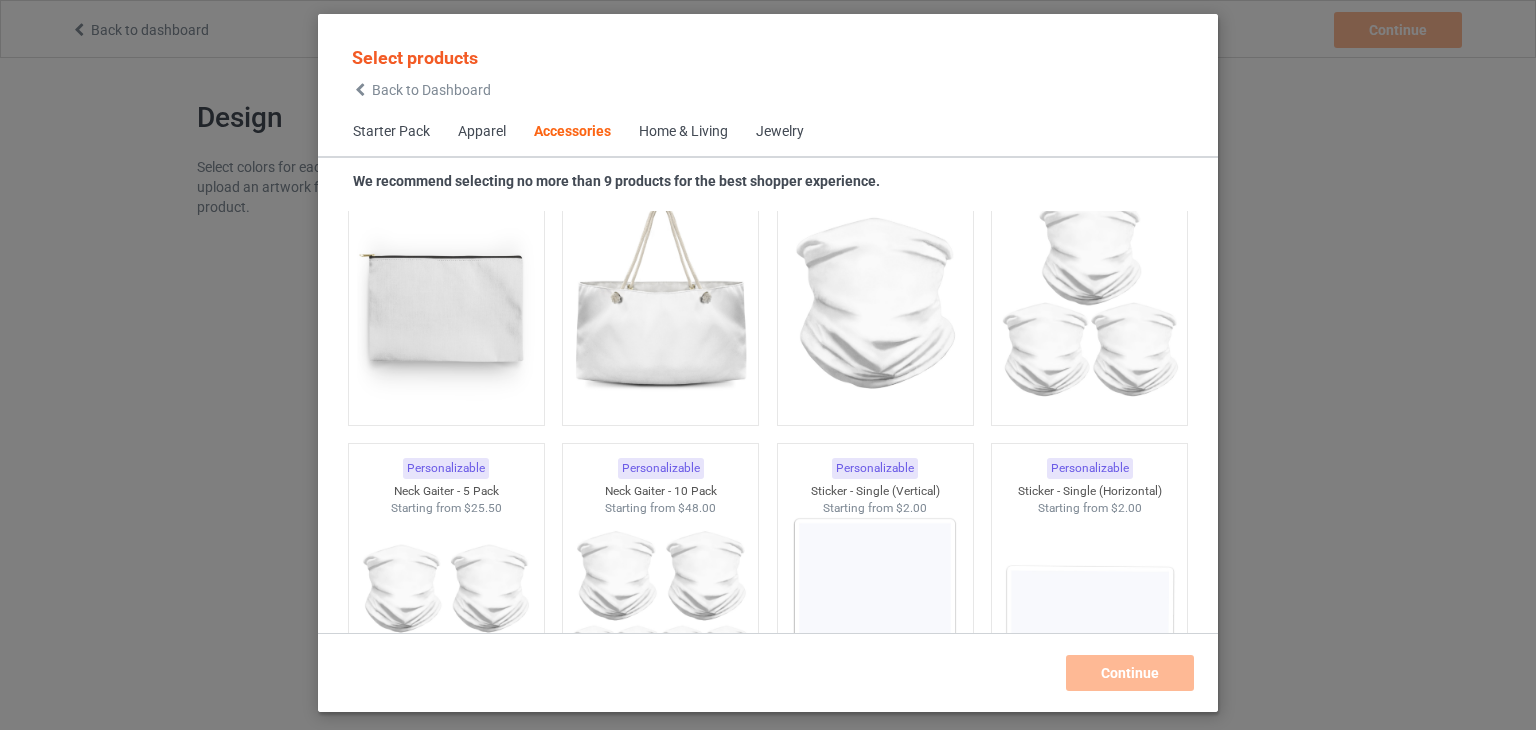 scroll, scrollTop: 6826, scrollLeft: 0, axis: vertical 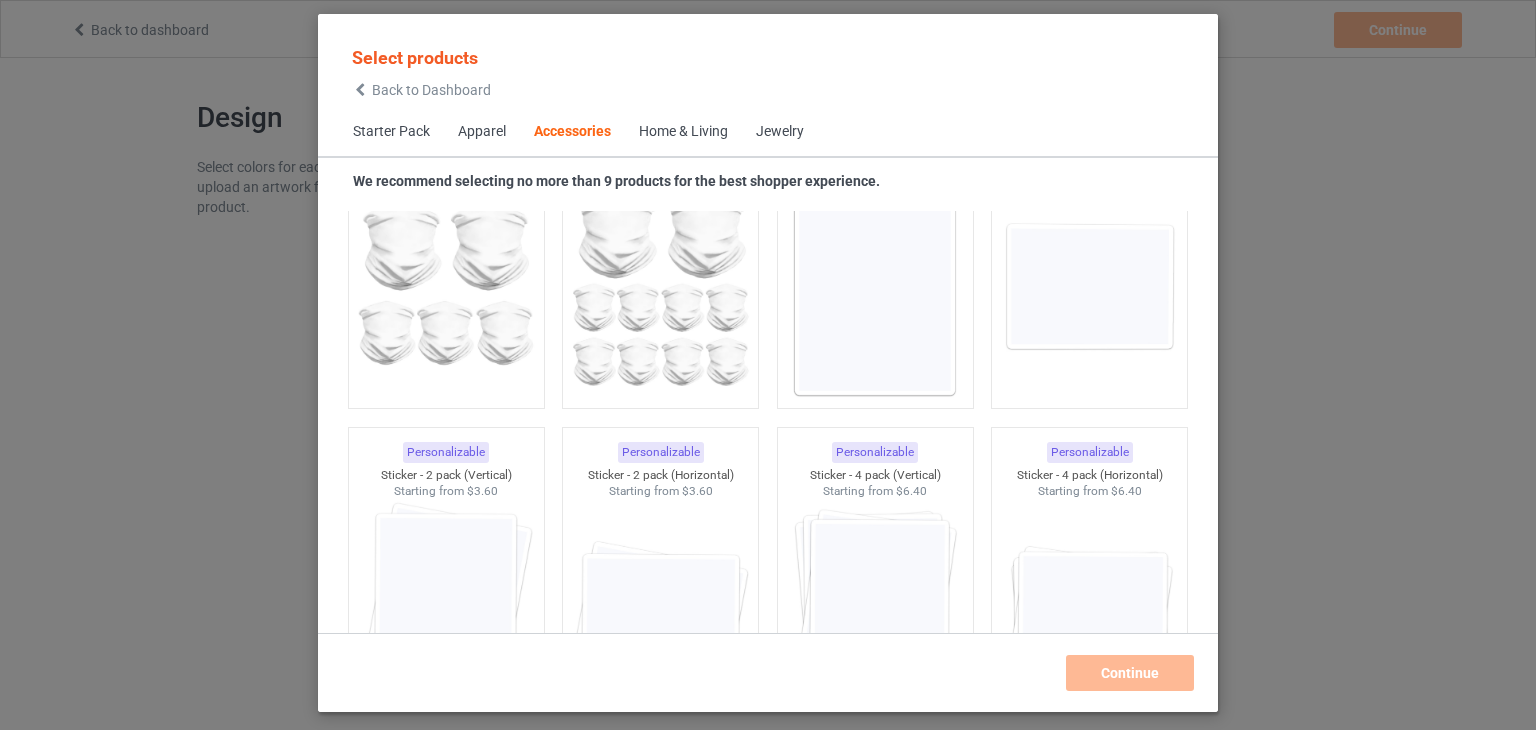 click on "Select products Back to Dashboard Starter Pack Apparel Accessories Home & Living Jewelry We recommend selecting no more than 9 products for the best shopper experience. Starter Pack Personalizable Classic T-Shirt Starting from   $6.00 Personalizable Premium Fit Mens Tee Starting from   $11.50 Personalizable Hooded Sweatshirt Starting from   $15.00 Personalizable Ladies T-Shirt Starting from   $6.50 Personalizable V-Neck T-Shirt Starting from   $9.50 Personalizable Unisex Tank Starting from   $9.50 Apparel Personalizable Classic Polo Starting from   $10.00 Personalizable Lightweight Jacket Starting from   $19.00 Personalizable Dress Shirt Starting from   $24.00 Personalizable Classic T-Shirt Starting from   $6.00 Personalizable Premium Fit Mens Tee Starting from   $11.50 Personalizable Hooded Sweatshirt Starting from   $15.00 Personalizable Ladies T-Shirt Starting from   $6.50 Personalizable V-Neck T-Shirt Starting from   $9.50 Personalizable Long Sleeve Tee Starting from   $9.00 Personalizable Starting from" at bounding box center (768, 365) 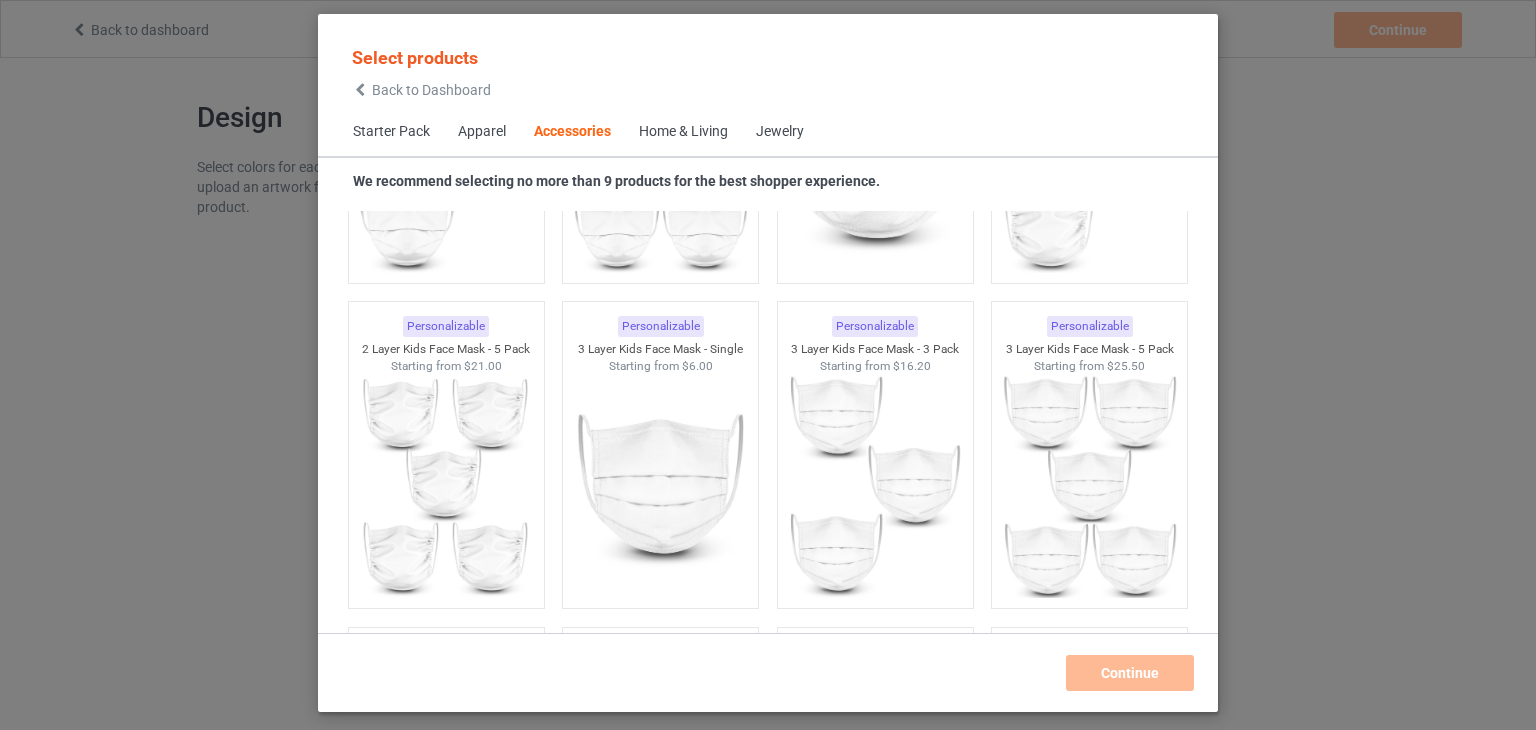 scroll, scrollTop: 5226, scrollLeft: 0, axis: vertical 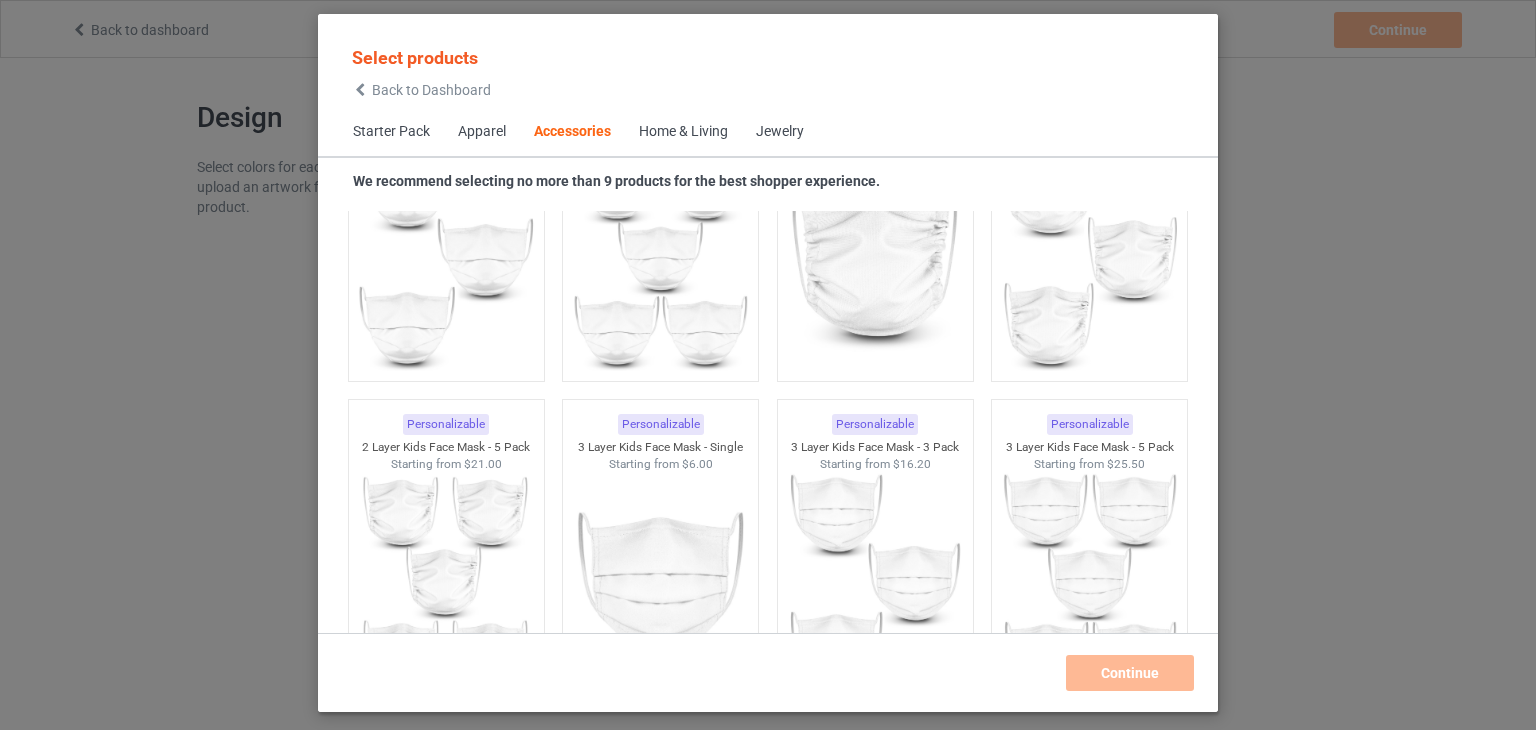 click on "Back to Dashboard" at bounding box center [431, 90] 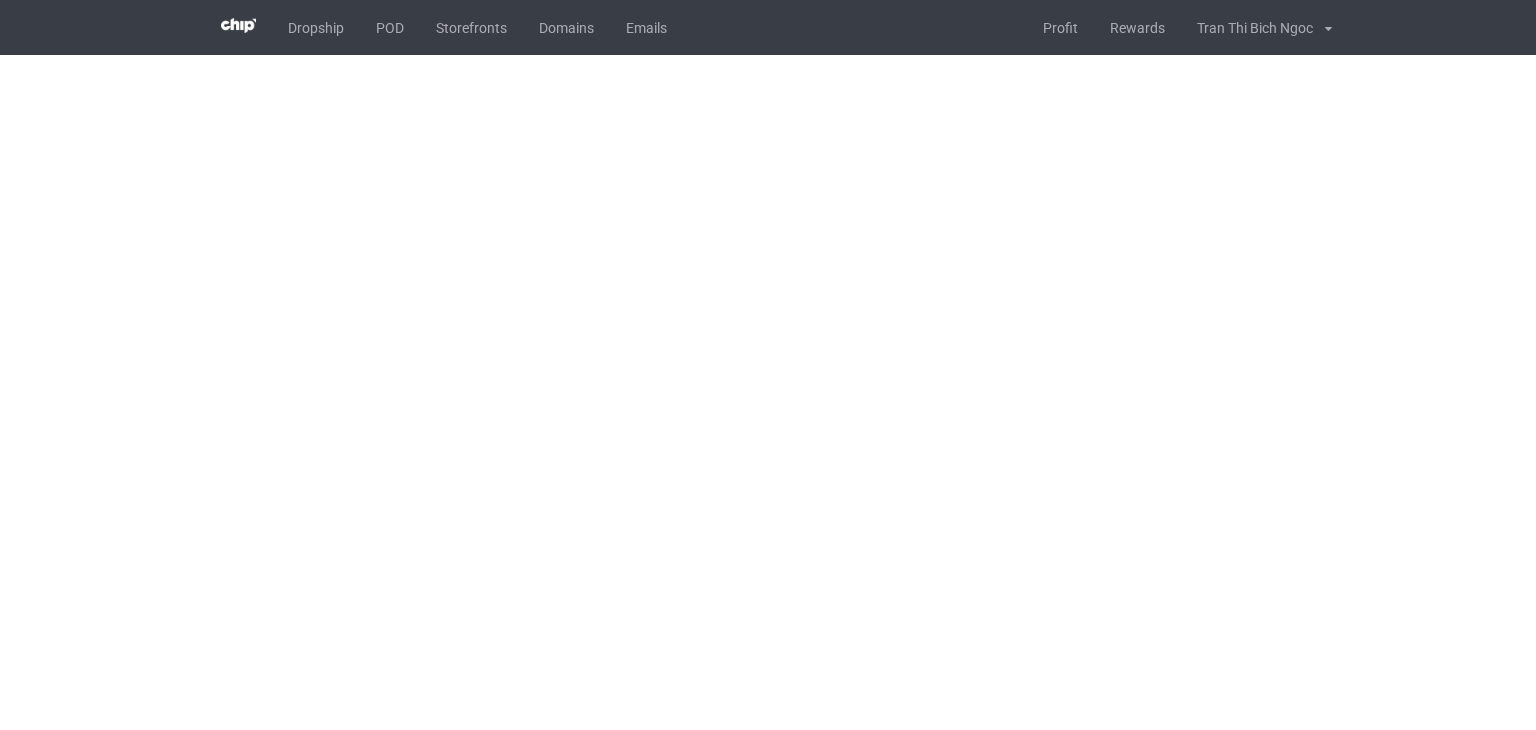 scroll, scrollTop: 0, scrollLeft: 0, axis: both 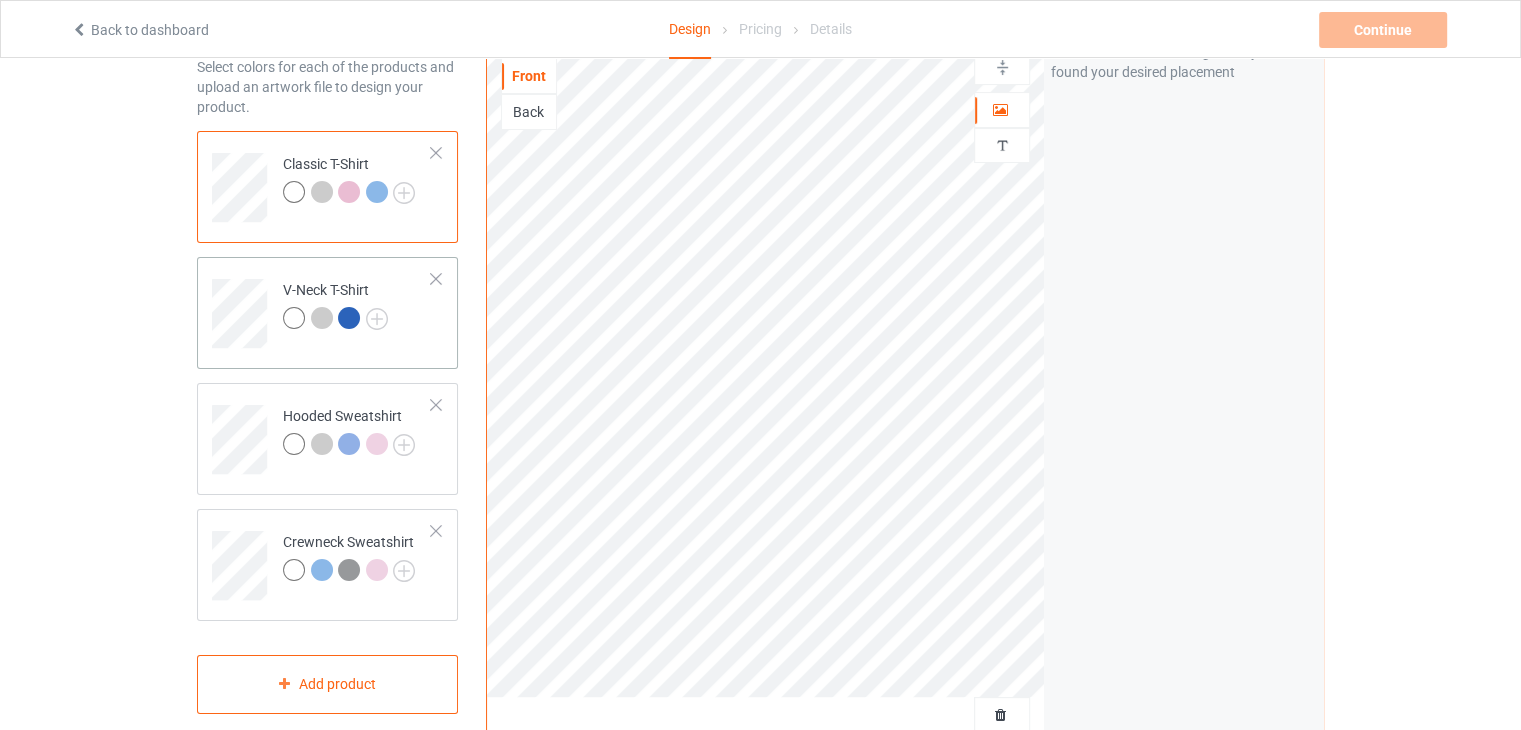 click at bounding box center [436, 279] 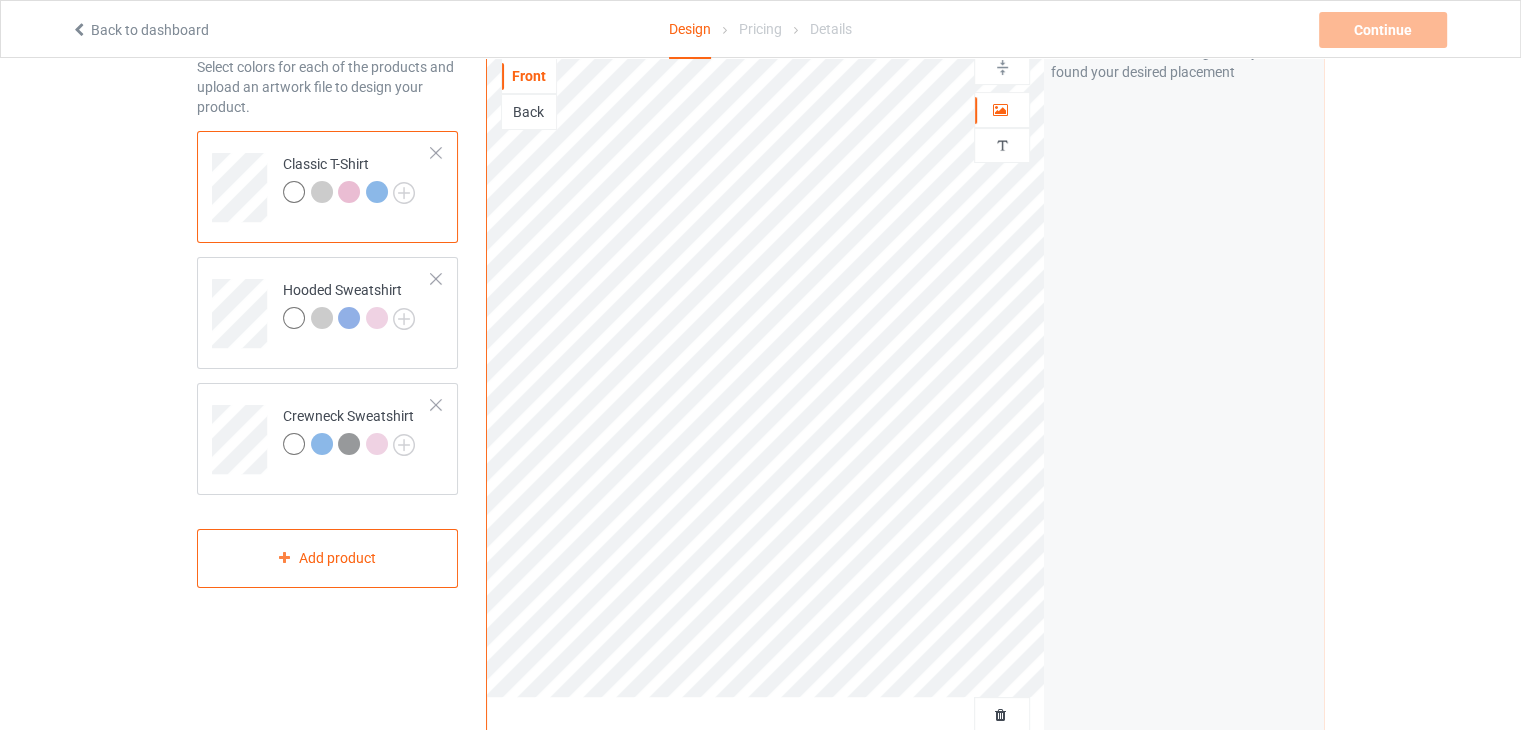 click at bounding box center (436, 279) 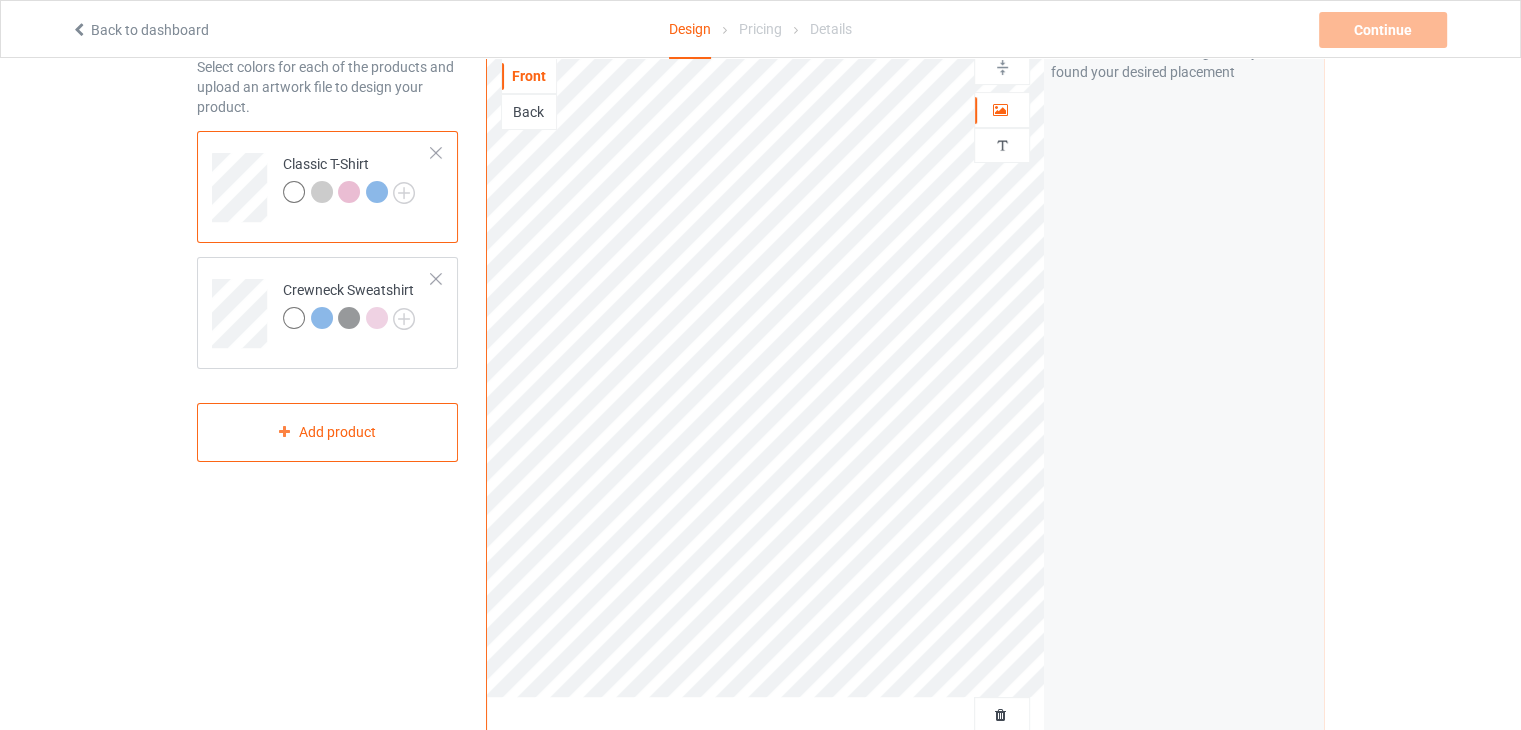 click at bounding box center [436, 279] 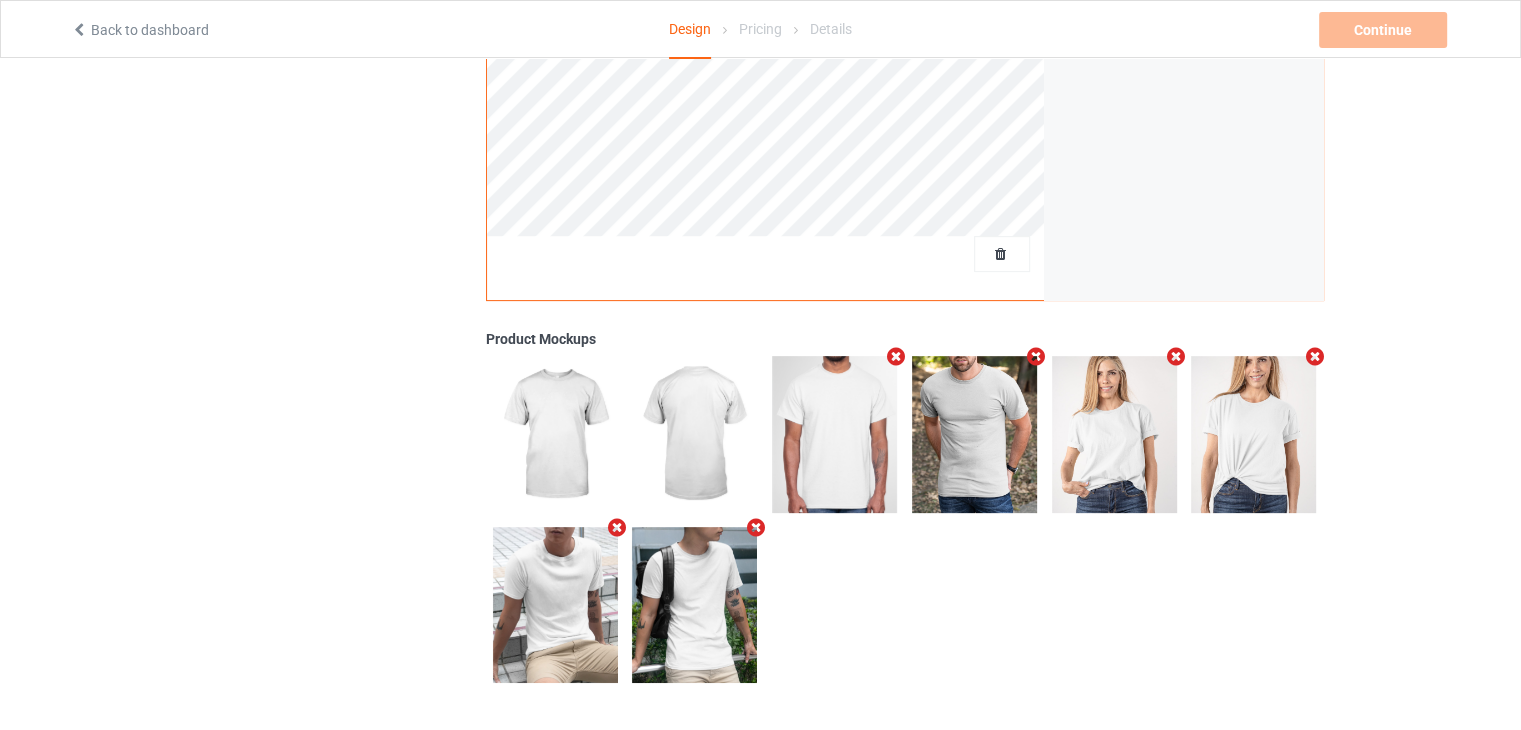scroll, scrollTop: 562, scrollLeft: 0, axis: vertical 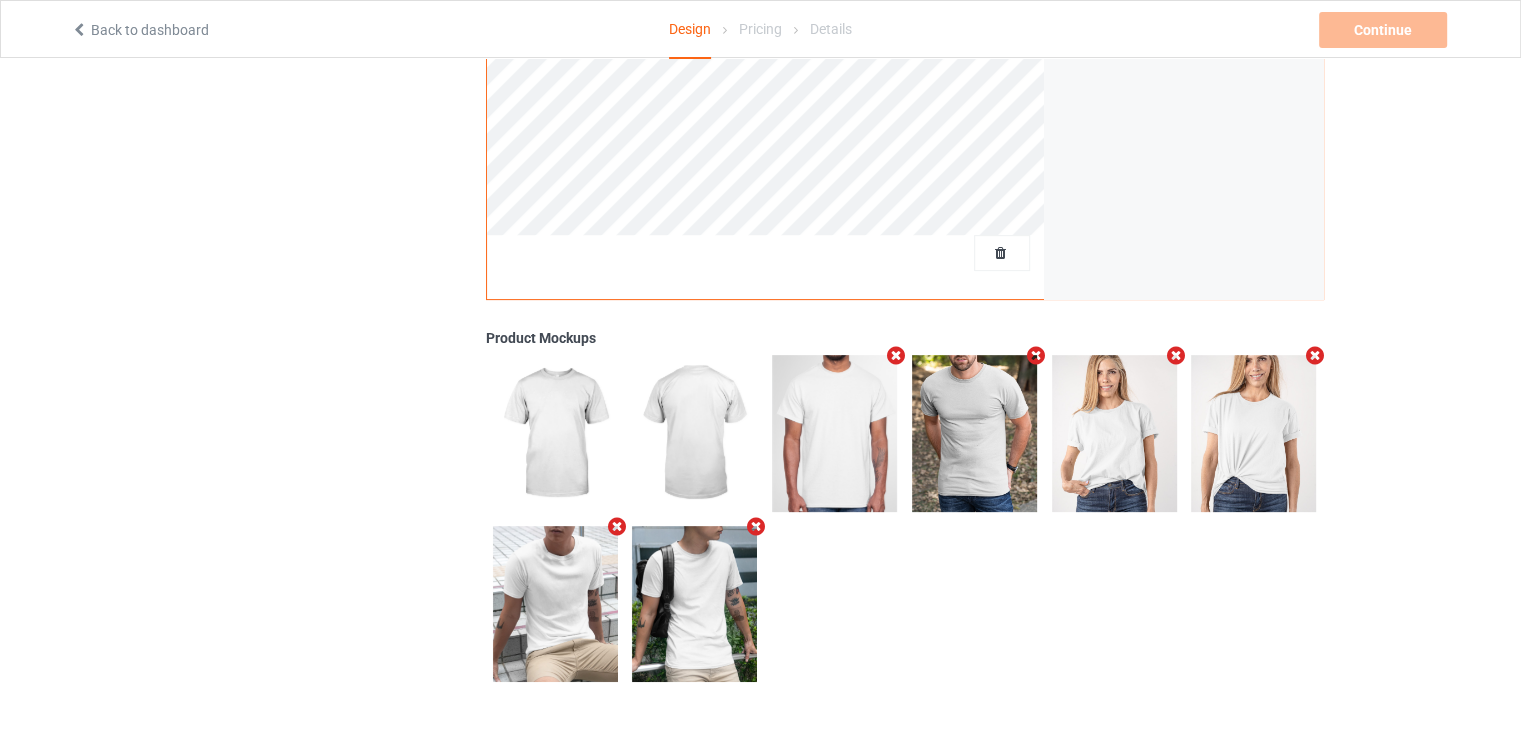 click at bounding box center [896, 355] 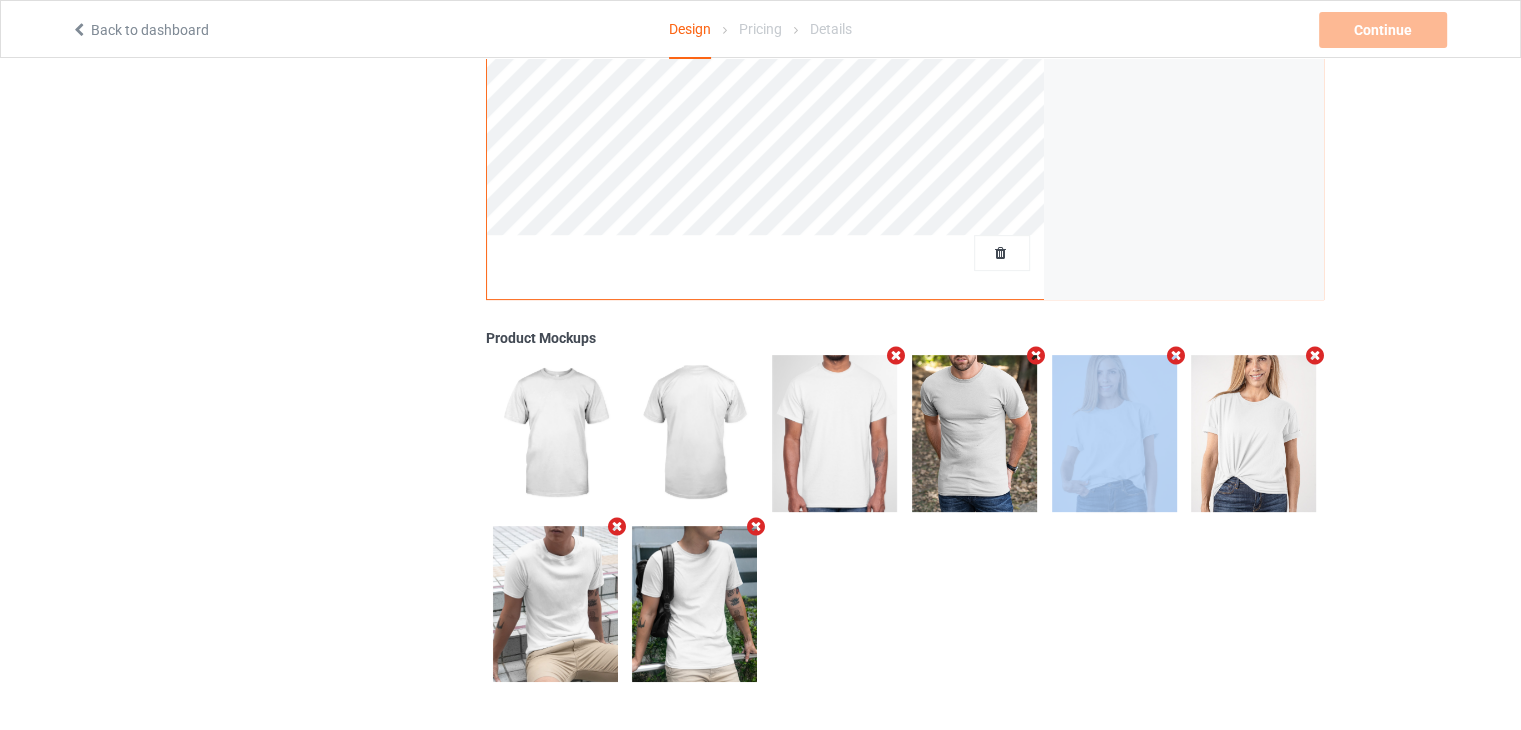 click at bounding box center [1035, 355] 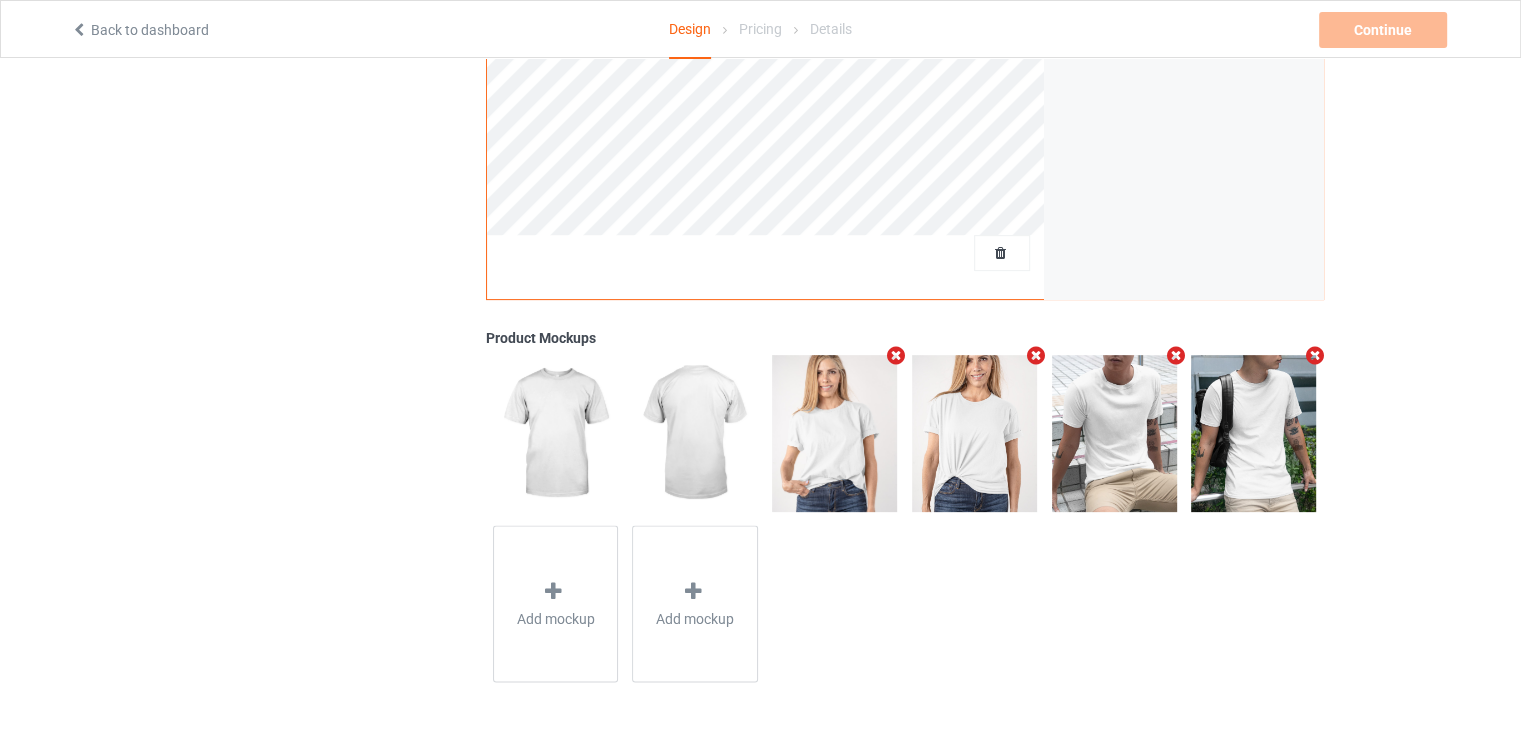 click at bounding box center (1175, 355) 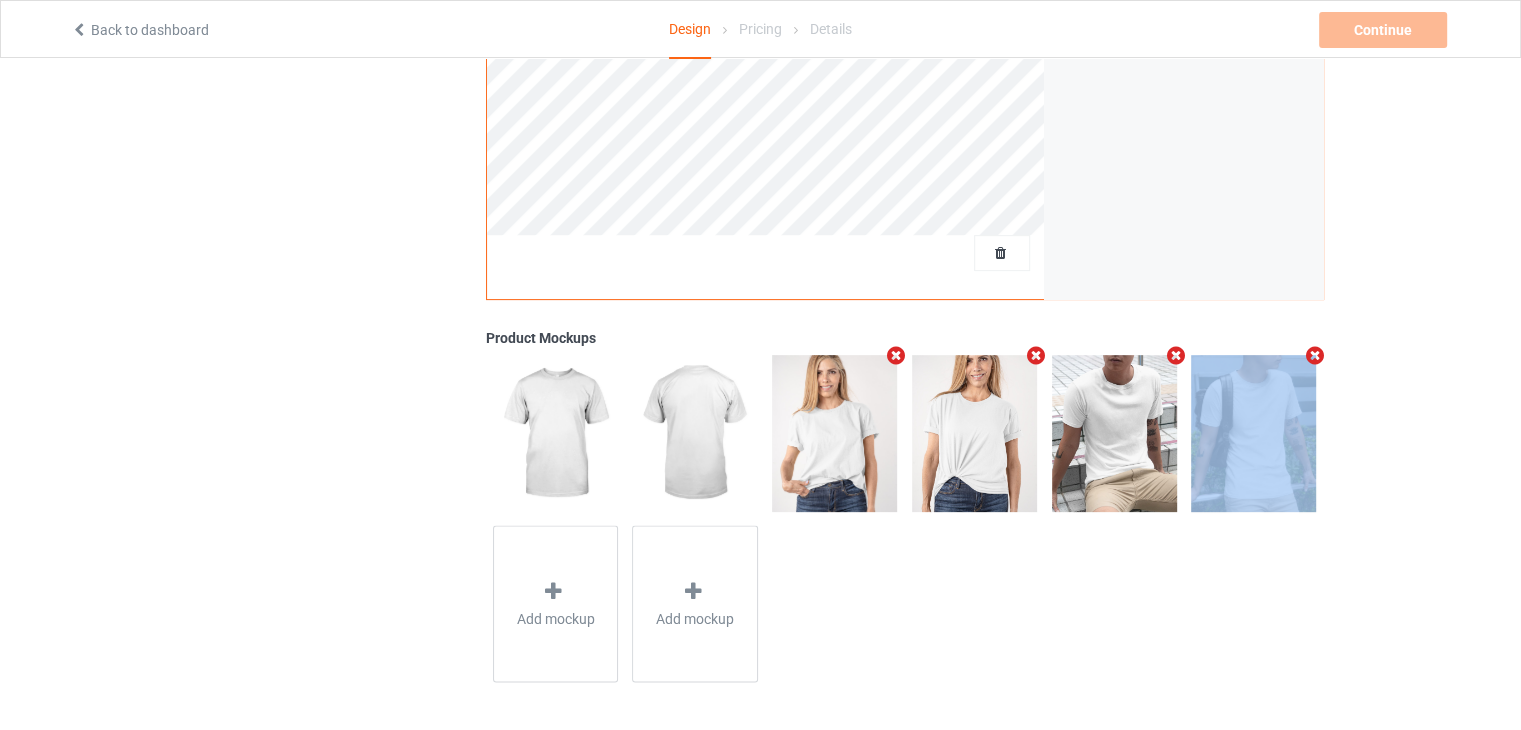 click at bounding box center (1315, 355) 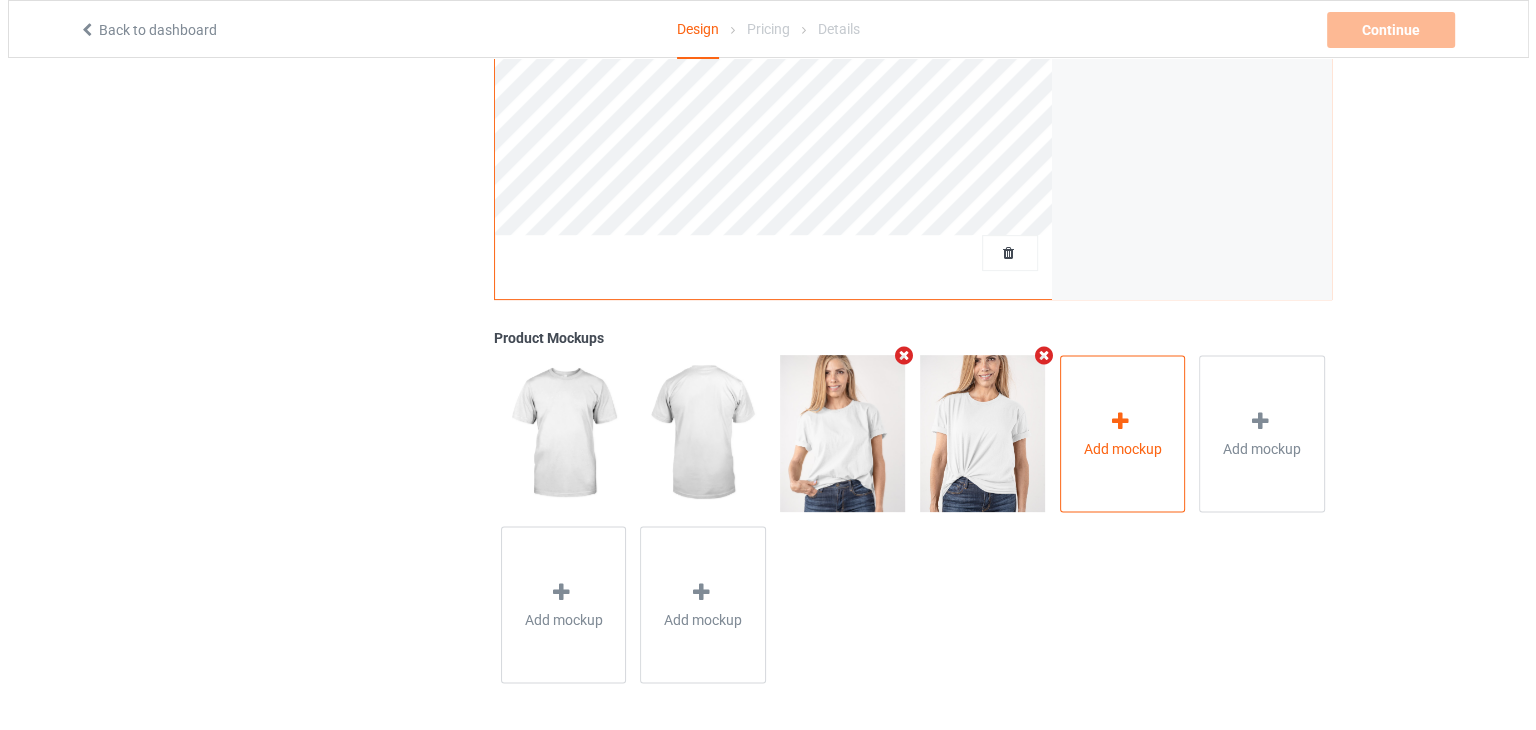 scroll, scrollTop: 564, scrollLeft: 0, axis: vertical 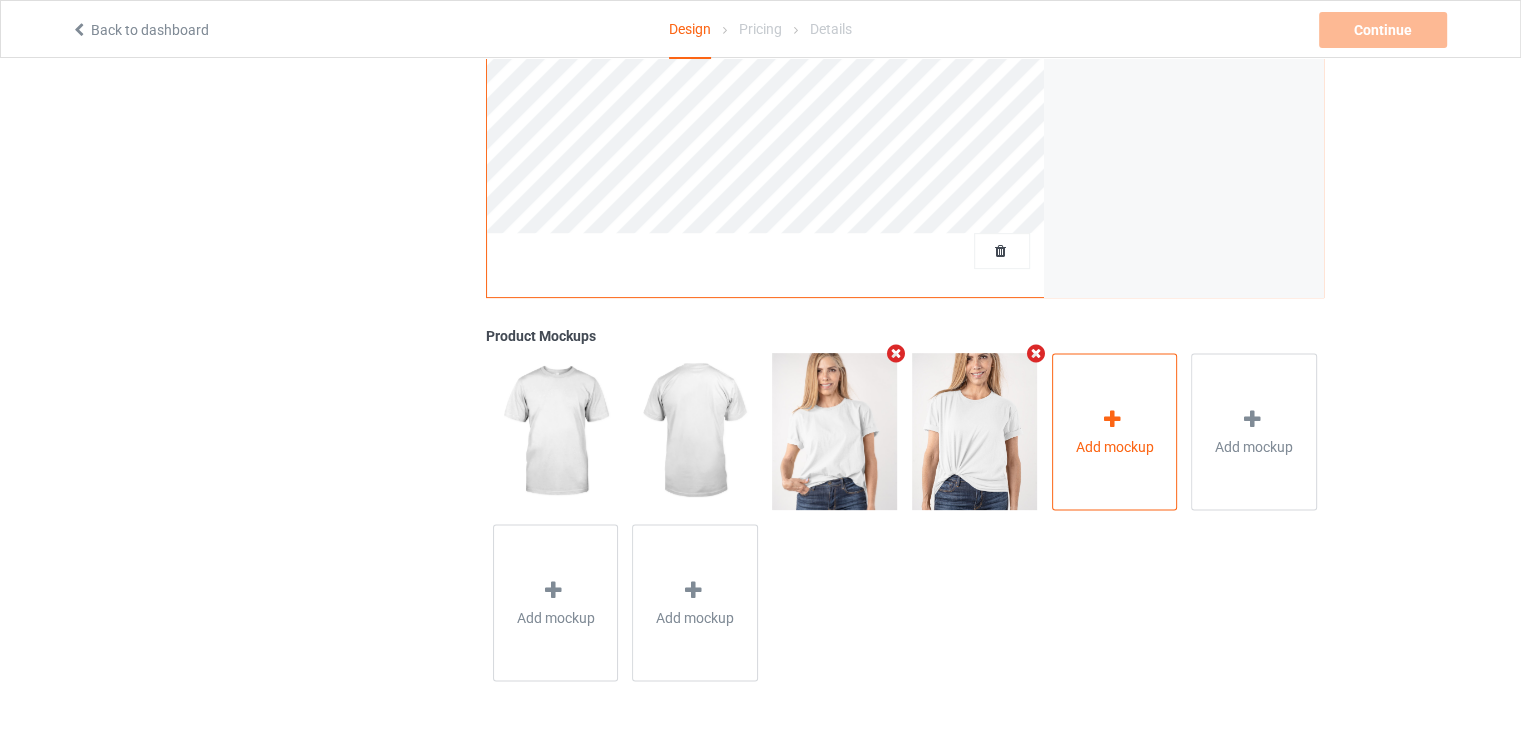 click on "Add mockup" at bounding box center [1115, 431] 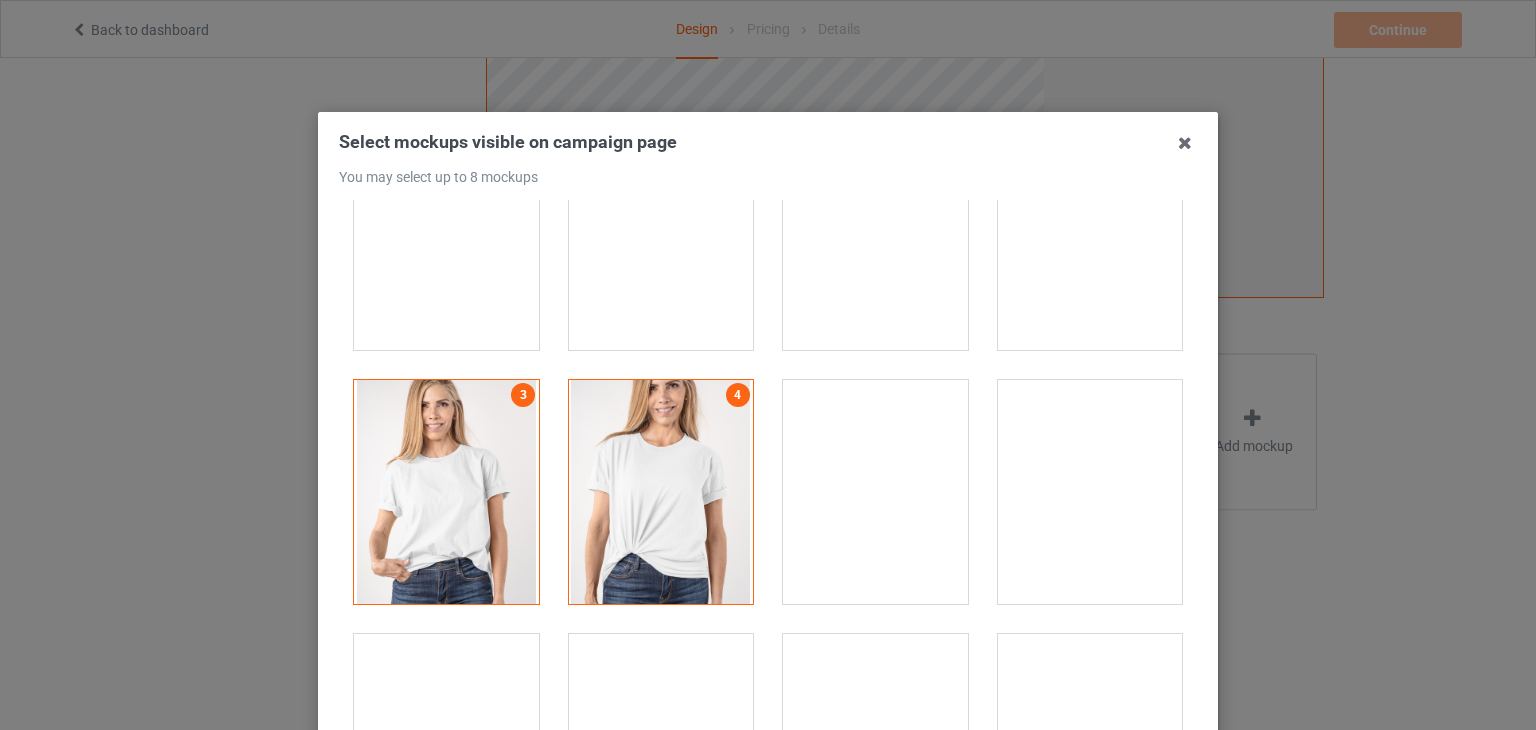 scroll, scrollTop: 3100, scrollLeft: 0, axis: vertical 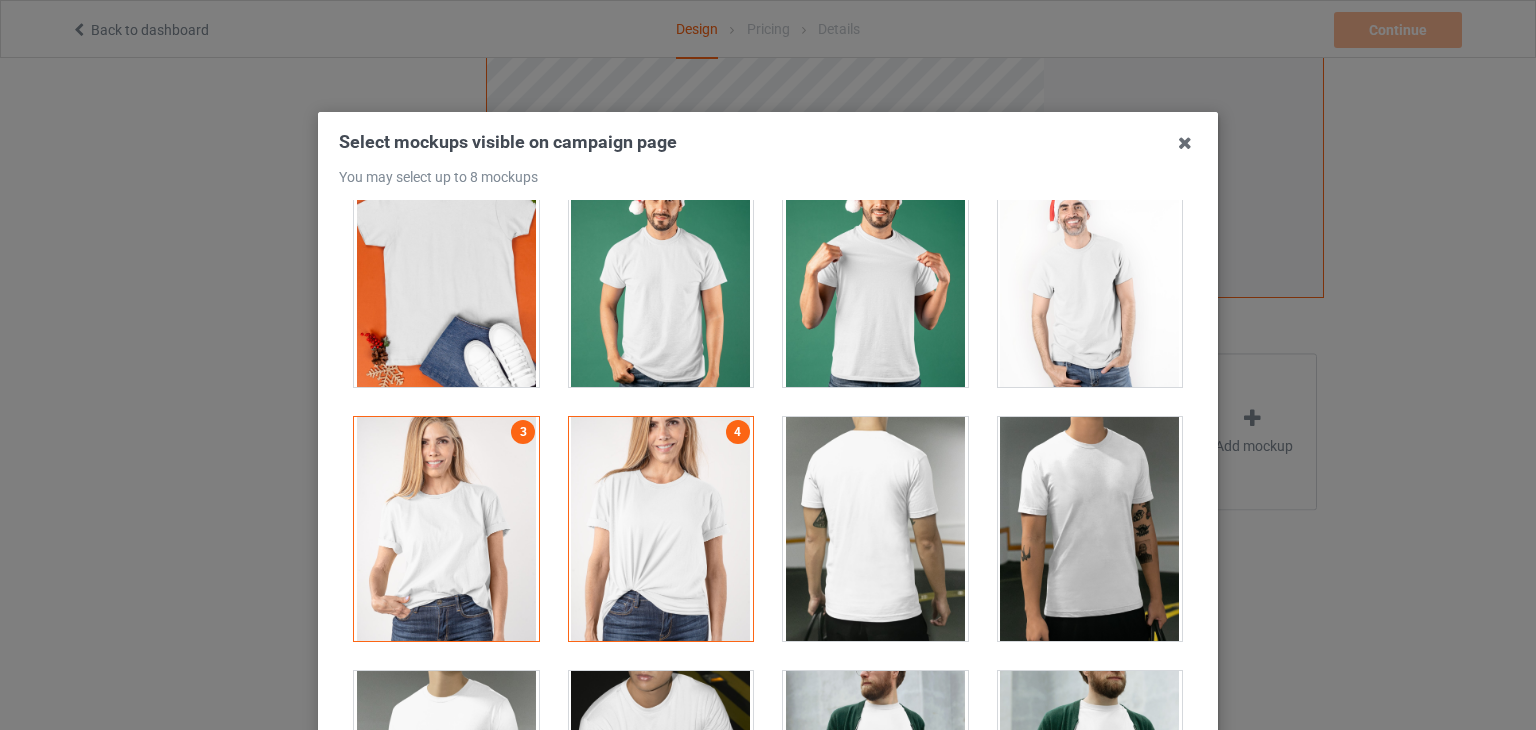 click at bounding box center [1090, 275] 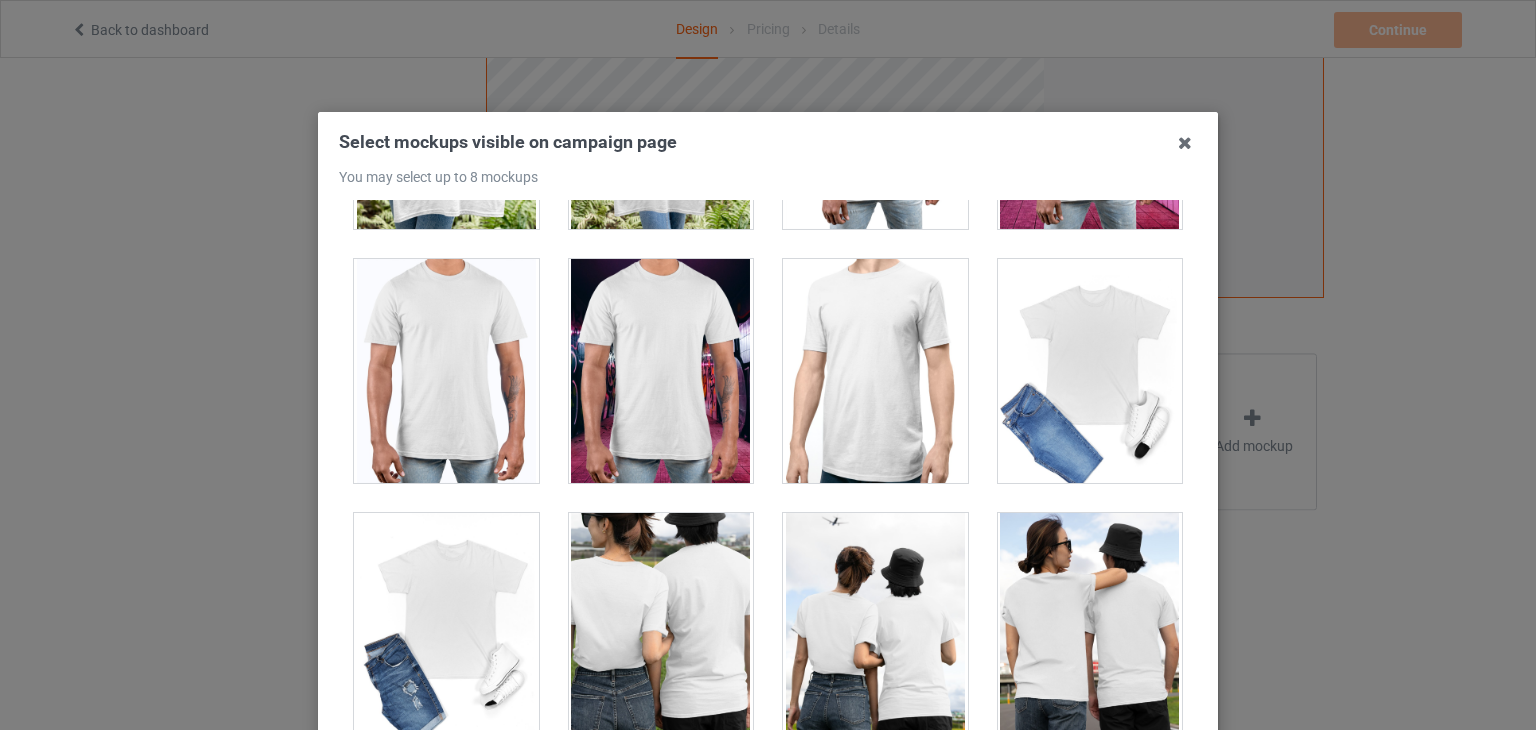 scroll, scrollTop: 0, scrollLeft: 0, axis: both 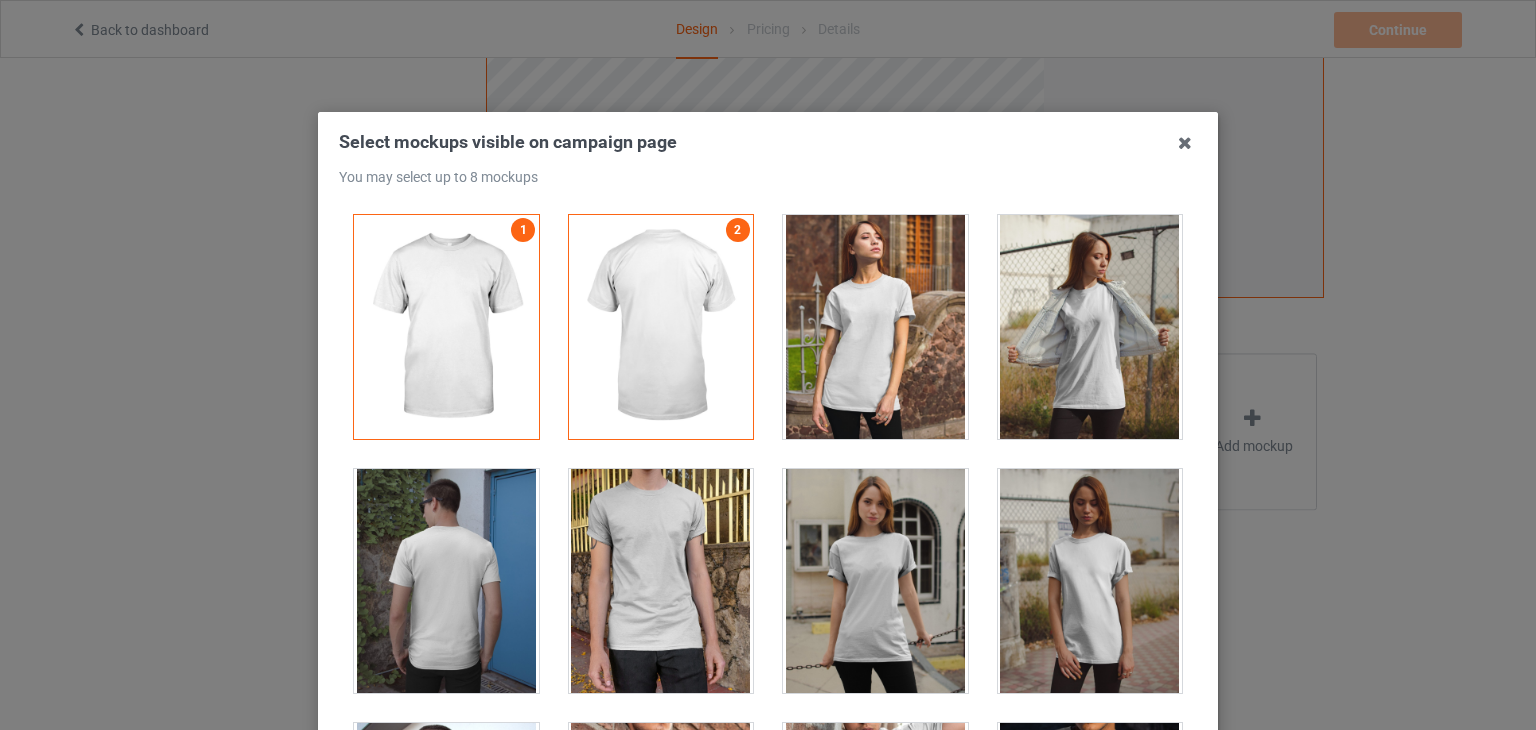 click at bounding box center [446, 327] 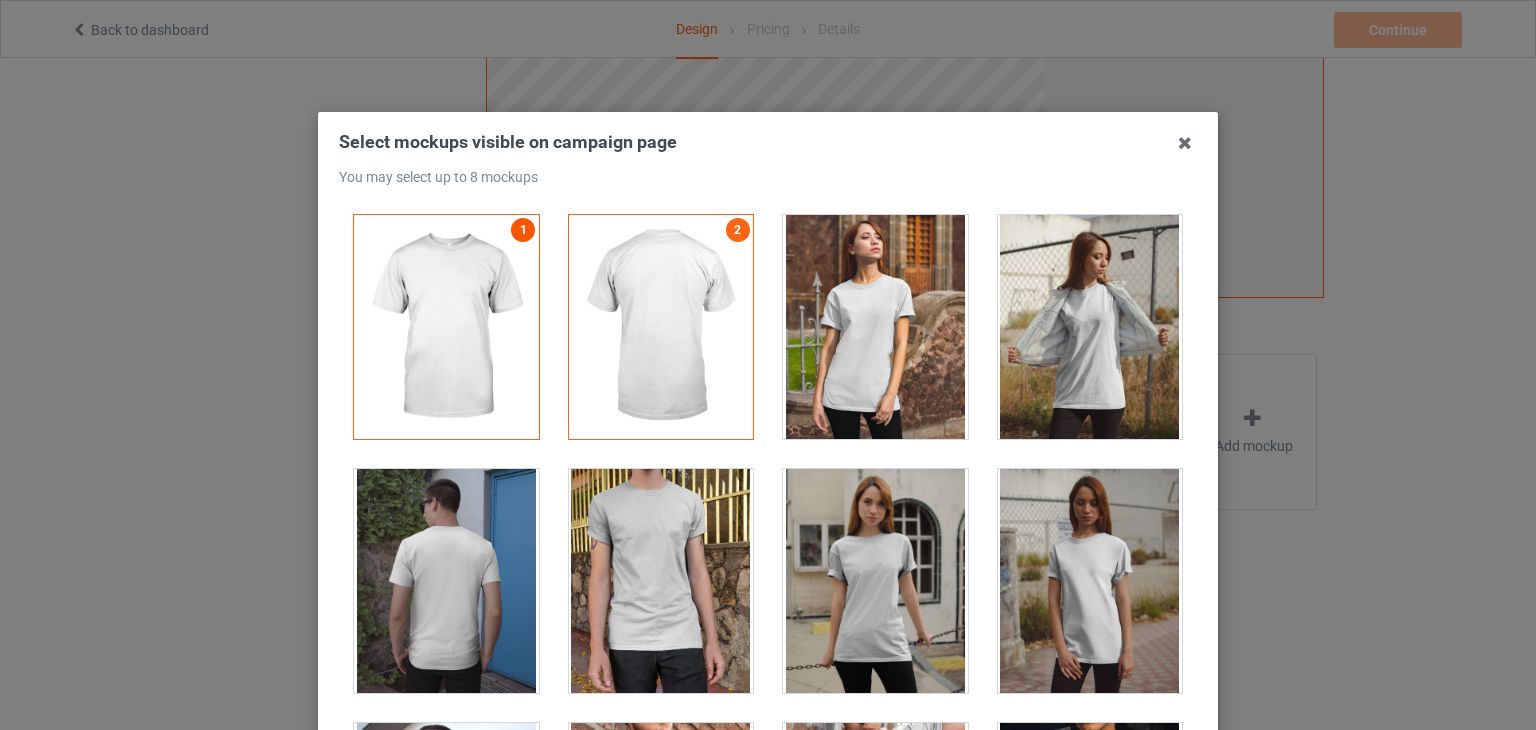 click on "1" at bounding box center (523, 230) 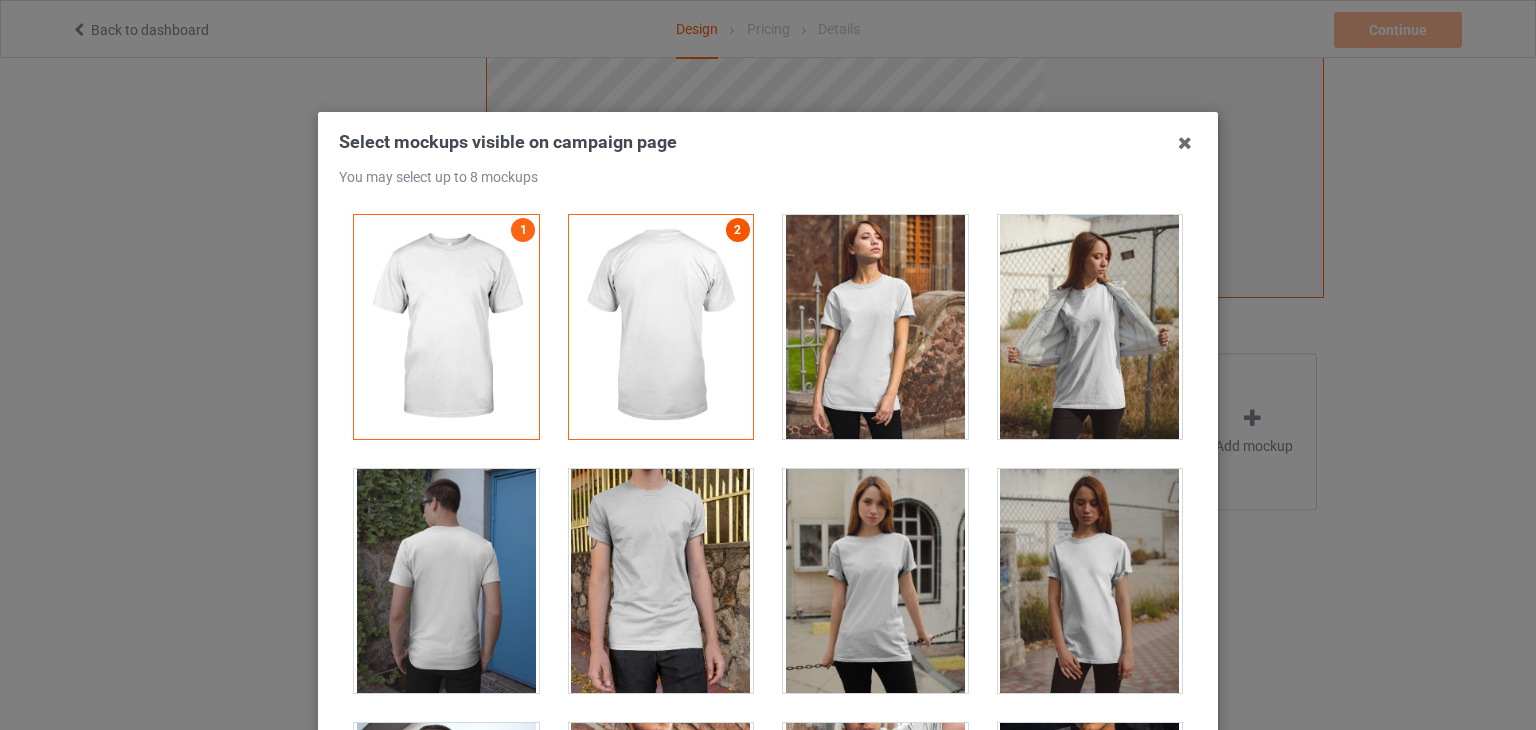 click on "2" at bounding box center (738, 230) 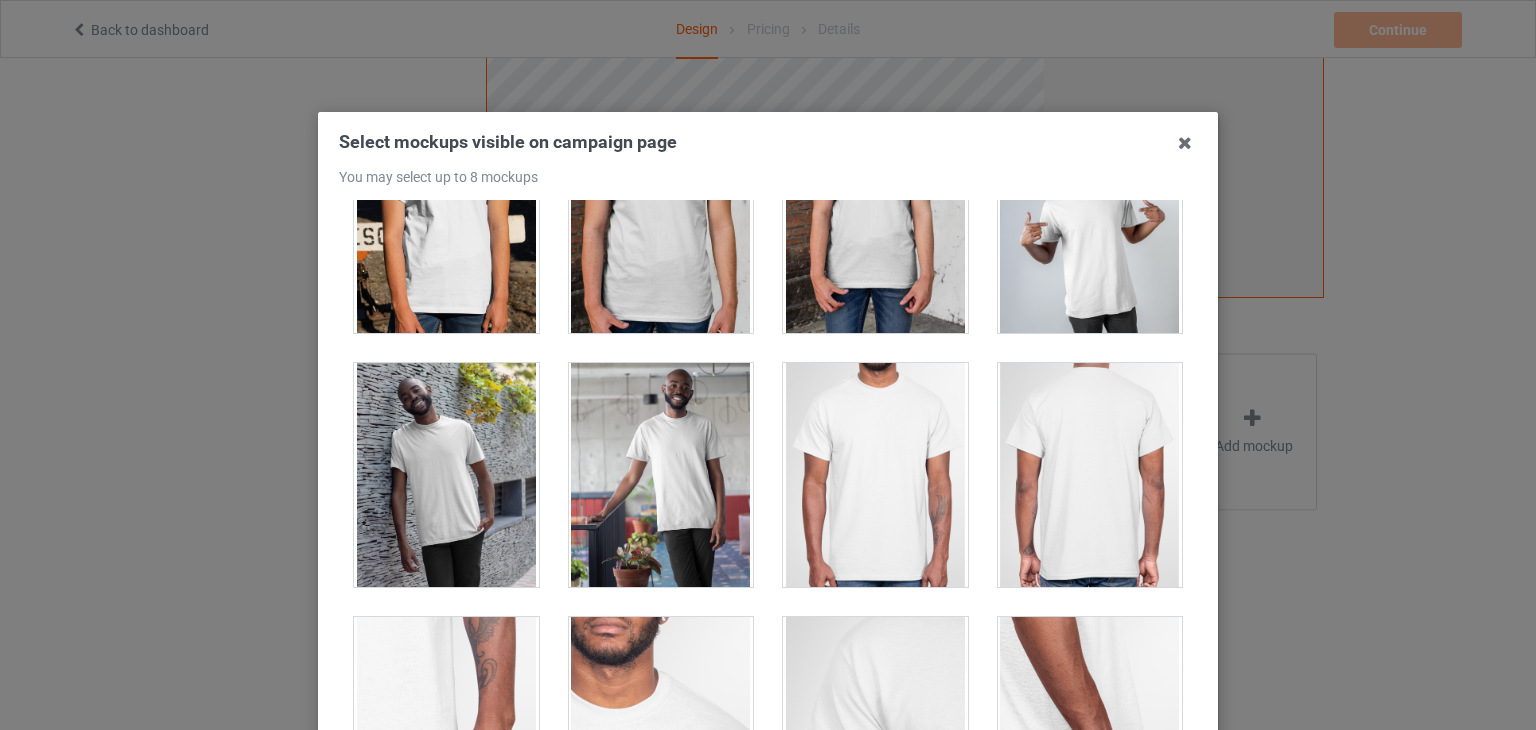 scroll, scrollTop: 1000, scrollLeft: 0, axis: vertical 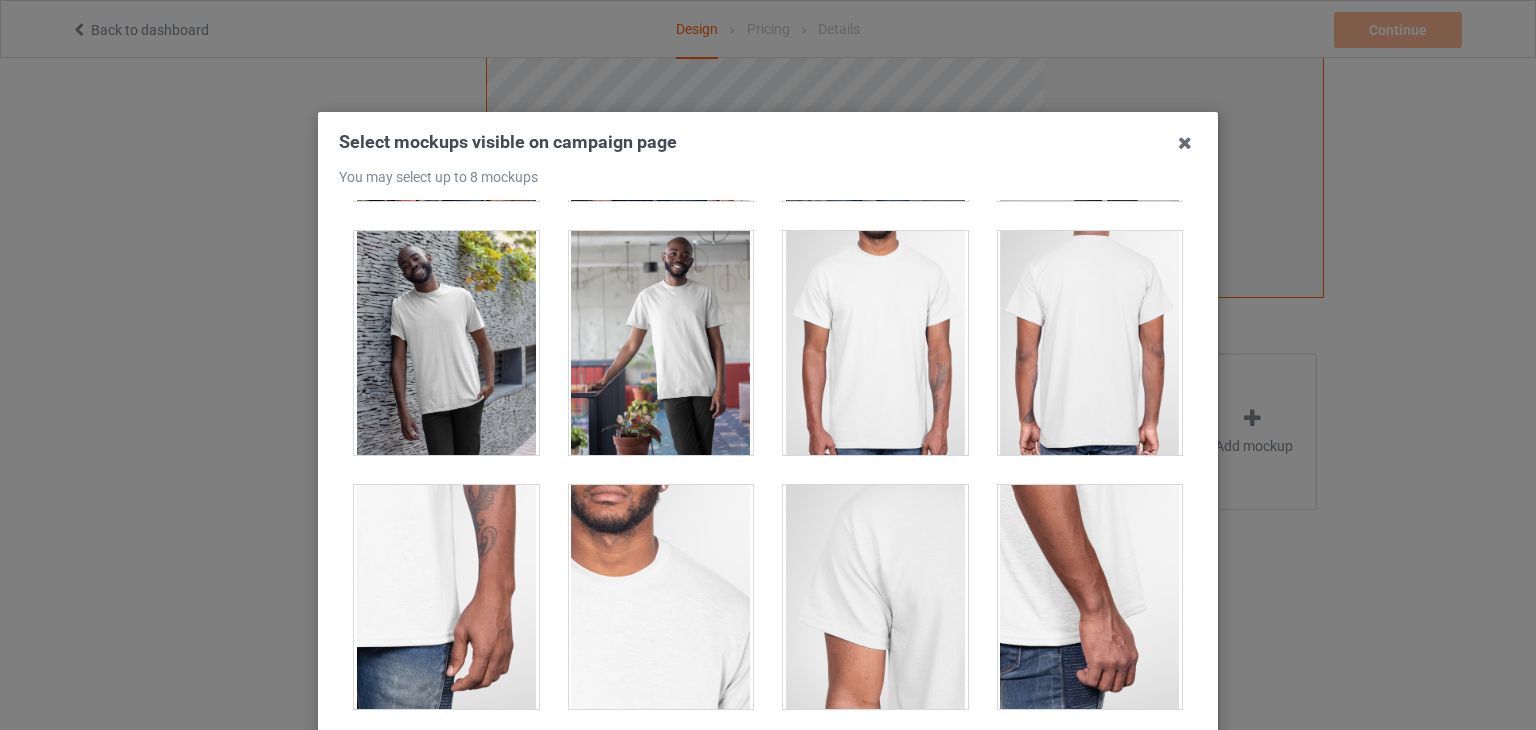 click at bounding box center (875, 343) 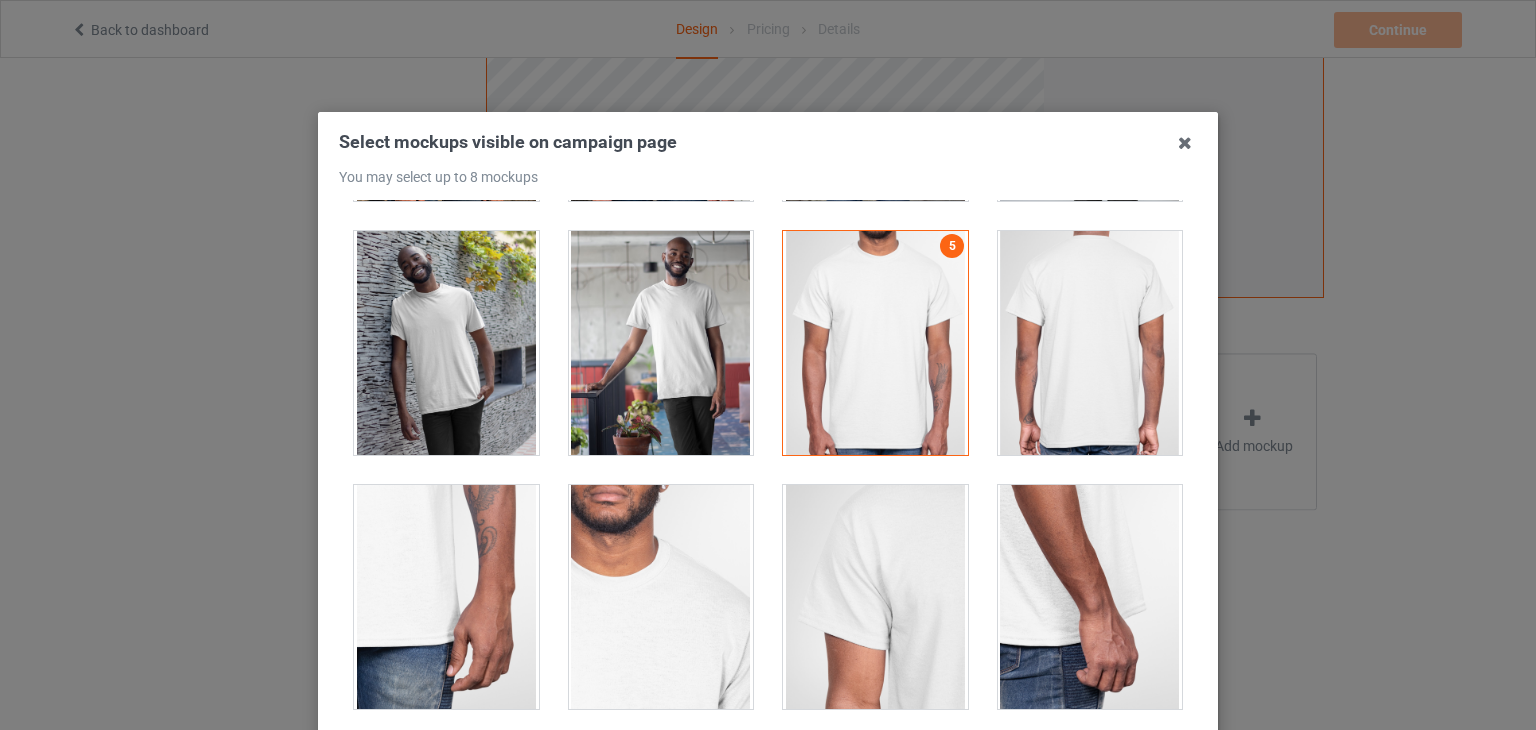 click at bounding box center [875, 343] 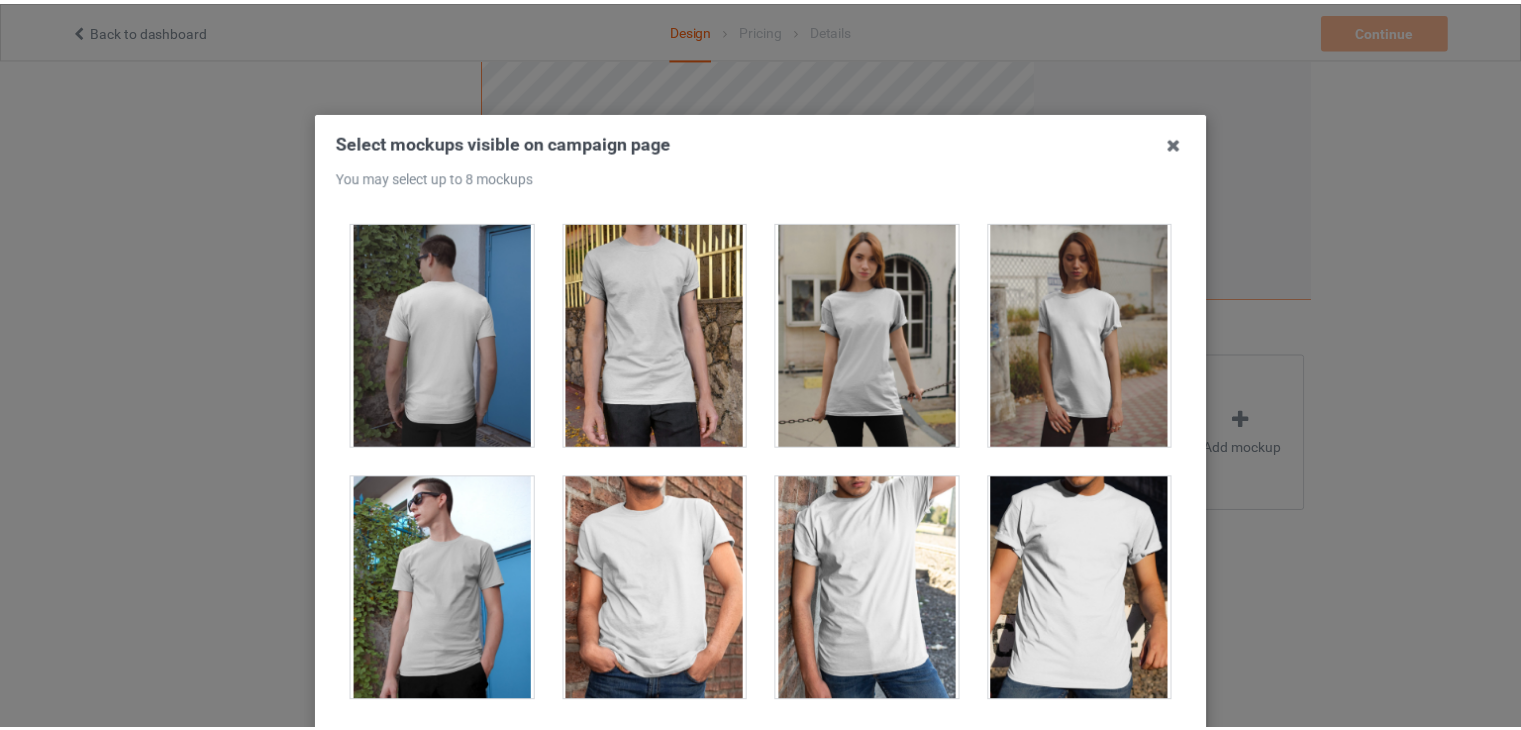 scroll, scrollTop: 200, scrollLeft: 0, axis: vertical 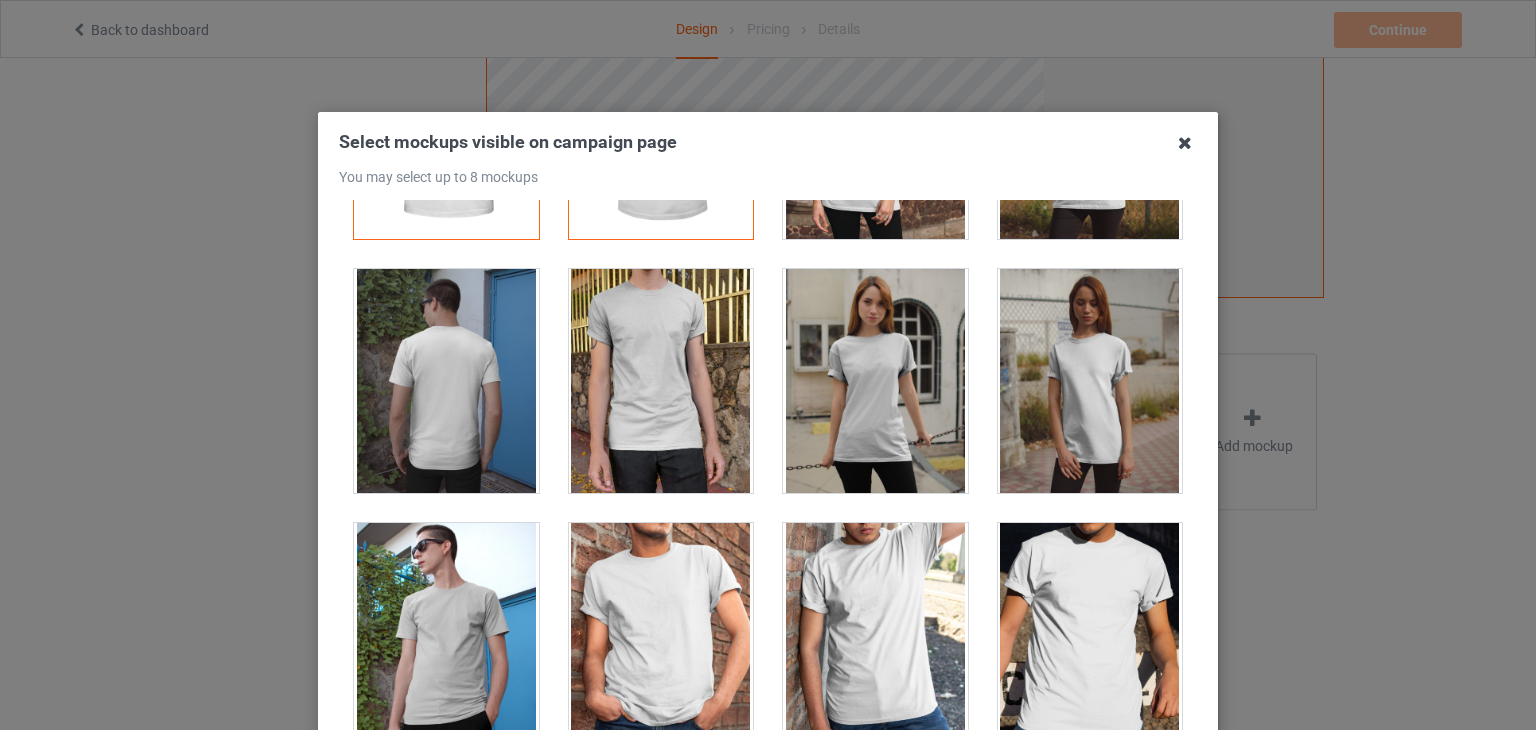 click at bounding box center (1185, 143) 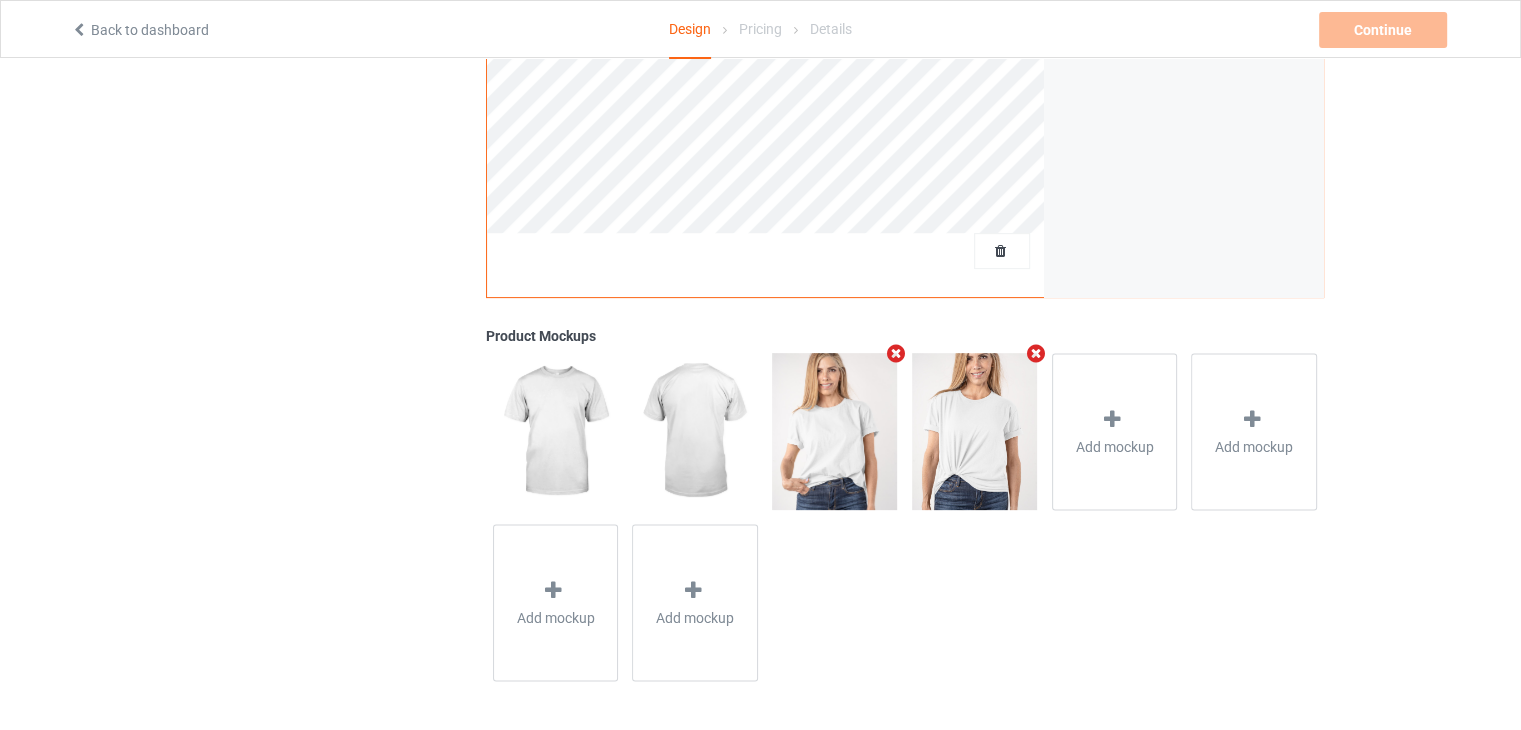 click at bounding box center [896, 353] 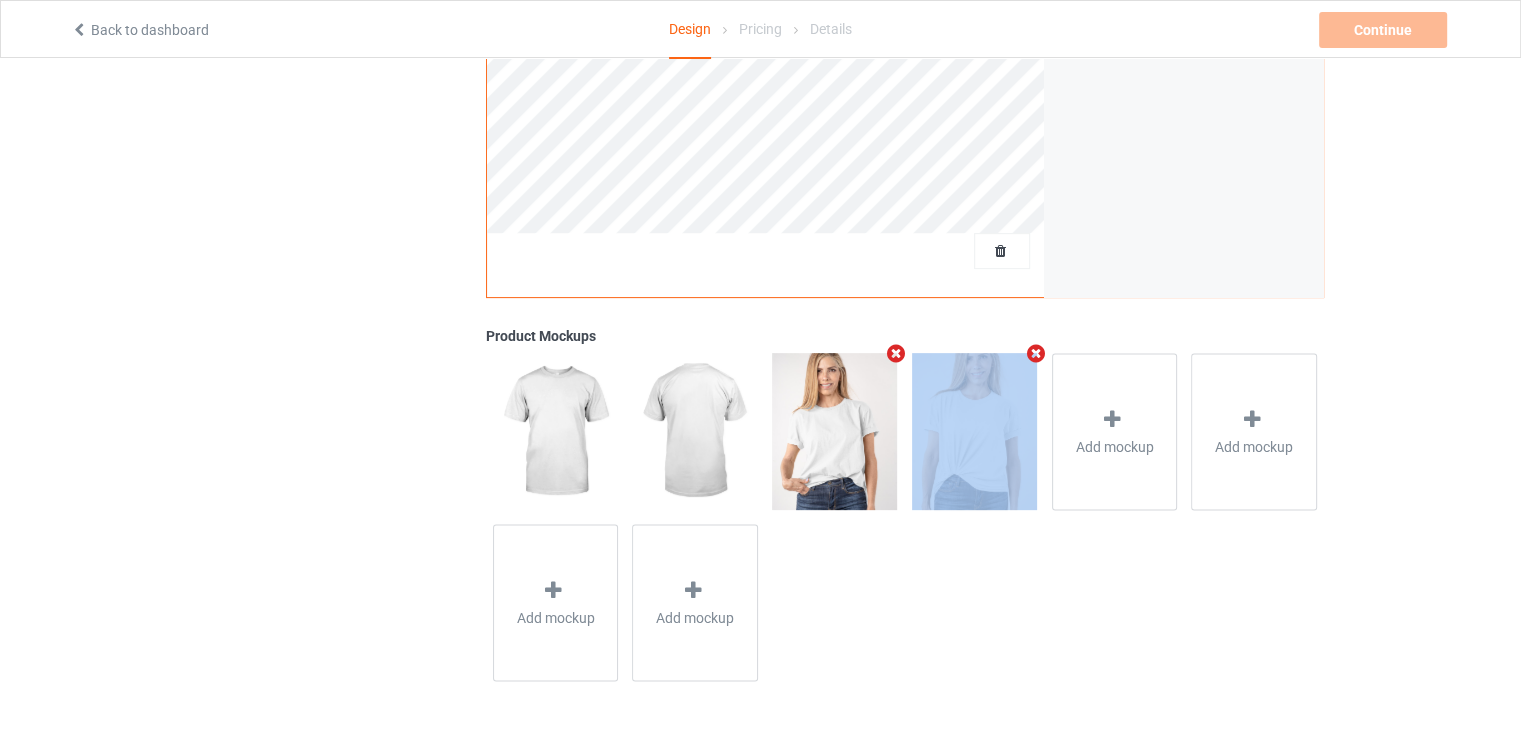 click at bounding box center [1035, 353] 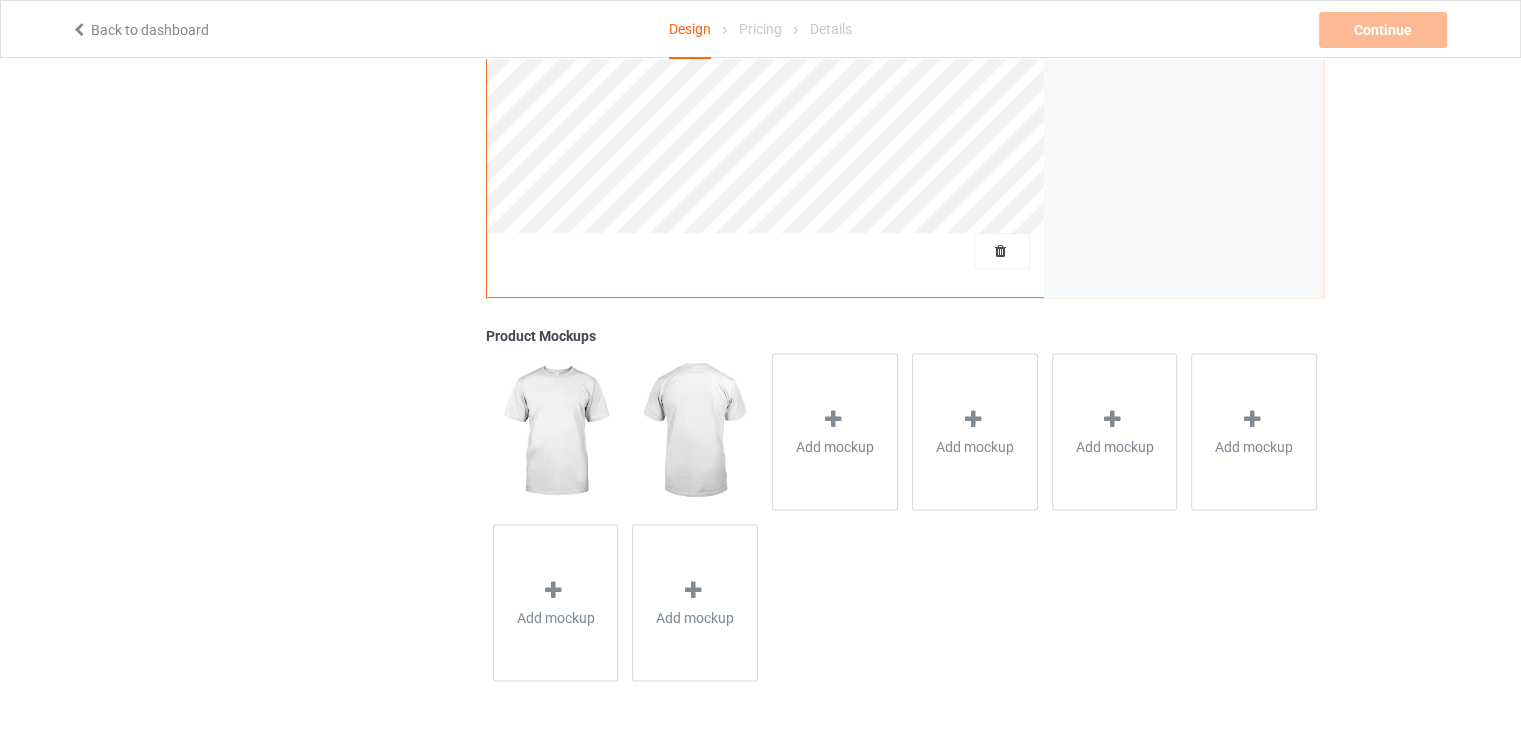 click on "Add mockup" at bounding box center (835, 431) 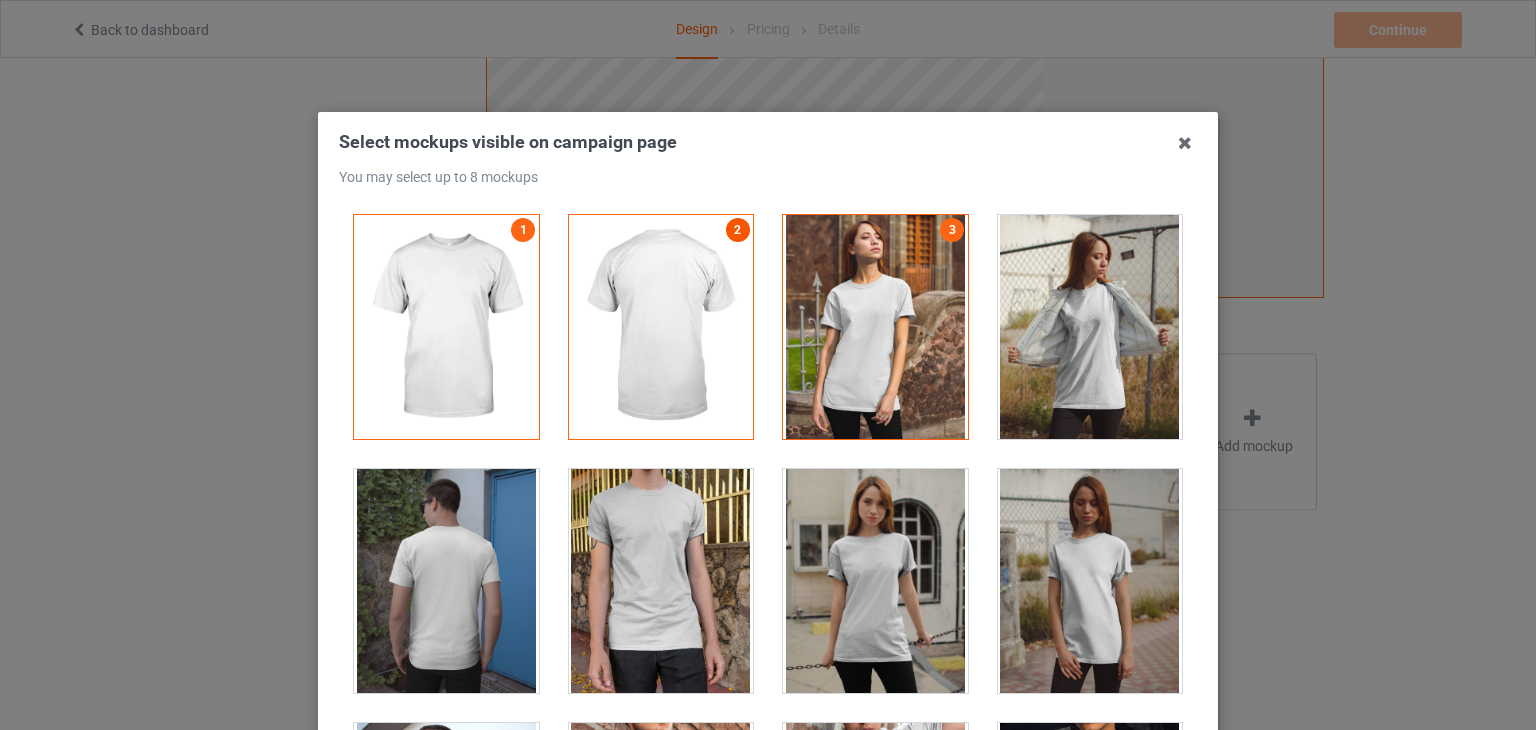 click on "2" at bounding box center [738, 230] 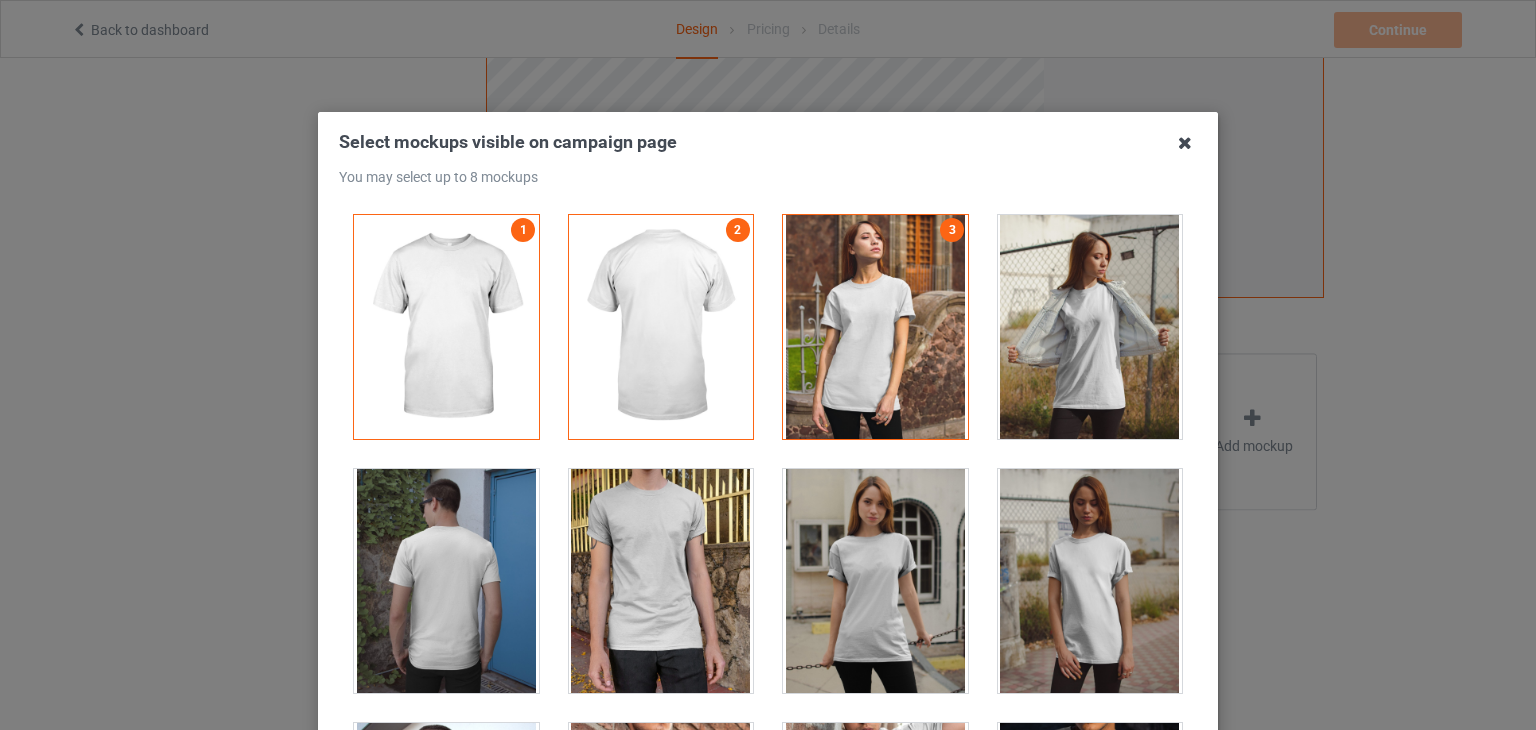 click at bounding box center (1185, 143) 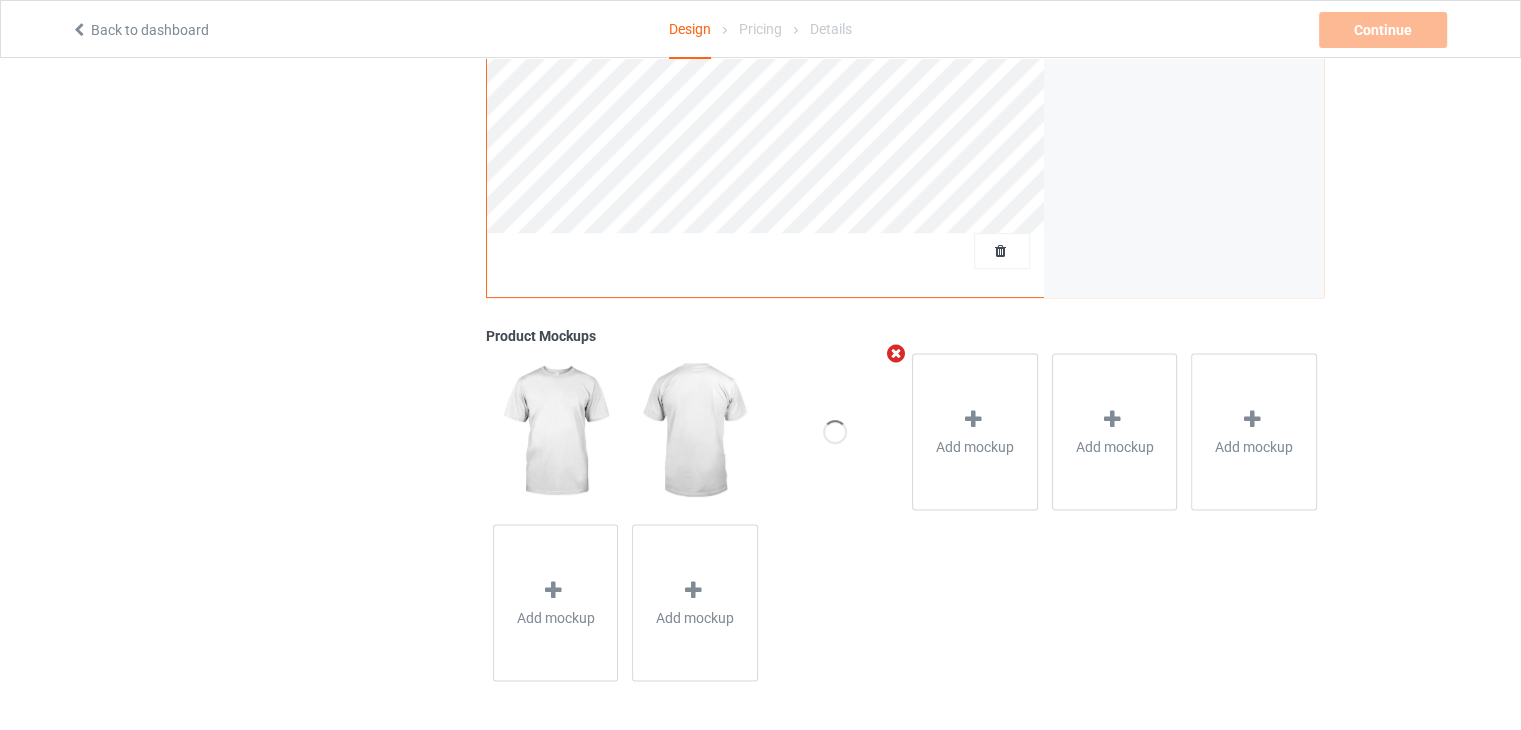 click at bounding box center [694, 431] 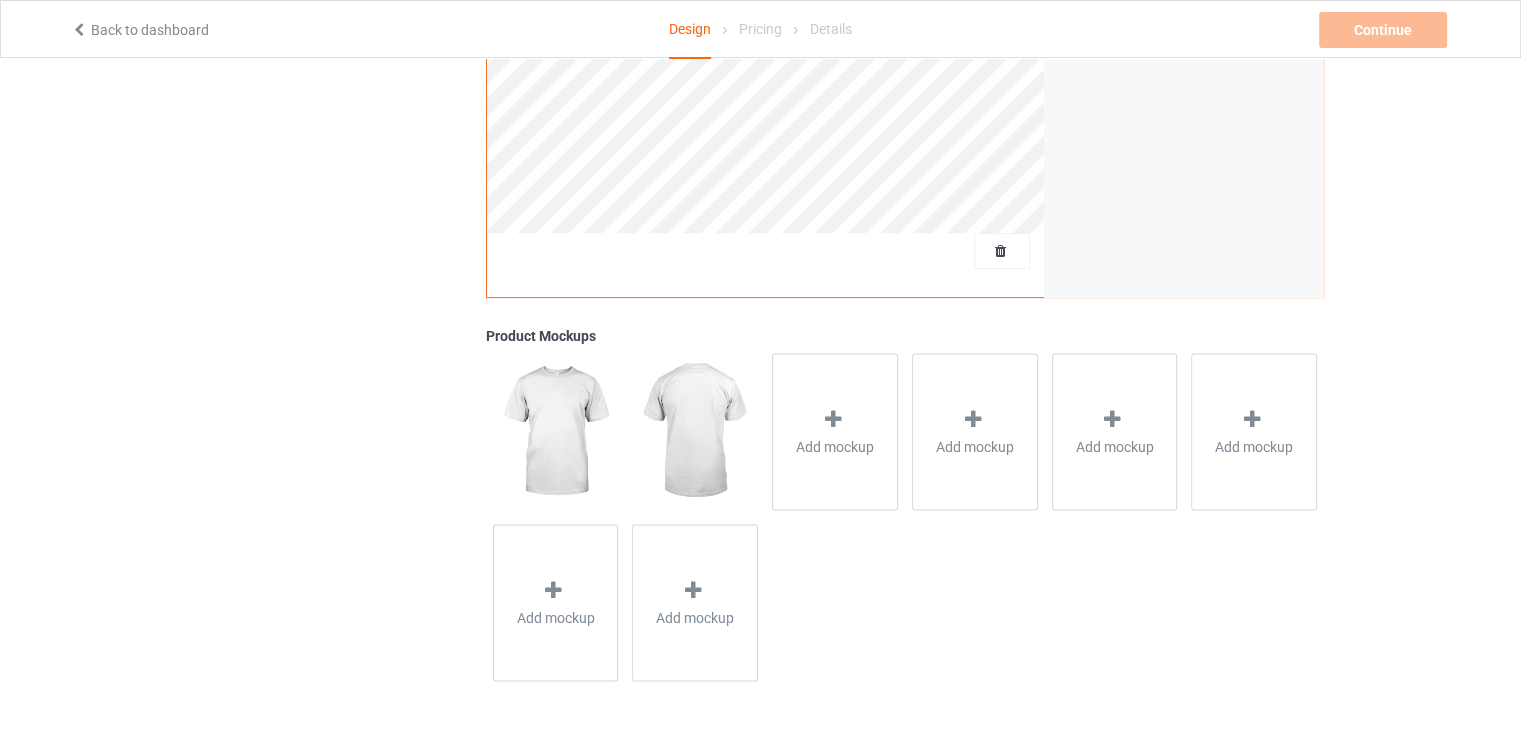 click at bounding box center [694, 431] 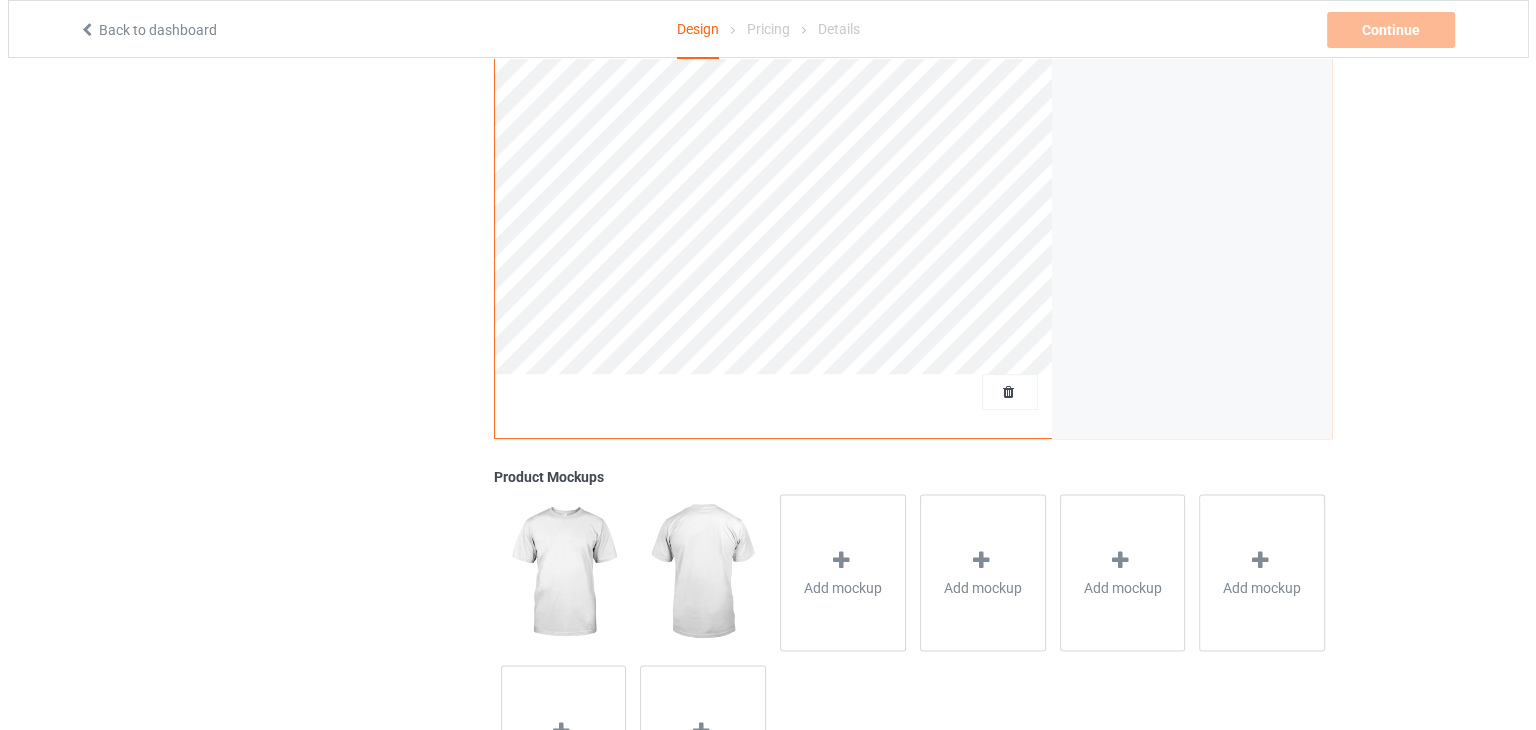 scroll, scrollTop: 564, scrollLeft: 0, axis: vertical 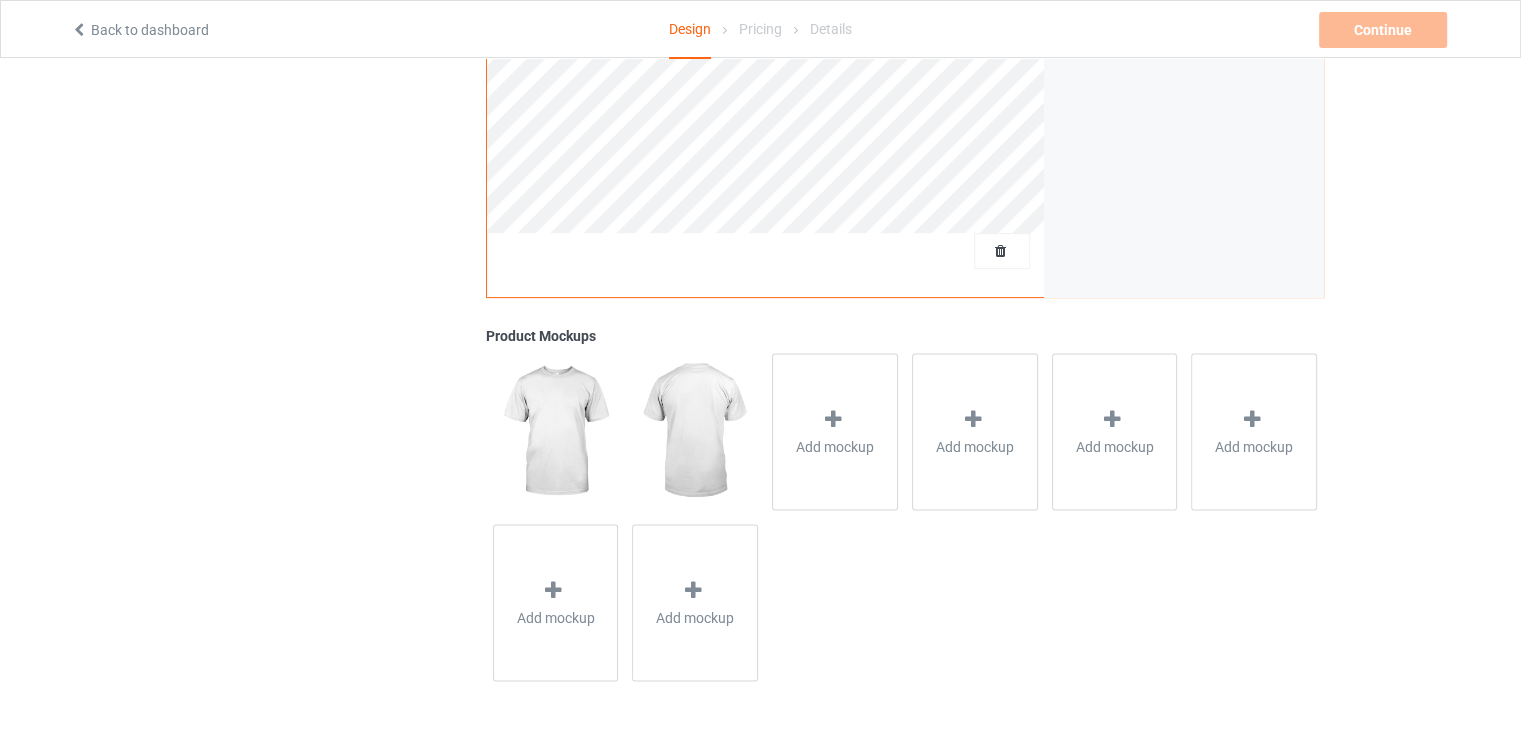 click at bounding box center [694, 431] 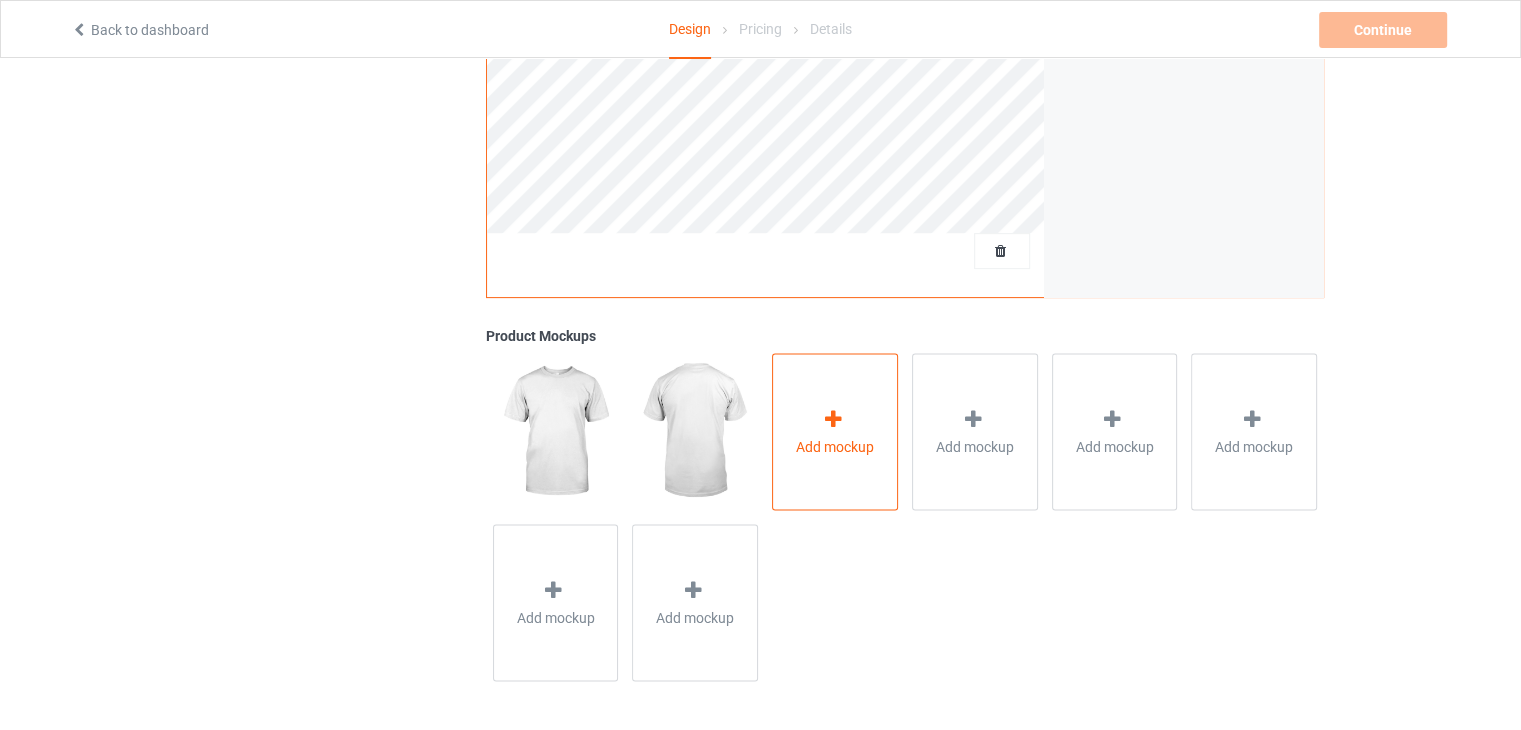 click at bounding box center (835, 421) 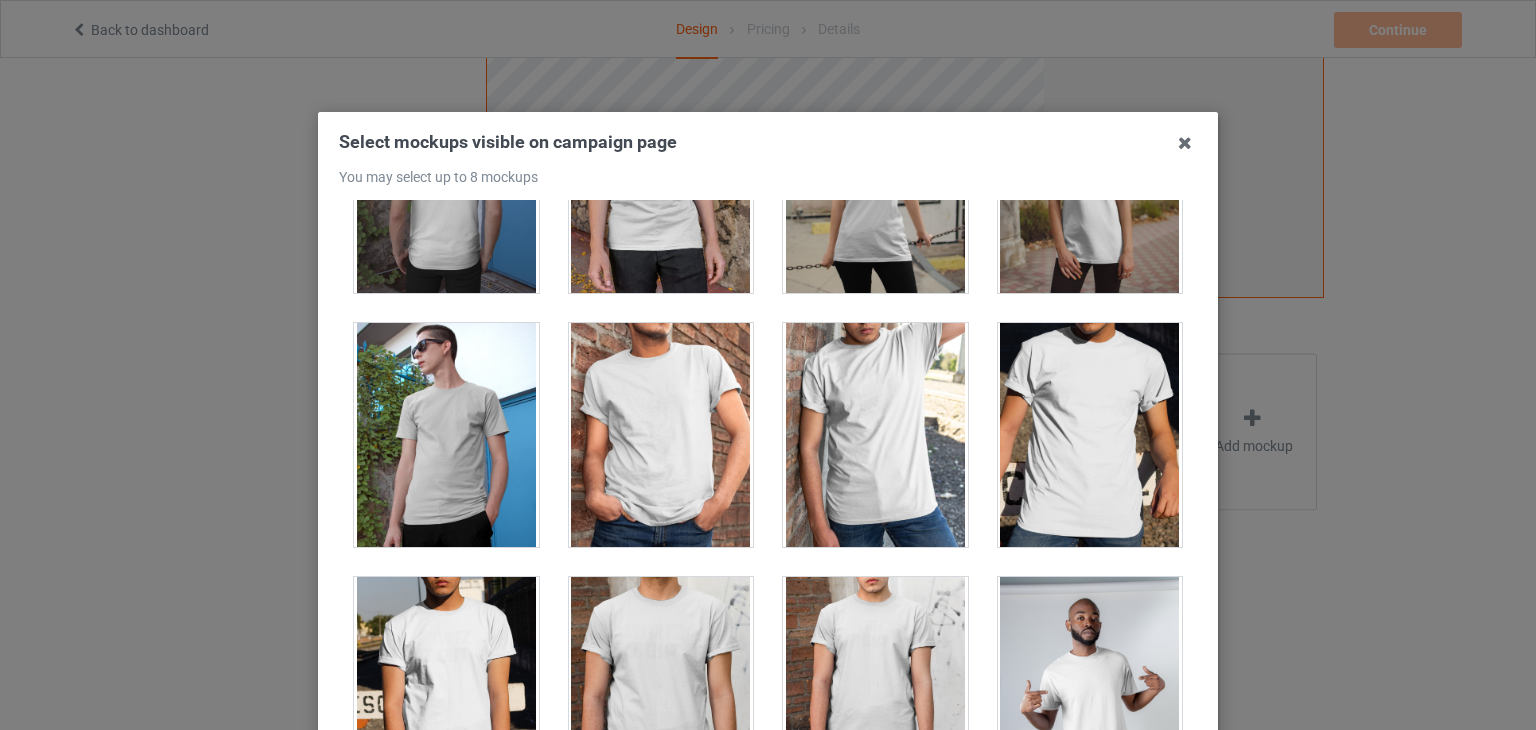 scroll, scrollTop: 1000, scrollLeft: 0, axis: vertical 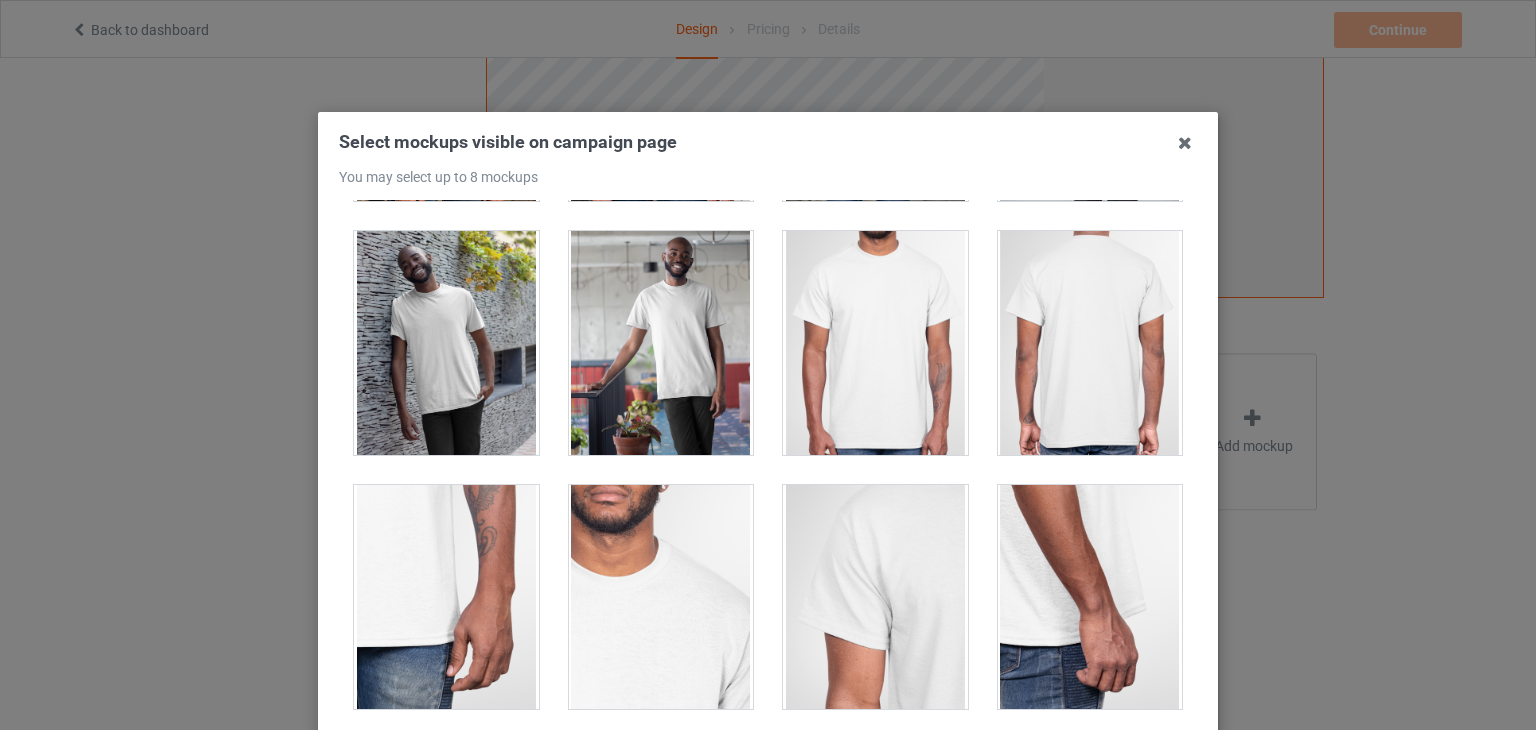 click at bounding box center (661, 343) 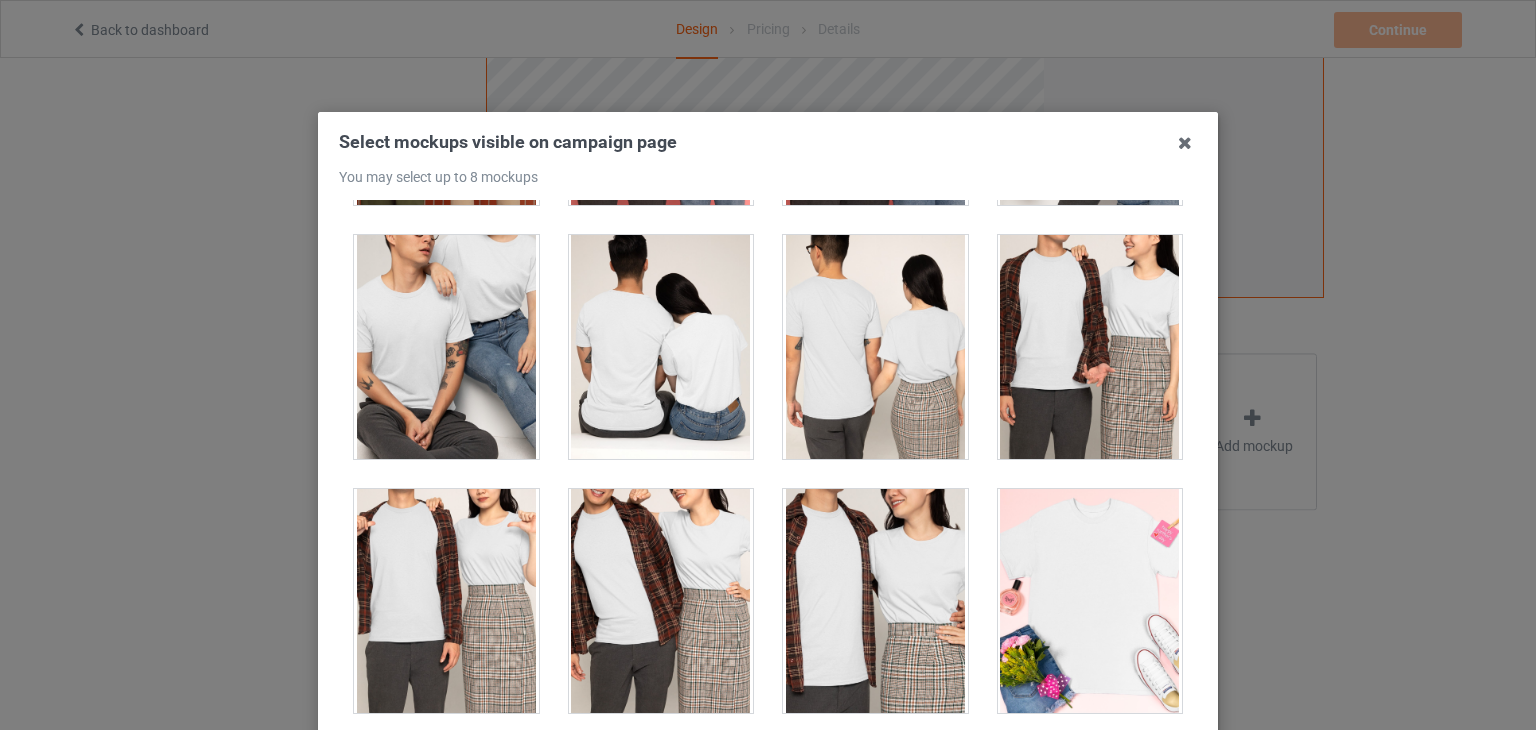 scroll, scrollTop: 7100, scrollLeft: 0, axis: vertical 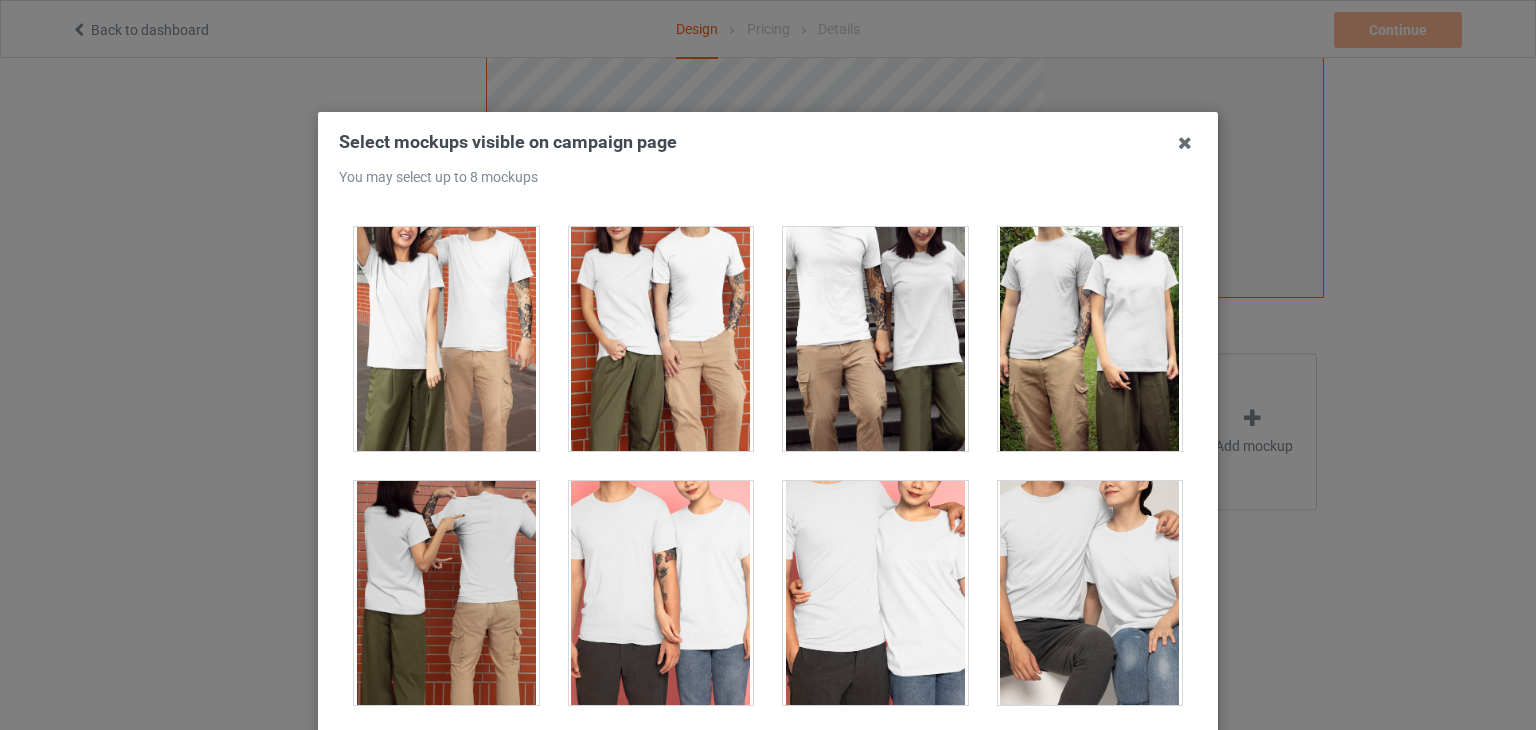 click at bounding box center [661, 593] 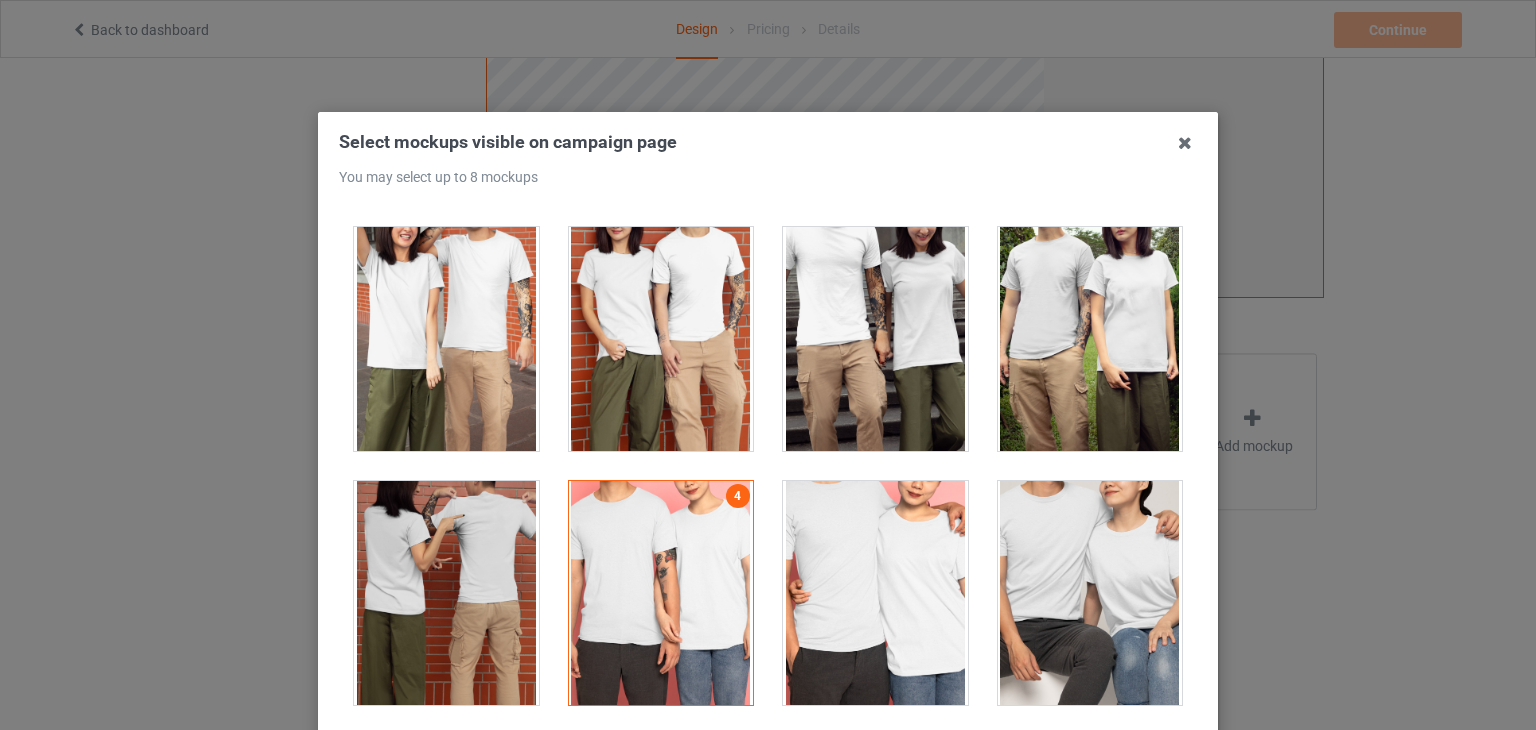 click at bounding box center (661, 593) 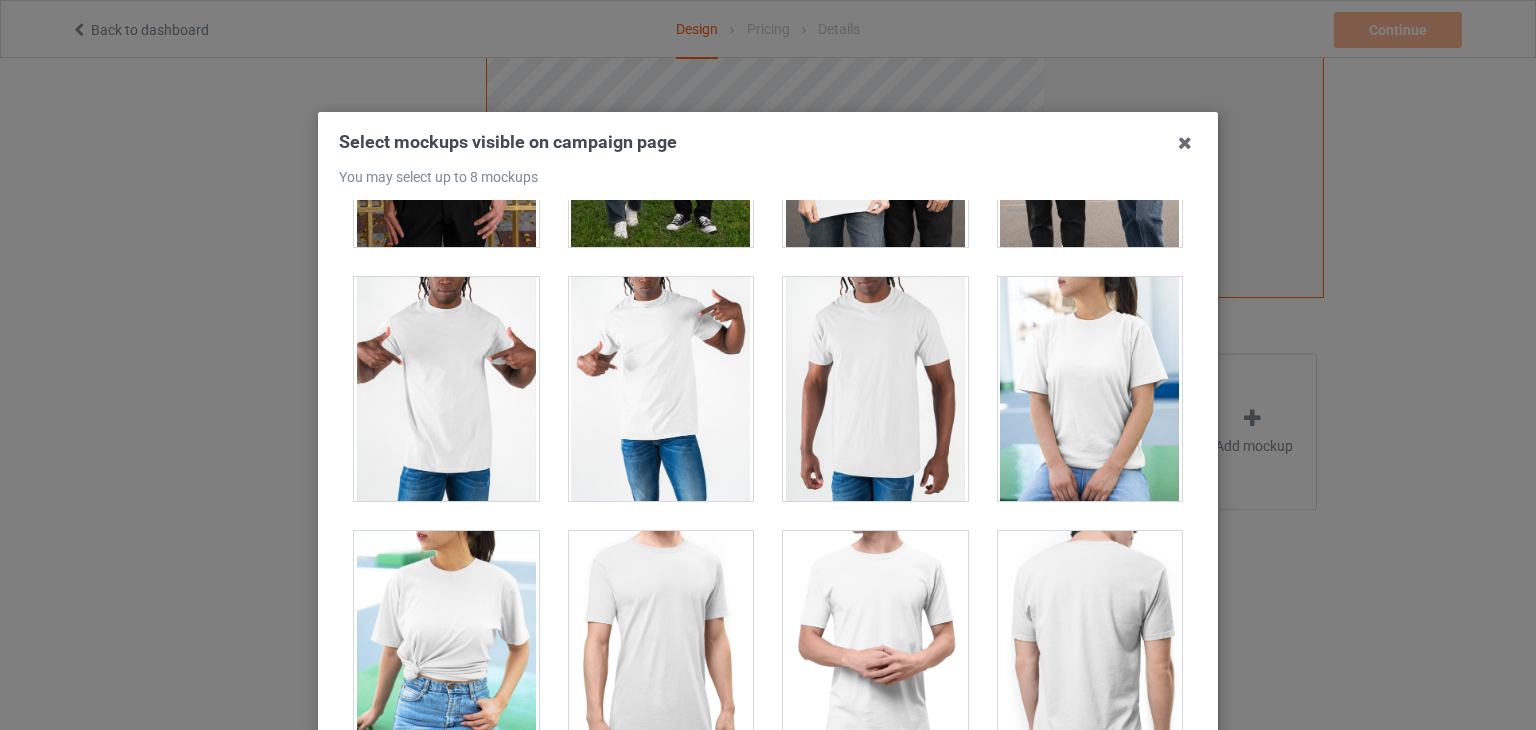 scroll, scrollTop: 10900, scrollLeft: 0, axis: vertical 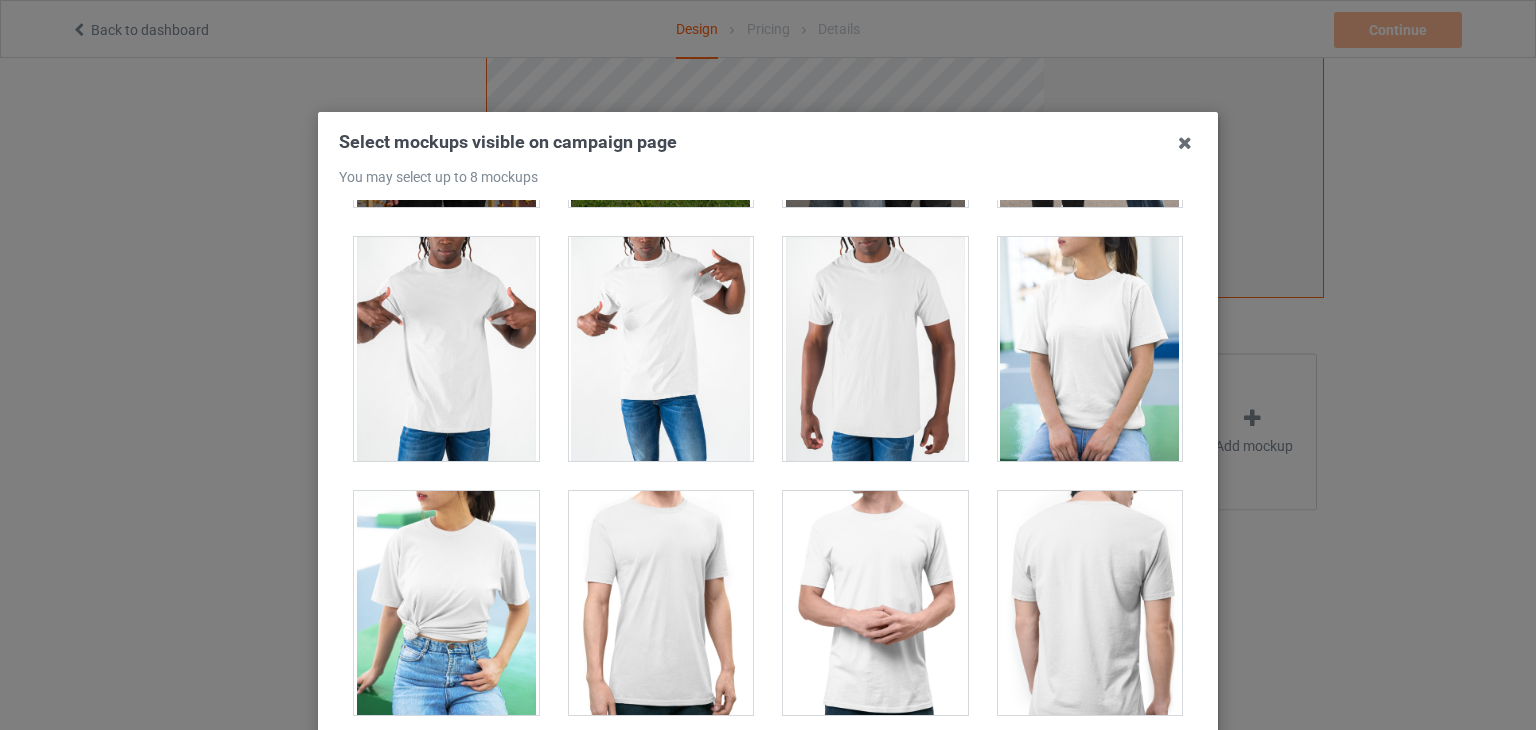 click at bounding box center (1090, 349) 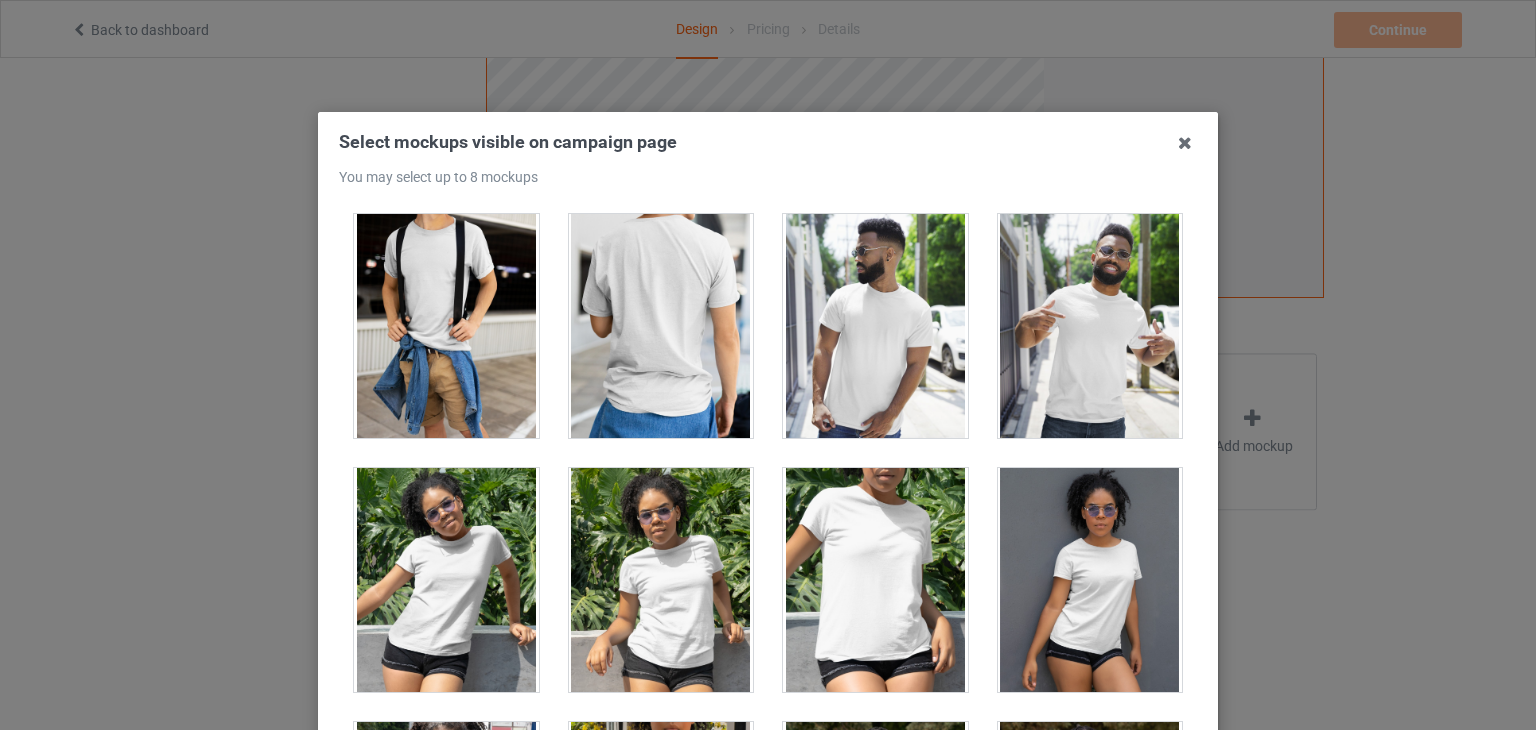 scroll, scrollTop: 11700, scrollLeft: 0, axis: vertical 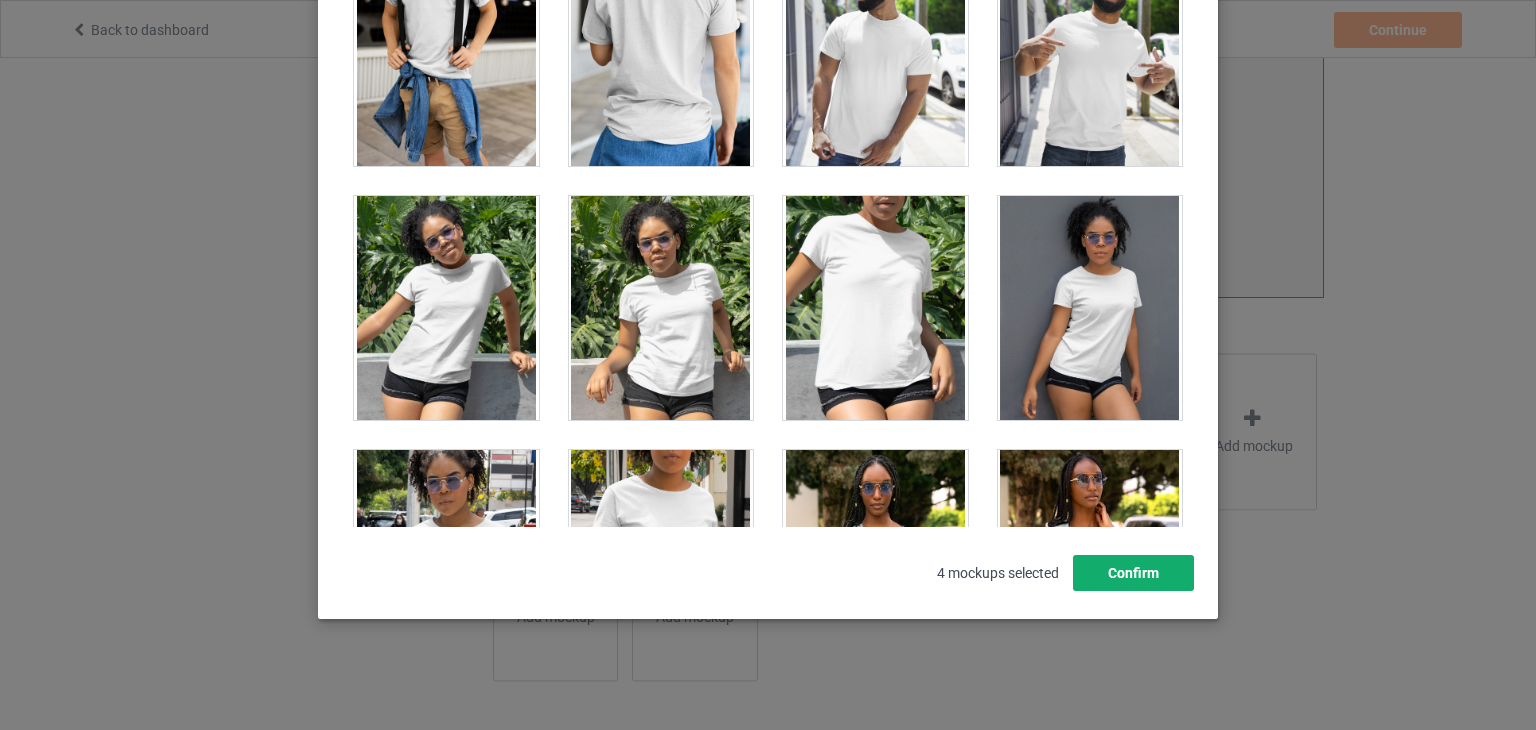 click on "Confirm" at bounding box center (1133, 573) 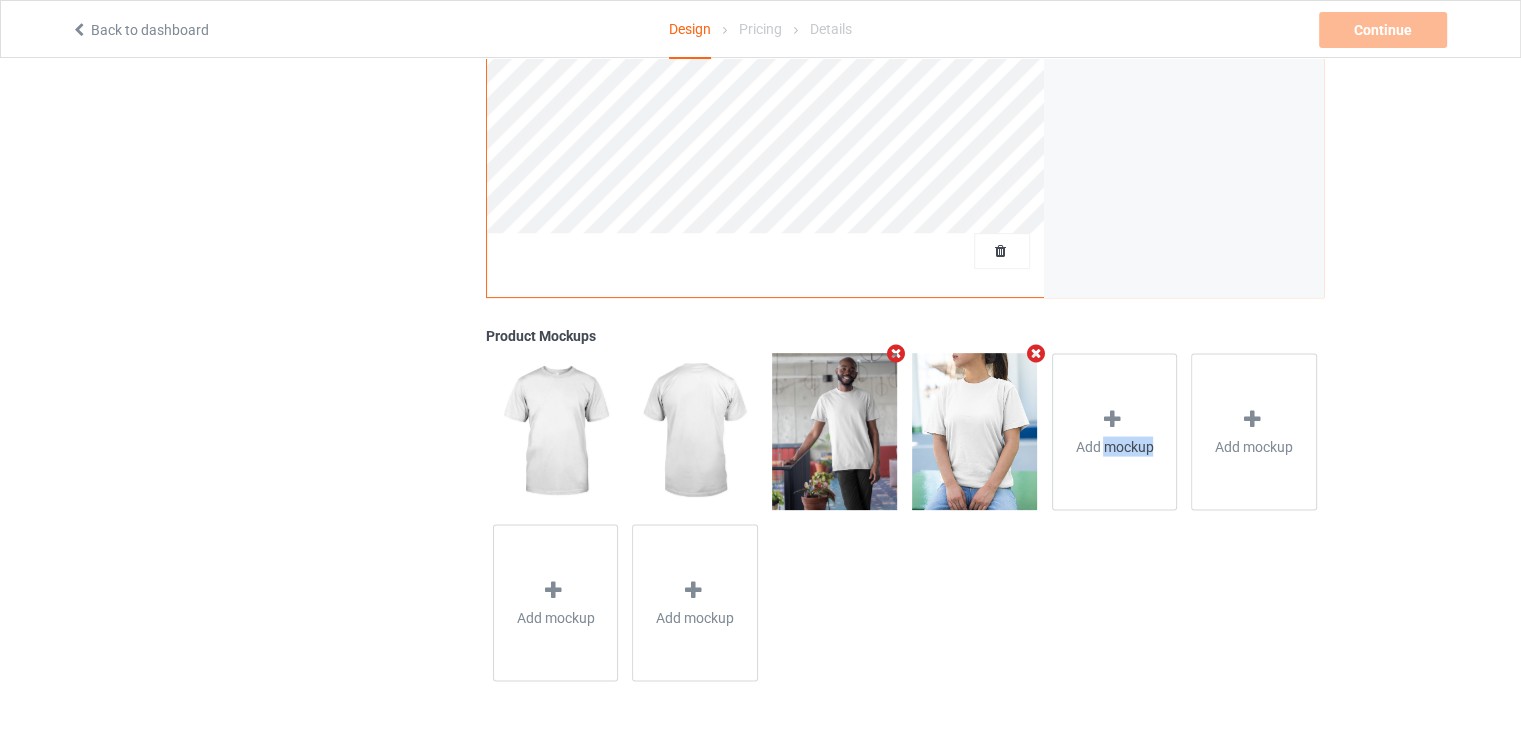 click on "Add mockup Add mockup Add mockup Add mockup" at bounding box center (905, 517) 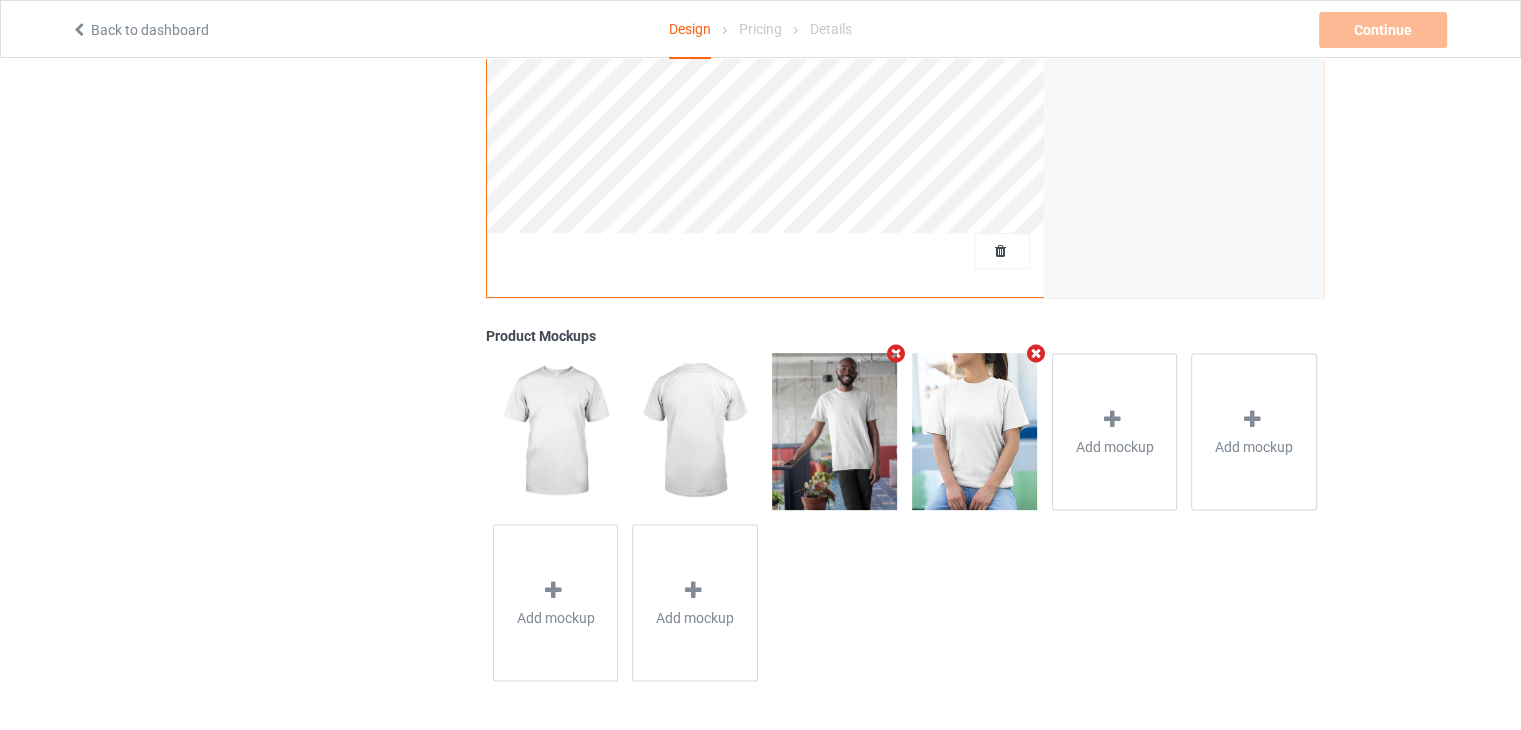 click at bounding box center [896, 353] 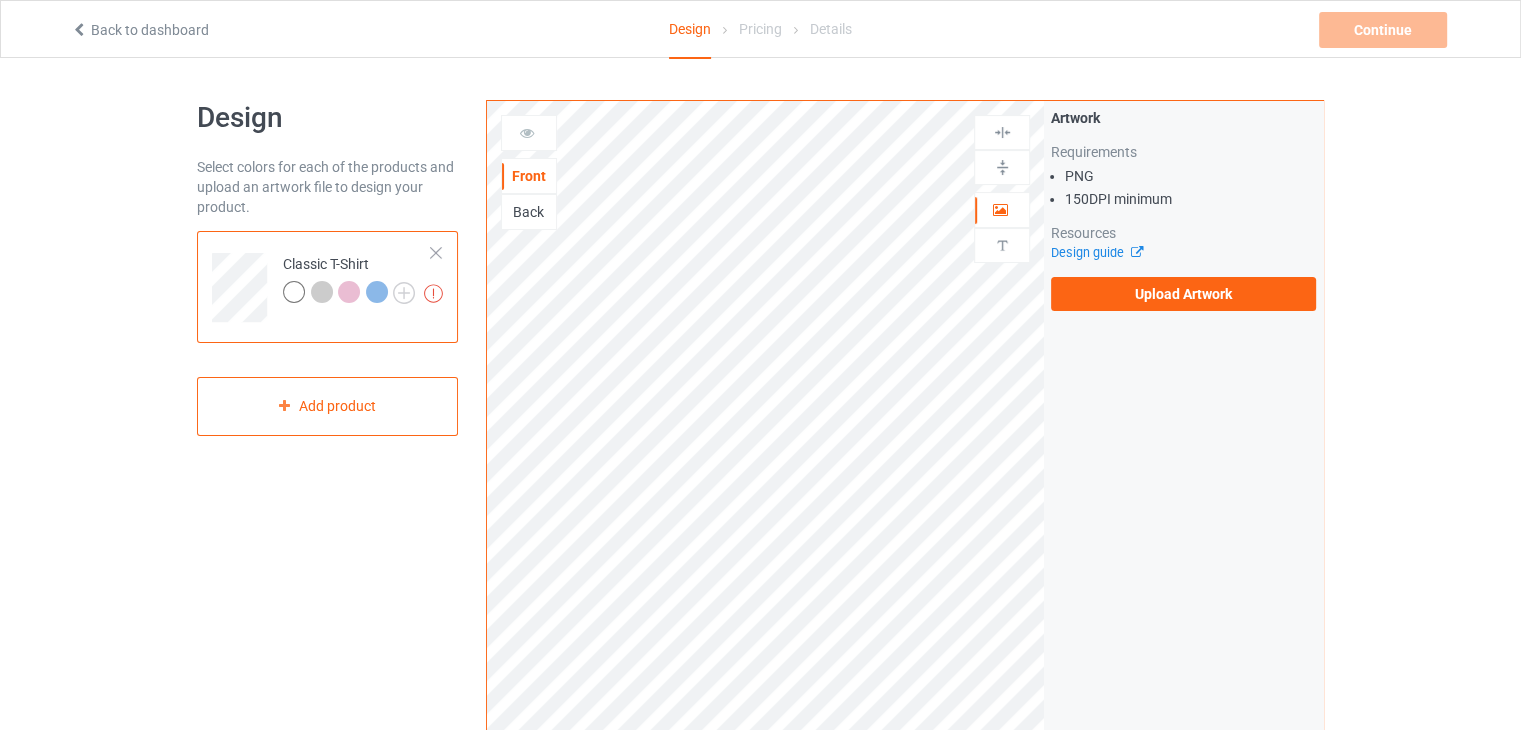 scroll, scrollTop: 0, scrollLeft: 0, axis: both 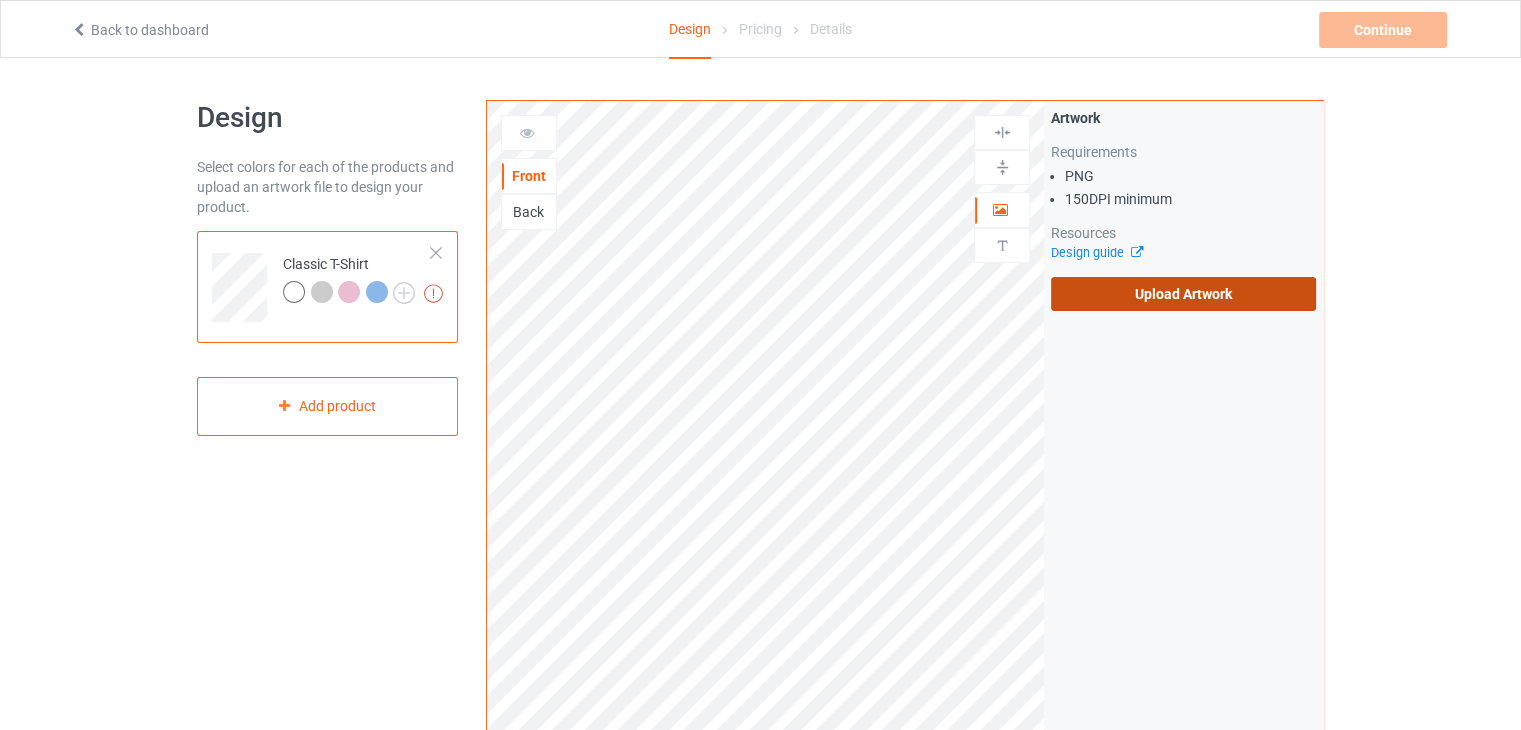 click on "Upload Artwork" at bounding box center (1183, 294) 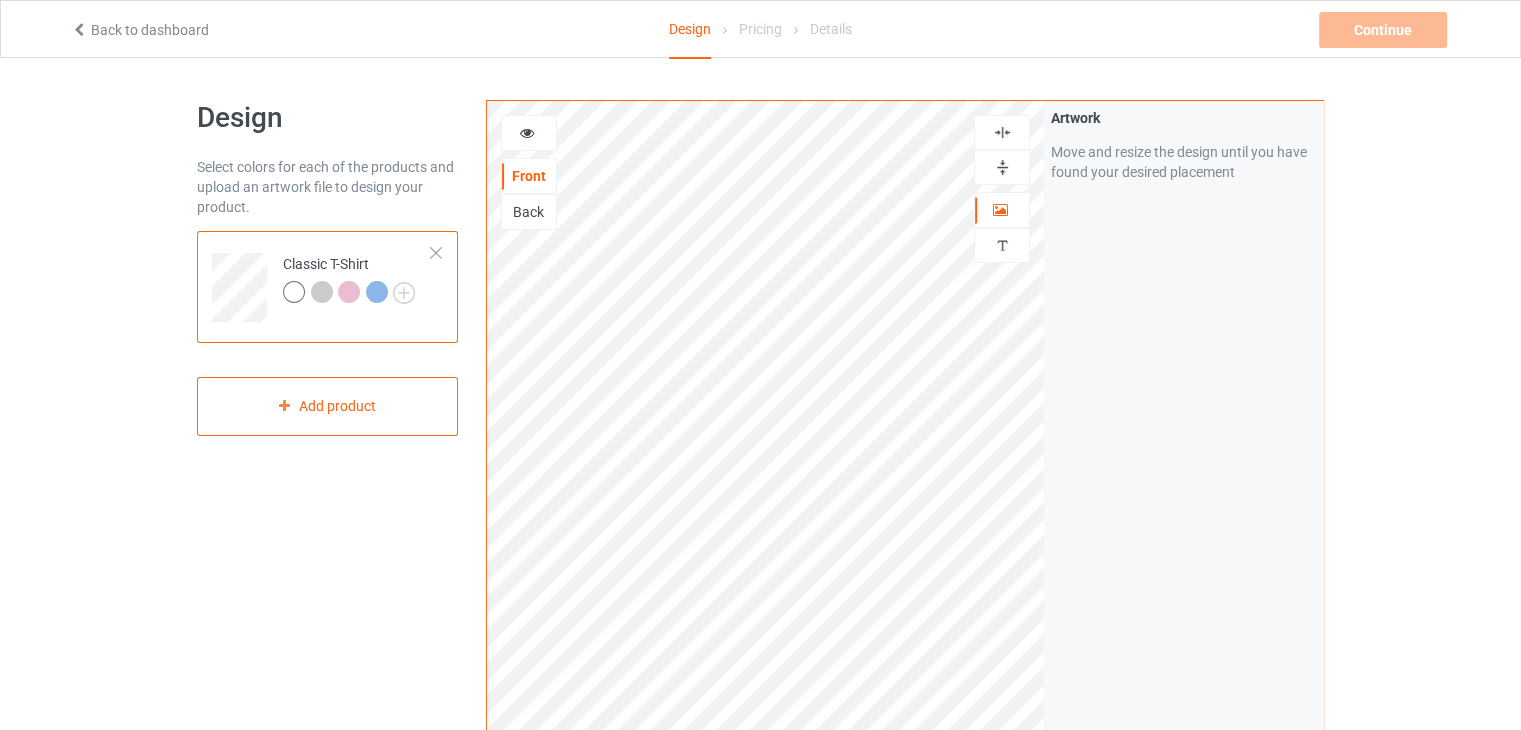 click on "Artwork Move and resize the design until you have found your desired placement" at bounding box center [1183, 481] 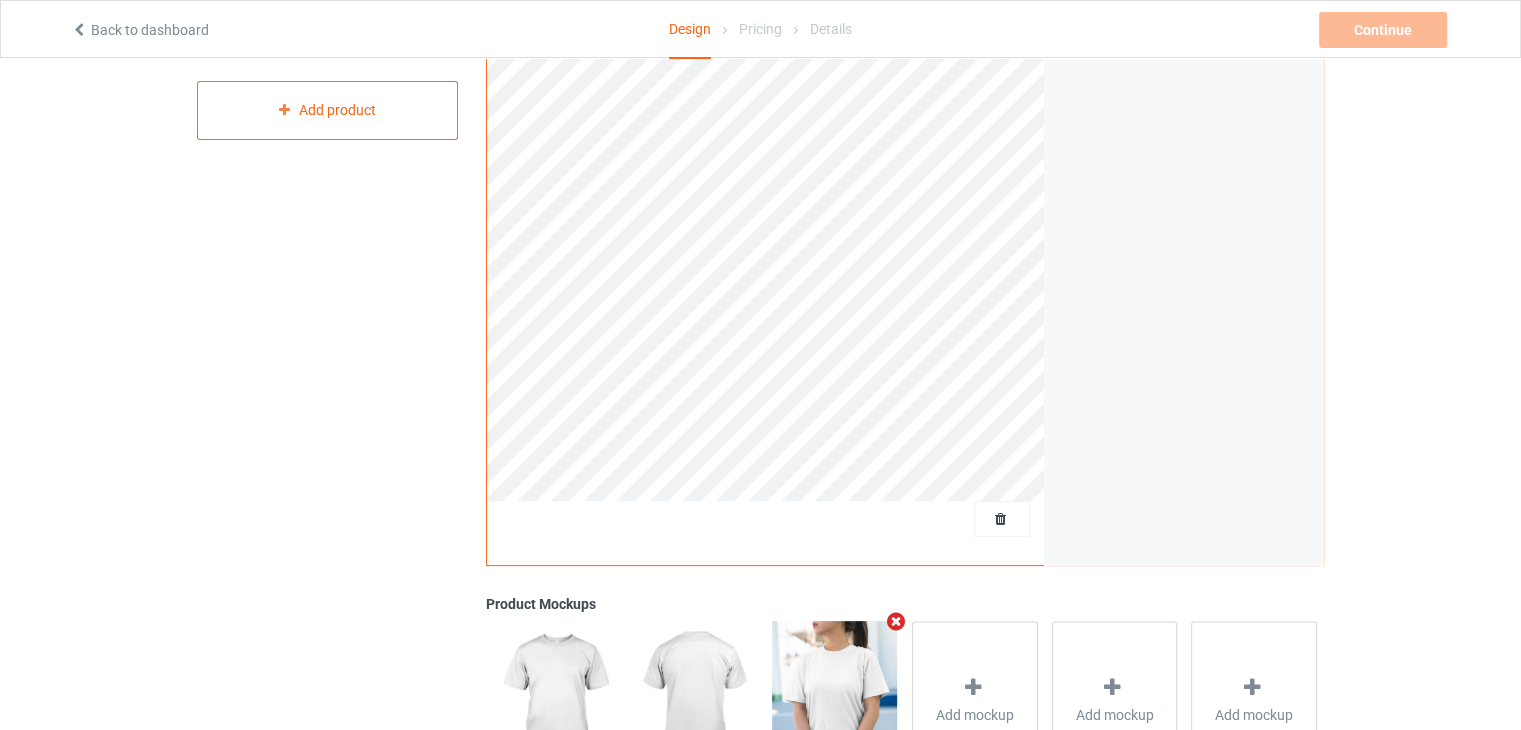 scroll, scrollTop: 0, scrollLeft: 0, axis: both 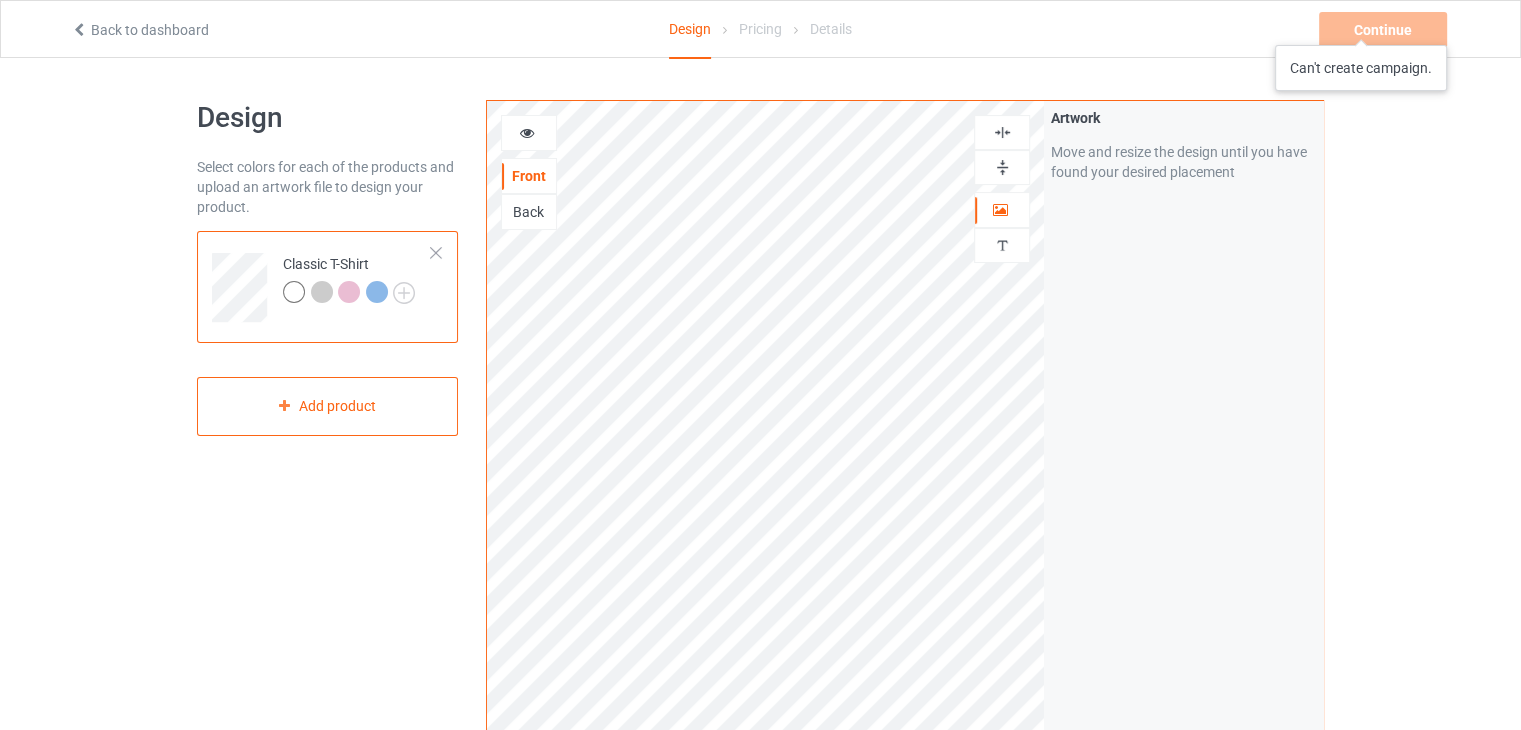 click on "Continue Can't create campaign." at bounding box center [1385, 30] 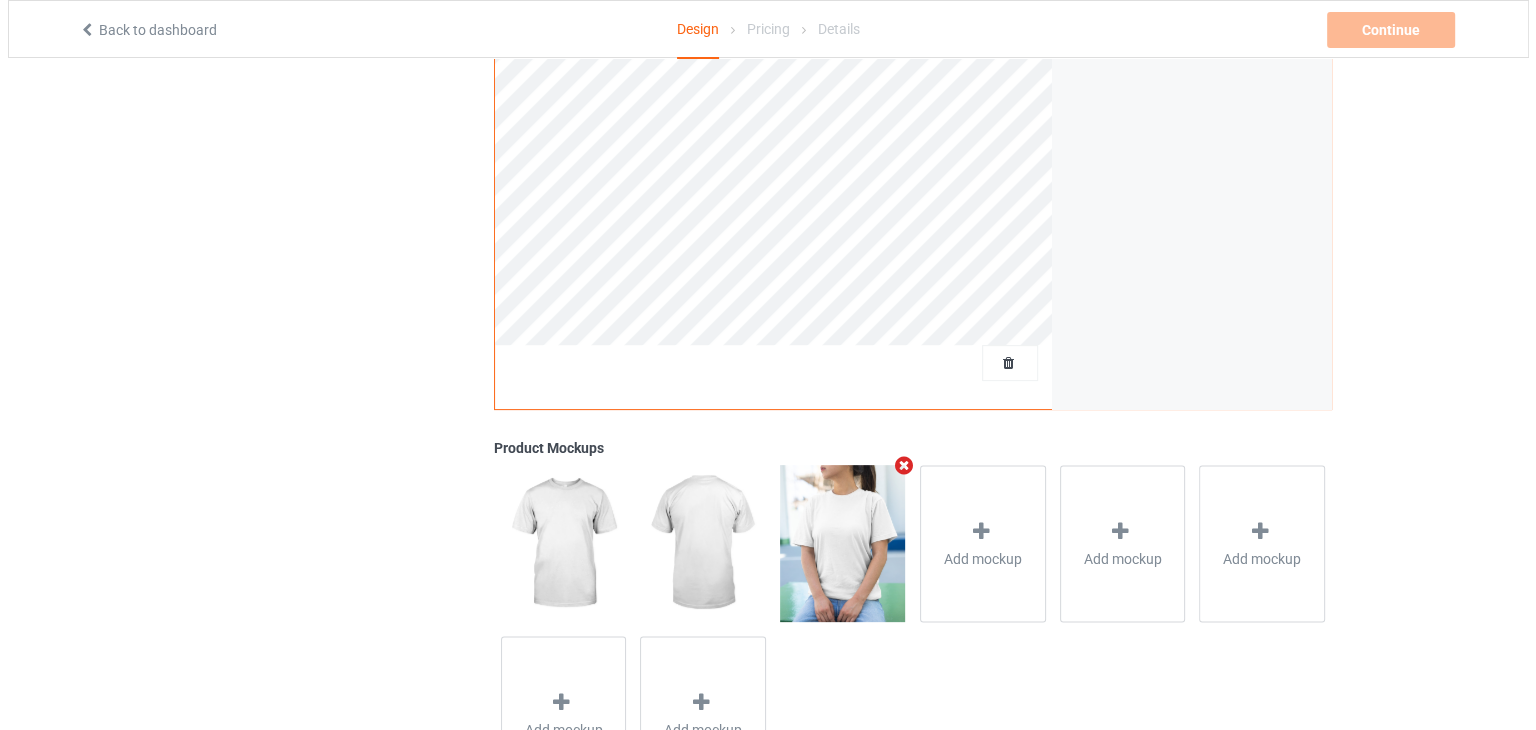 scroll, scrollTop: 564, scrollLeft: 0, axis: vertical 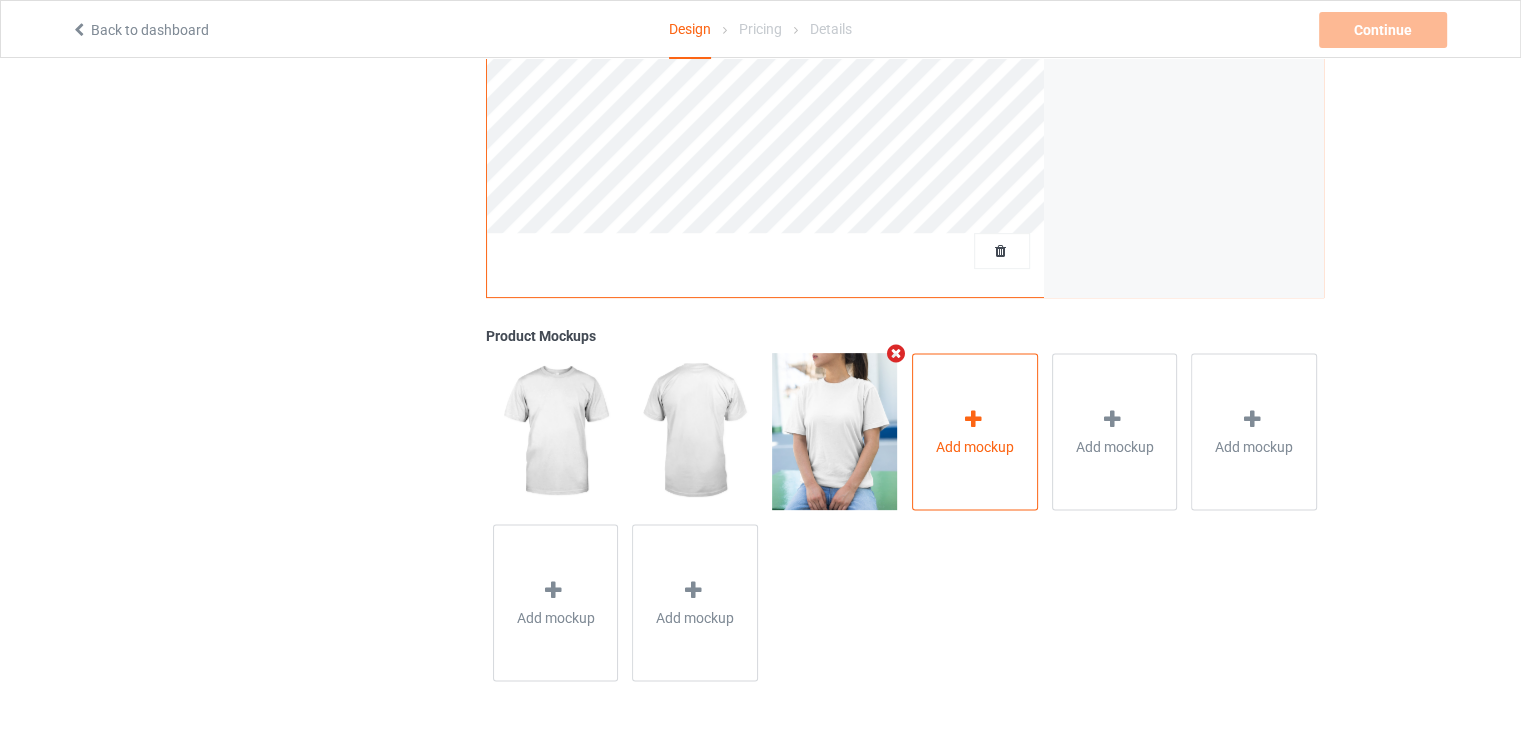 click on "Add mockup" at bounding box center [975, 446] 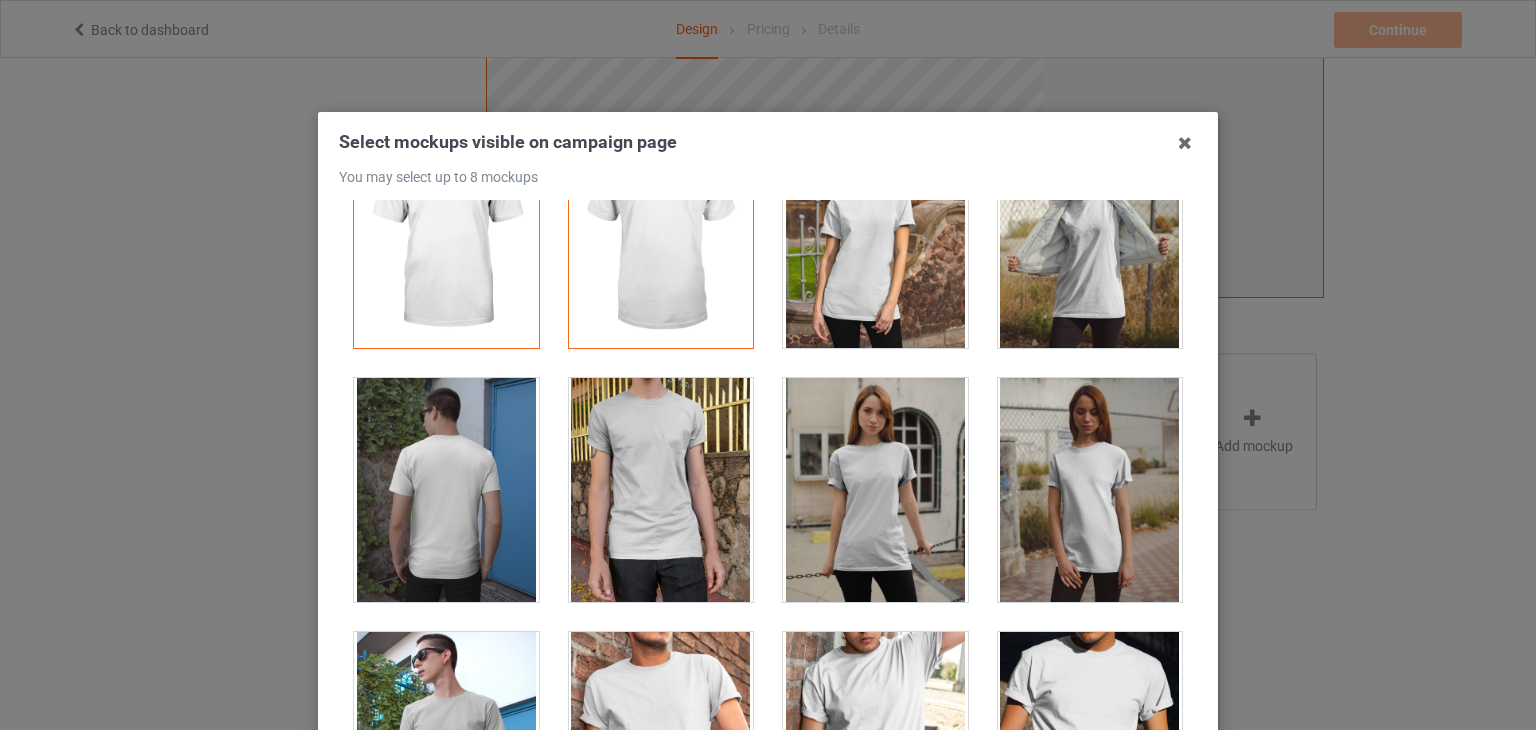 scroll, scrollTop: 100, scrollLeft: 0, axis: vertical 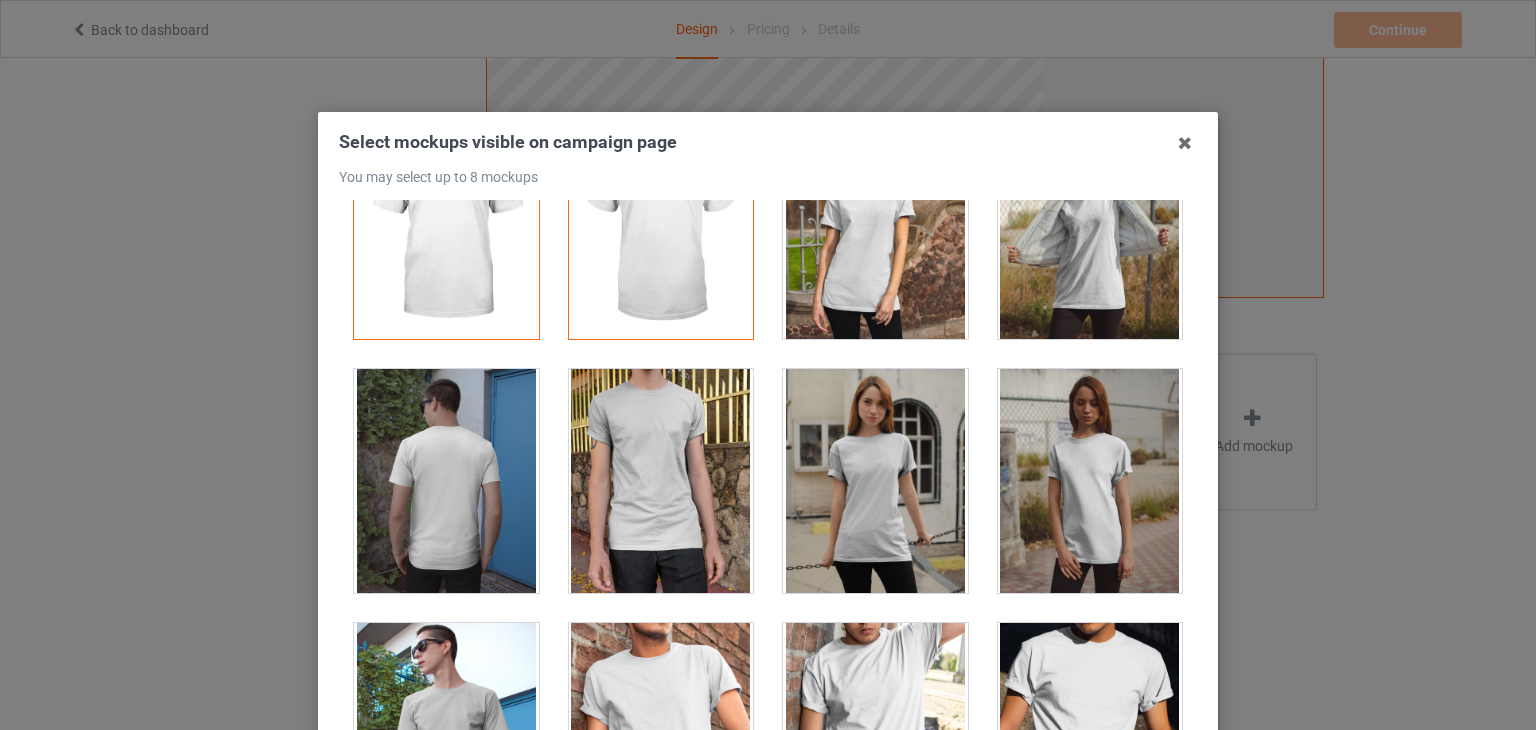 click at bounding box center [1090, 481] 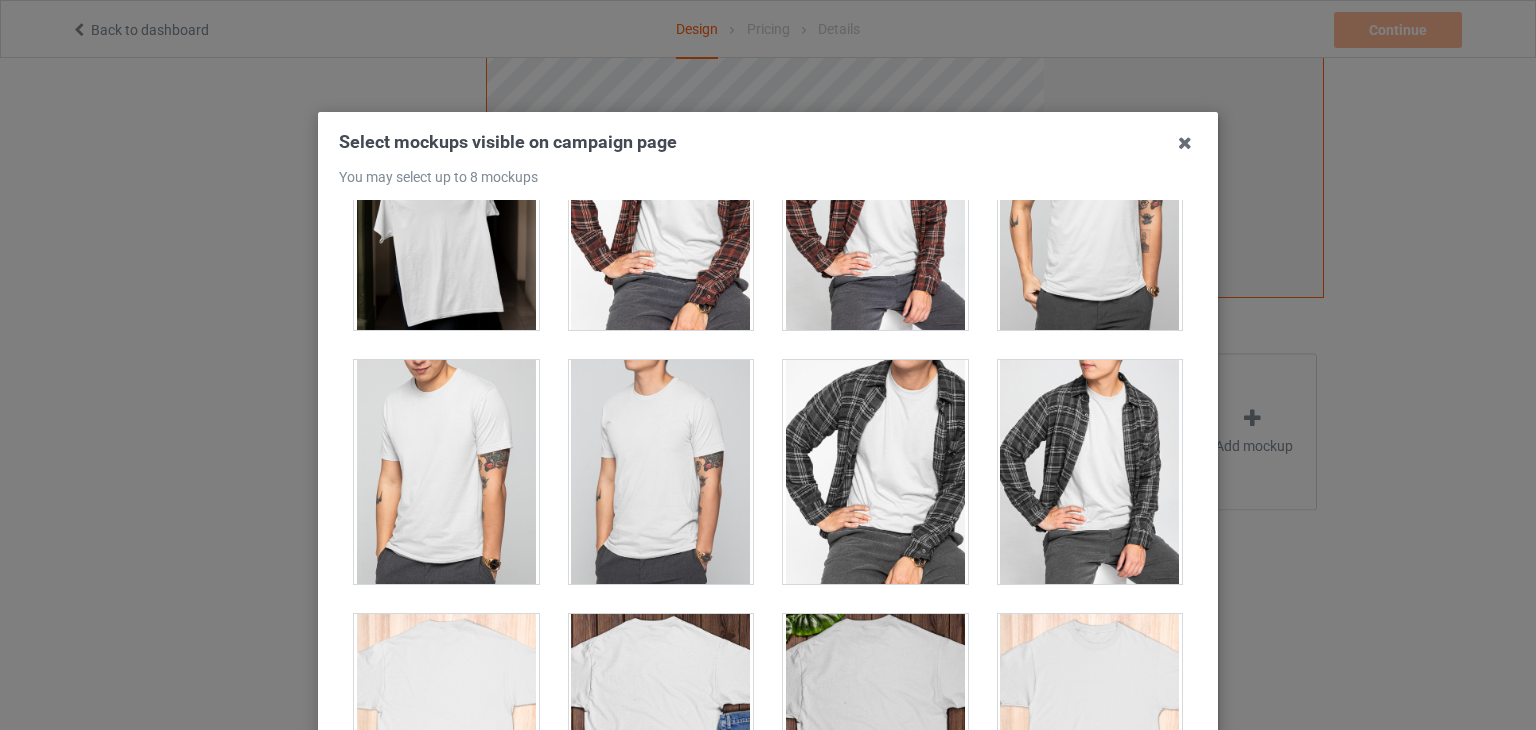 scroll, scrollTop: 5700, scrollLeft: 0, axis: vertical 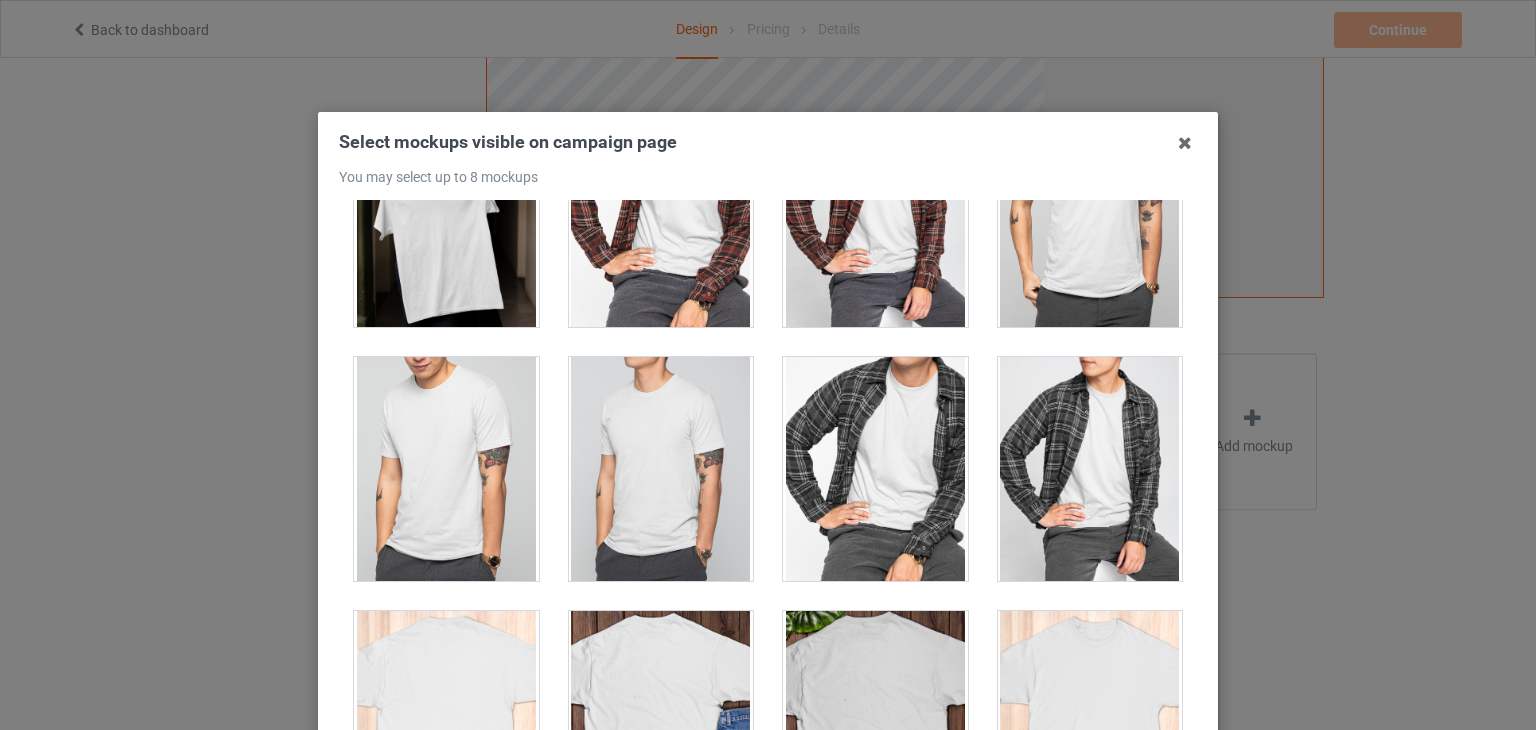 click at bounding box center (446, 215) 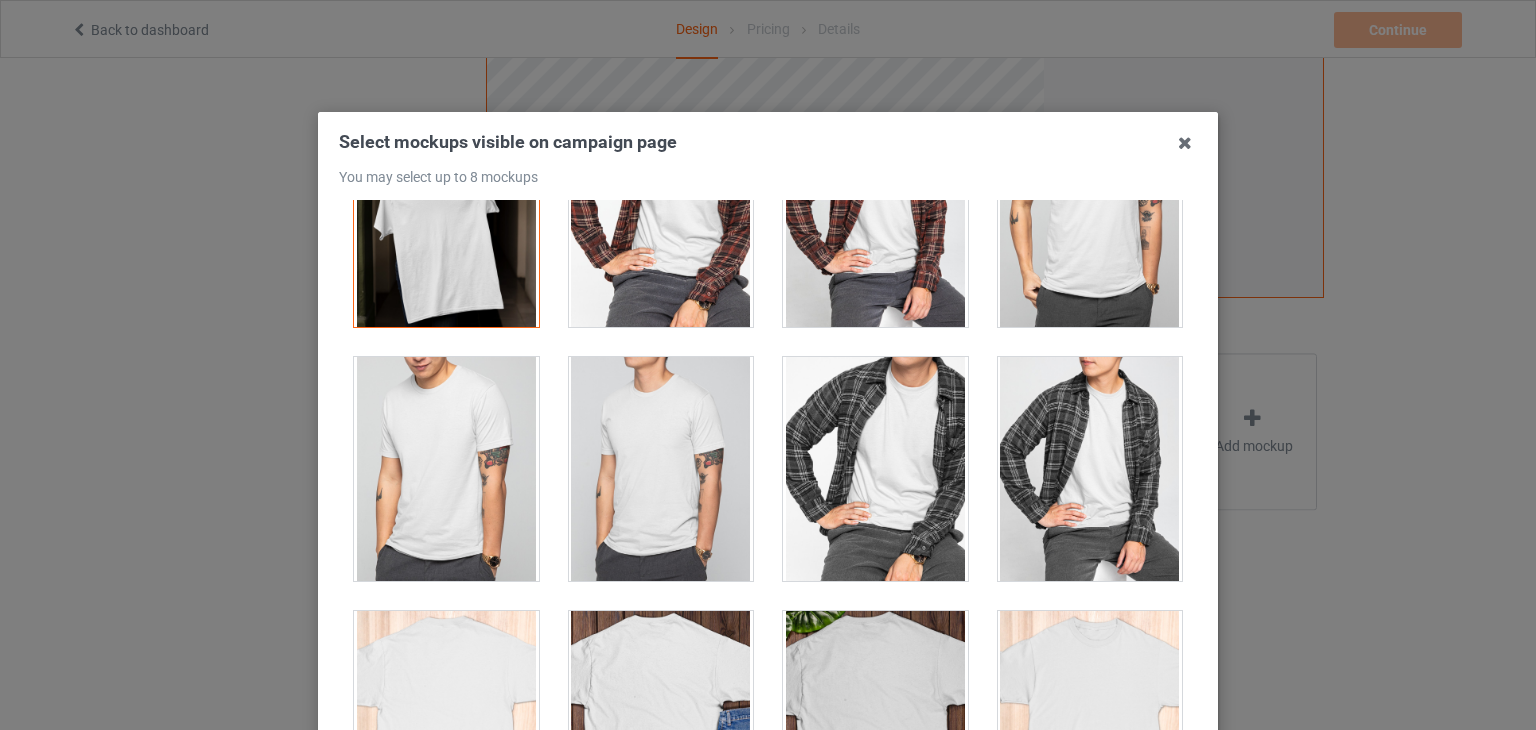 click at bounding box center (446, 215) 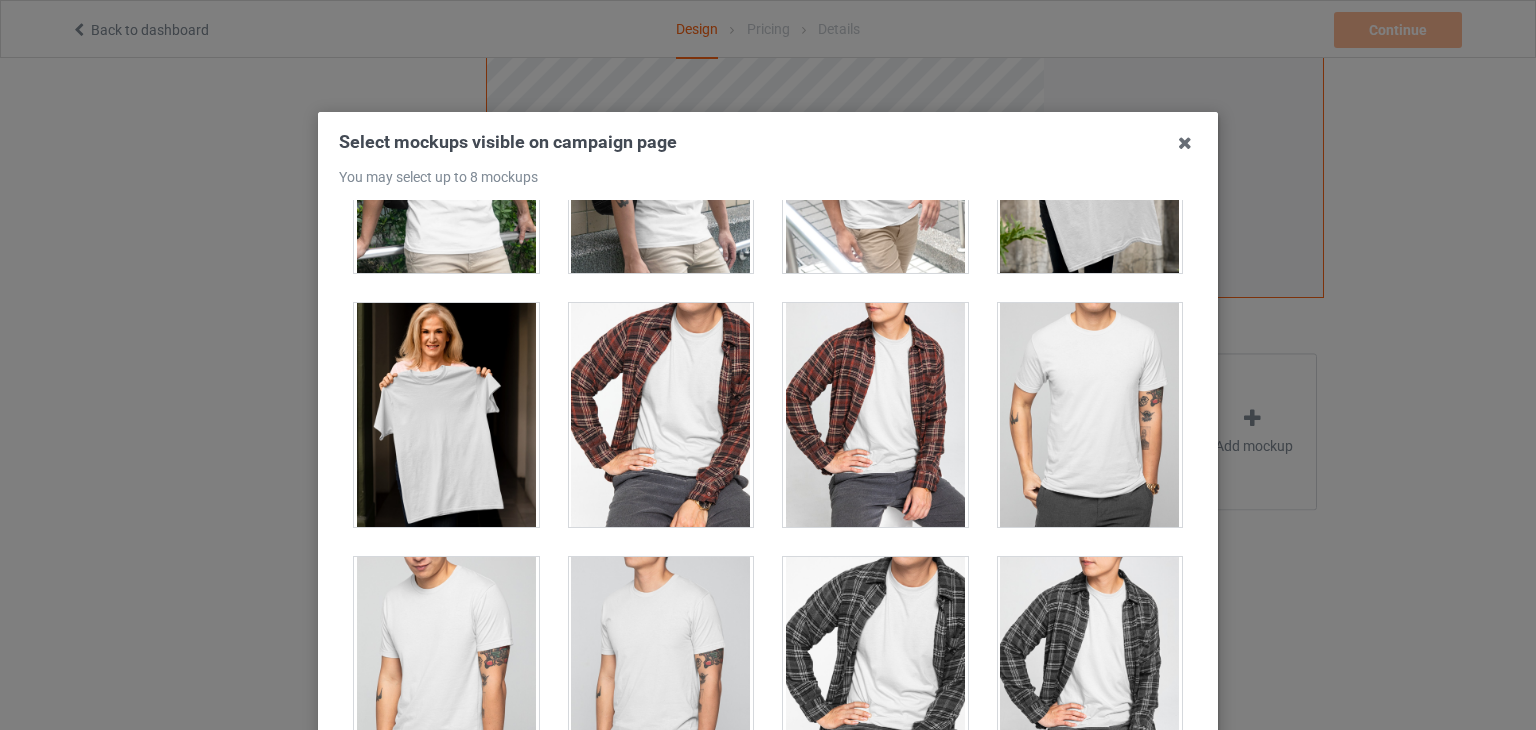 click at bounding box center [446, 415] 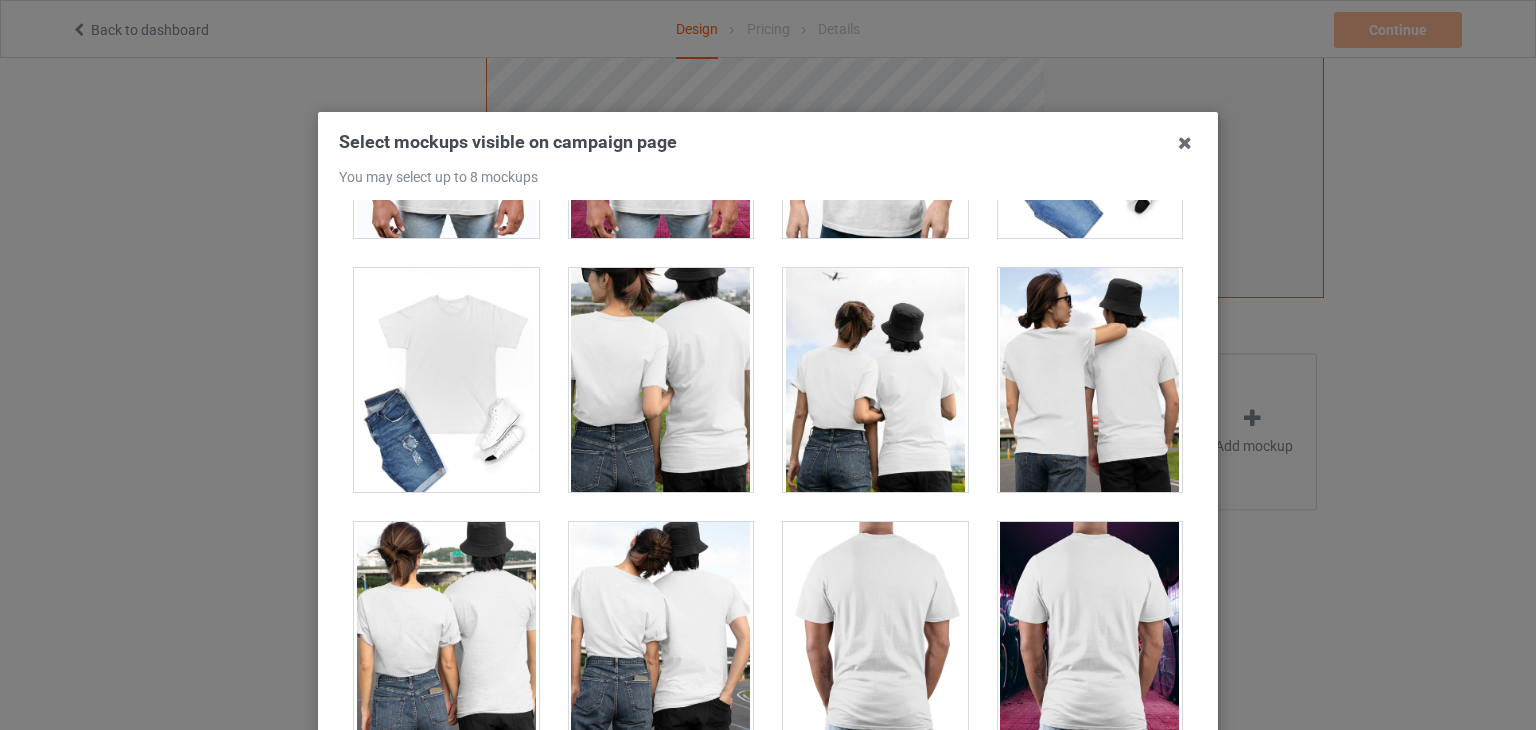scroll, scrollTop: 9600, scrollLeft: 0, axis: vertical 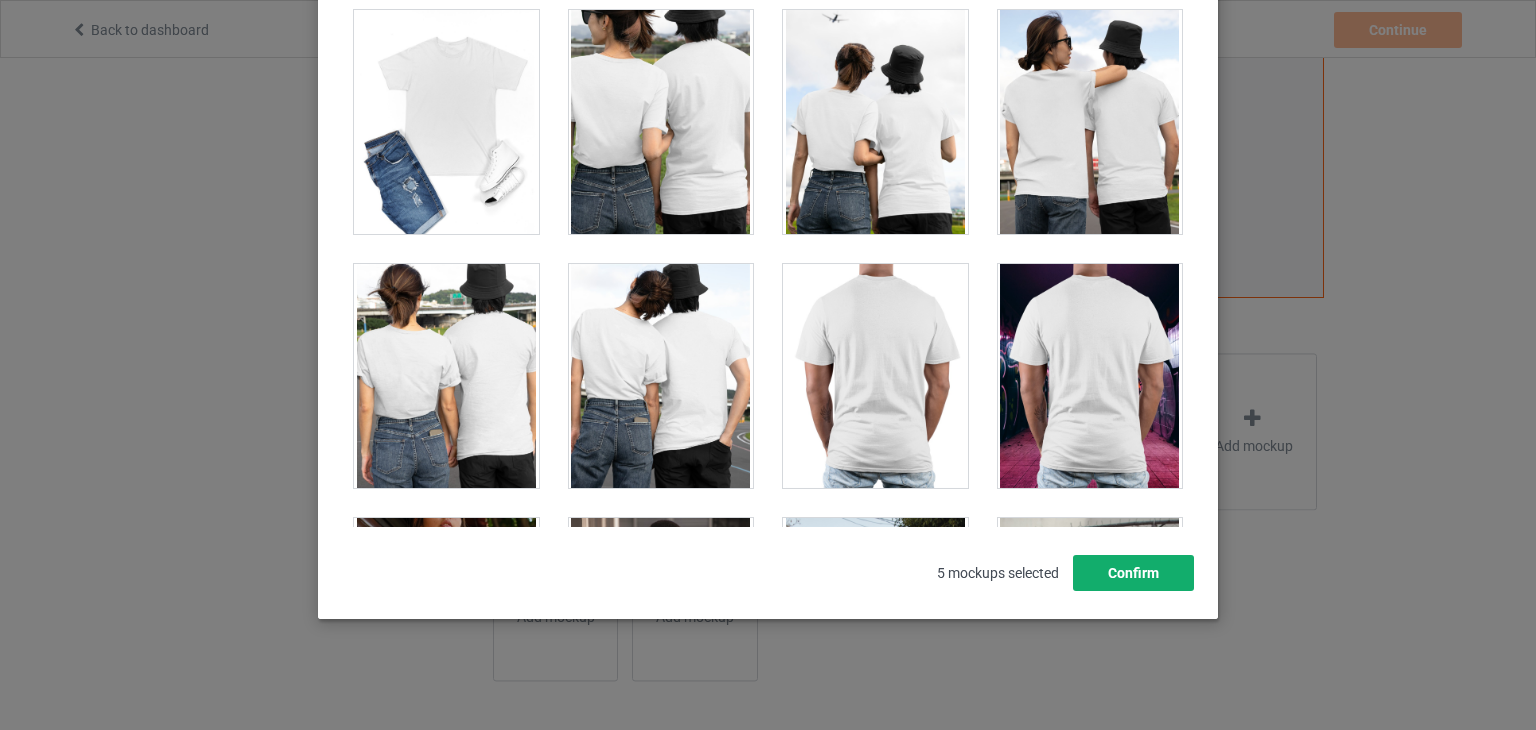 click on "Confirm" at bounding box center (1133, 573) 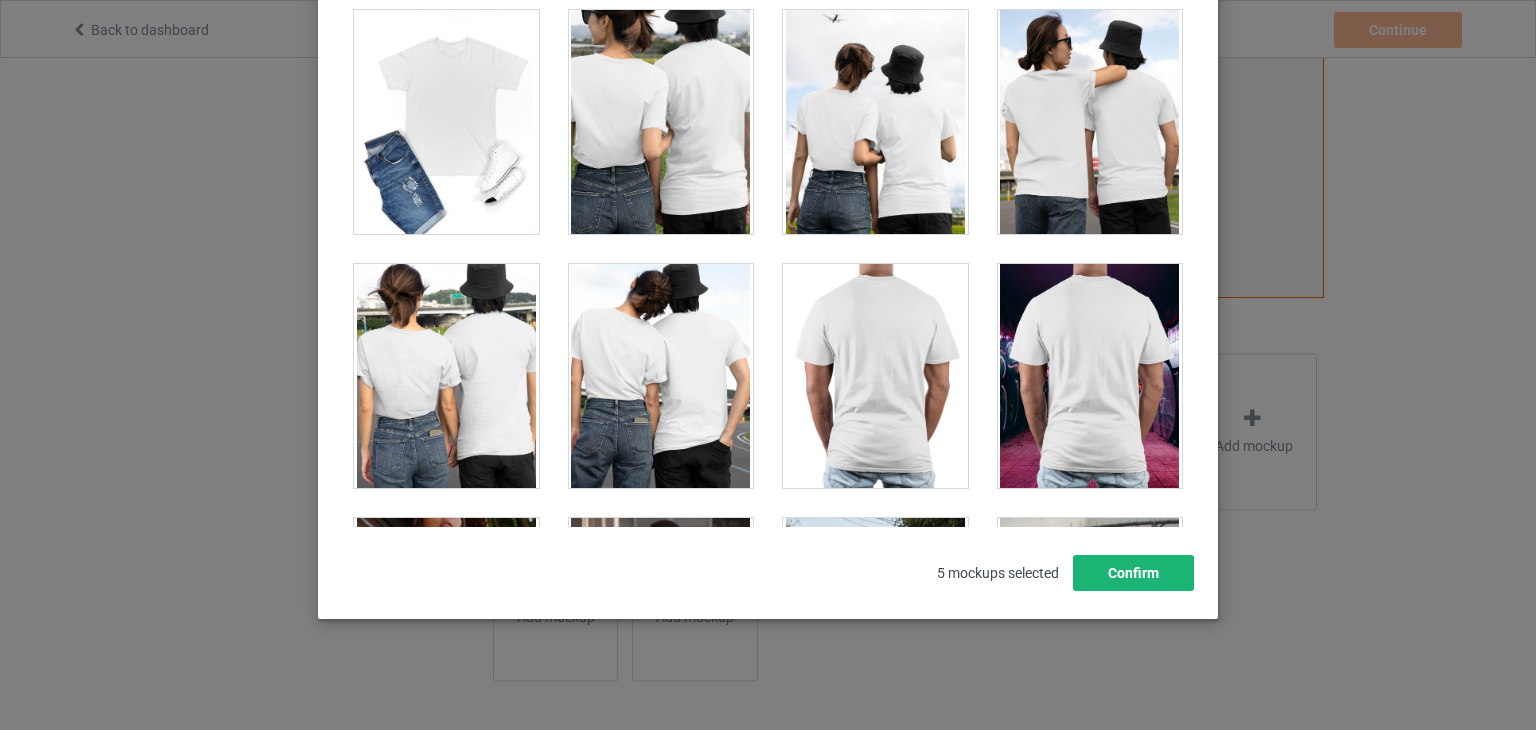 click on "Add mockup Add mockup Add mockup" at bounding box center (905, 517) 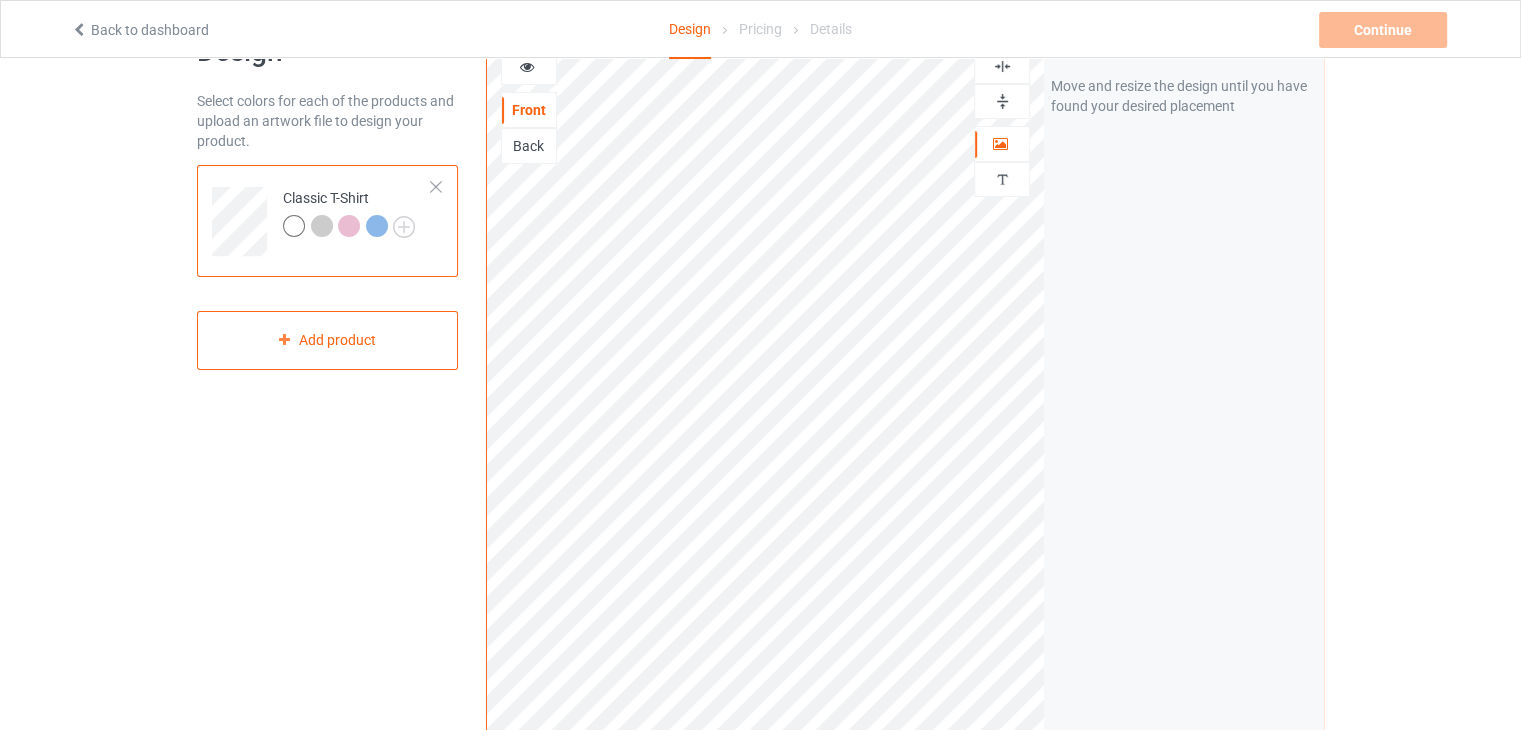 scroll, scrollTop: 64, scrollLeft: 0, axis: vertical 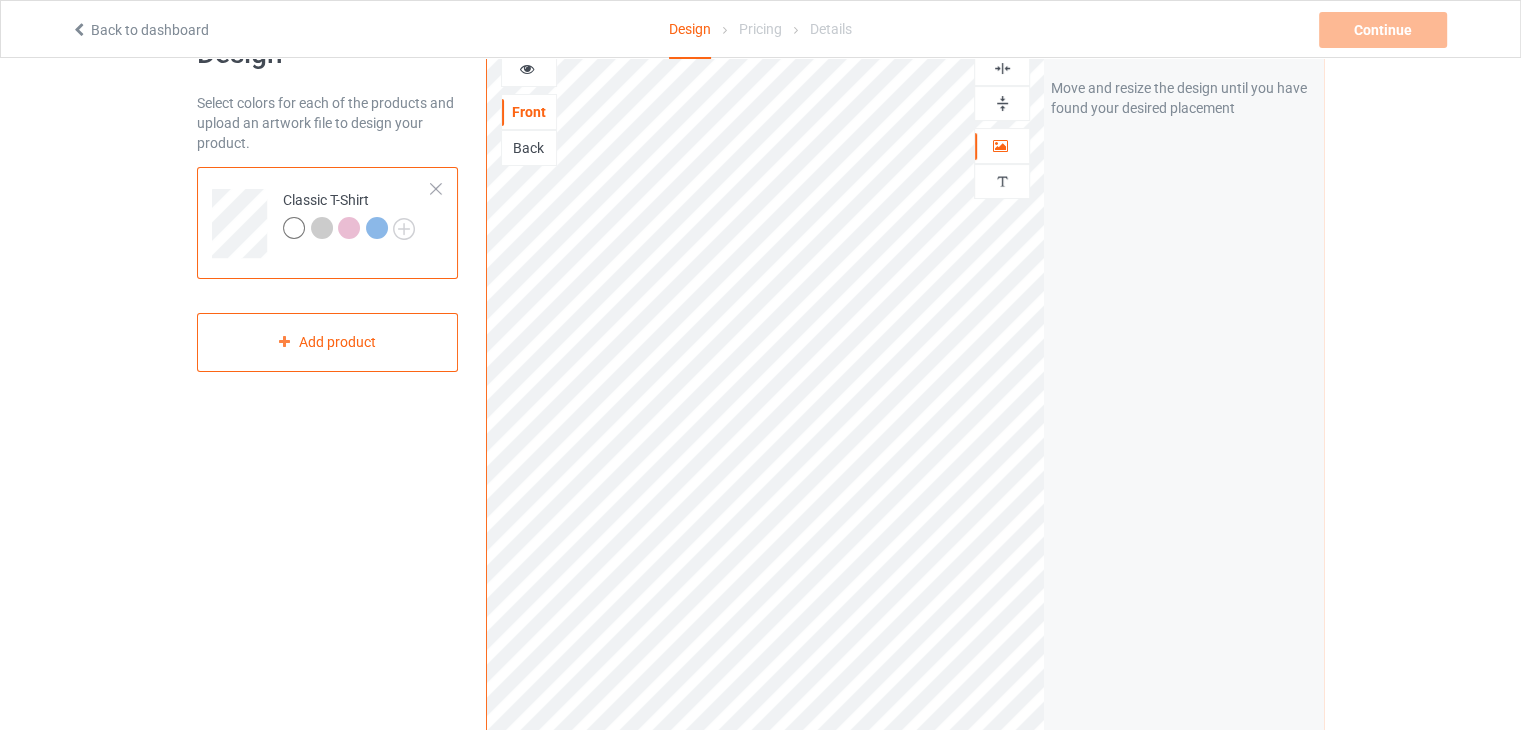click on "Design Select colors for each of the products and upload an artwork file to design your product. Classic T-Shirt Add product Front Back Artwork Personalized text Artwork Move and resize the design until you have found your desired placement Product Mockups Add mockup Add mockup Add mockup" at bounding box center [760, 612] 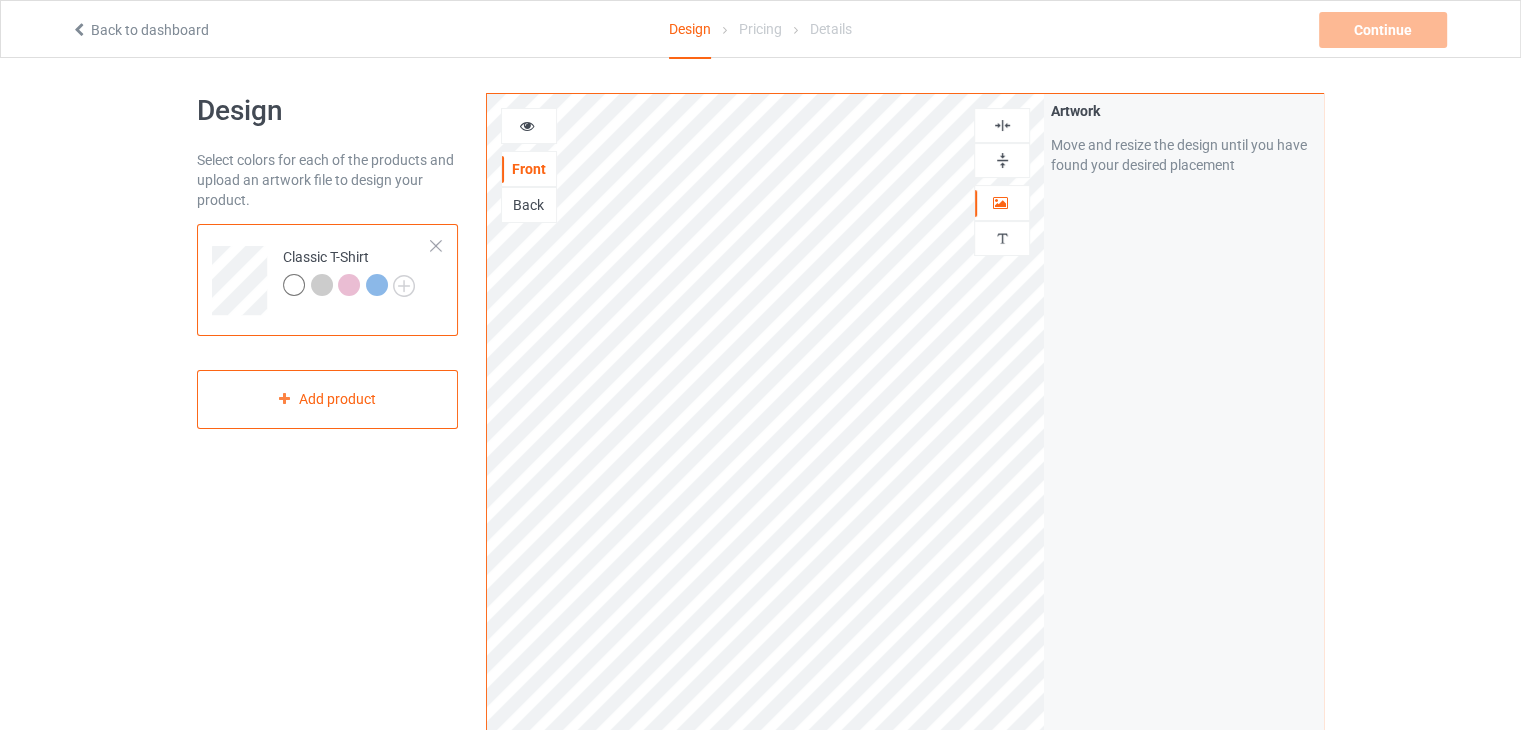 scroll, scrollTop: 0, scrollLeft: 0, axis: both 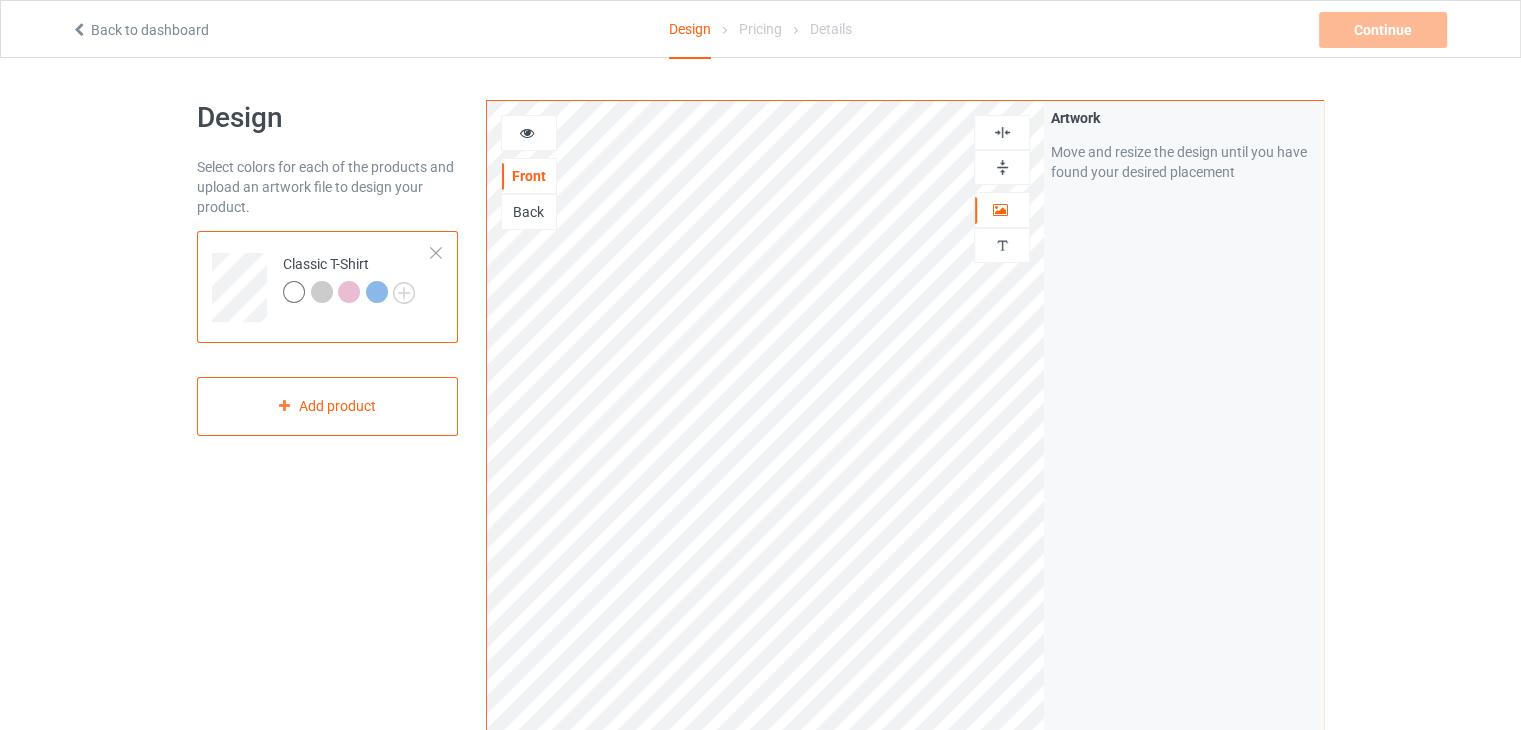 click at bounding box center (527, 130) 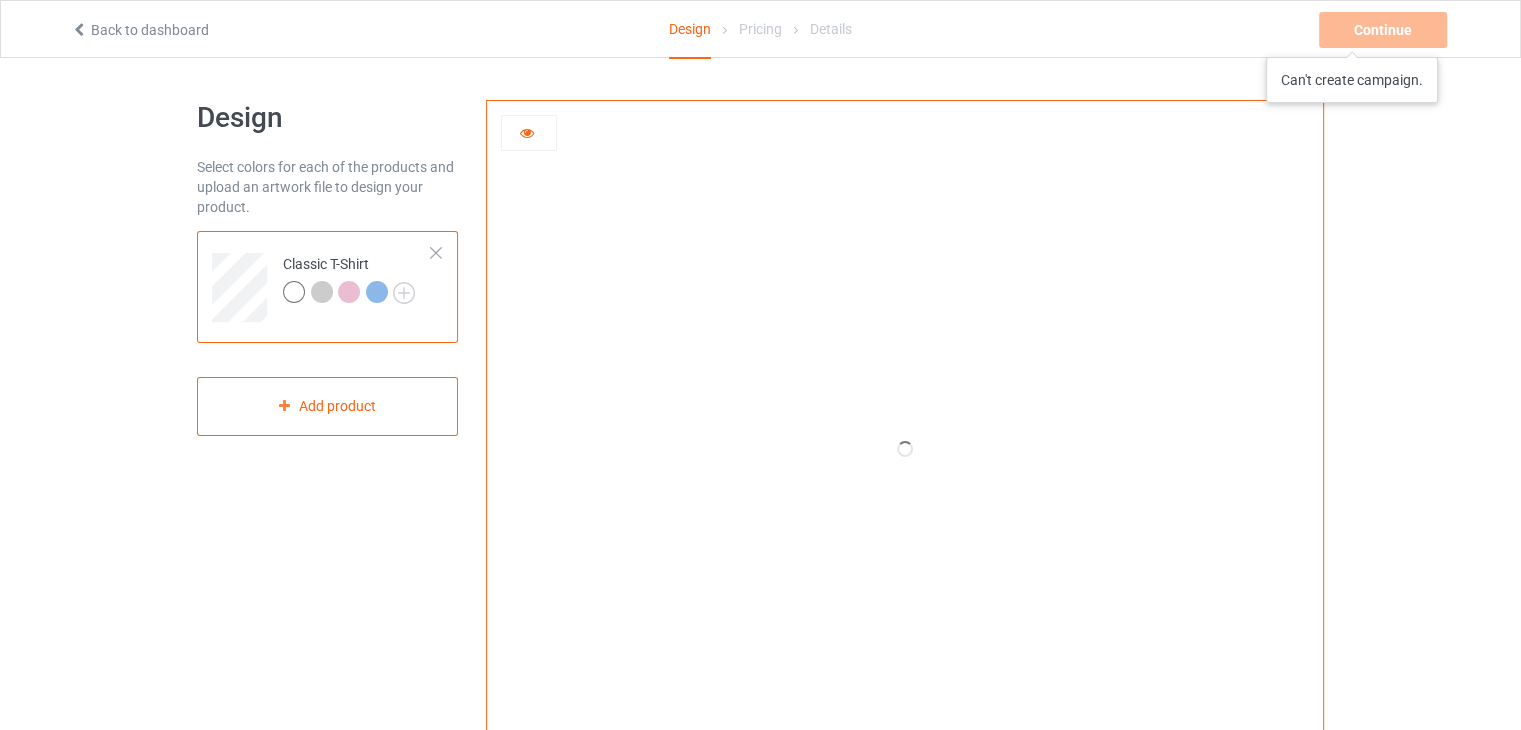 click on "Continue Can't create campaign." at bounding box center (1385, 30) 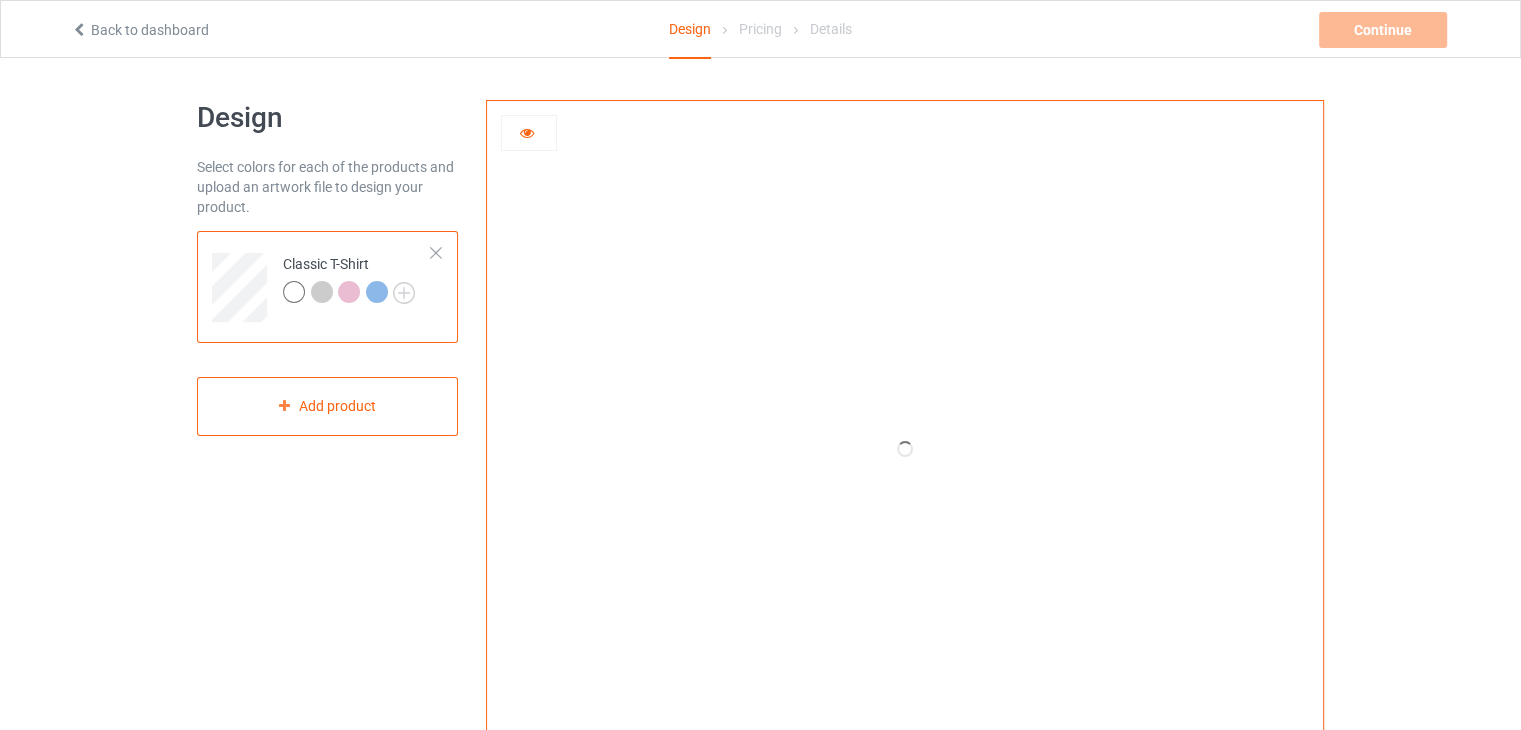 click at bounding box center [529, 133] 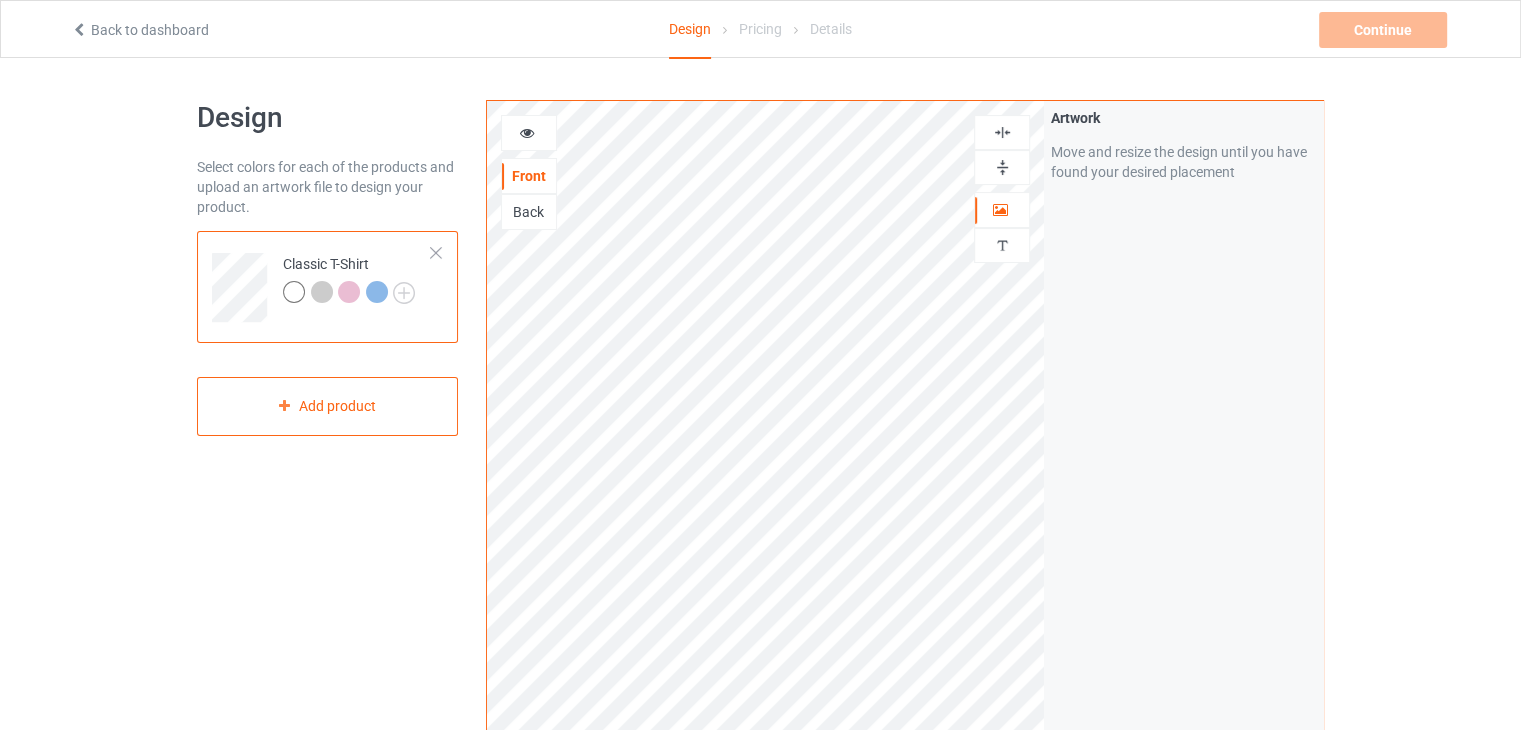 click on "Back" at bounding box center [529, 212] 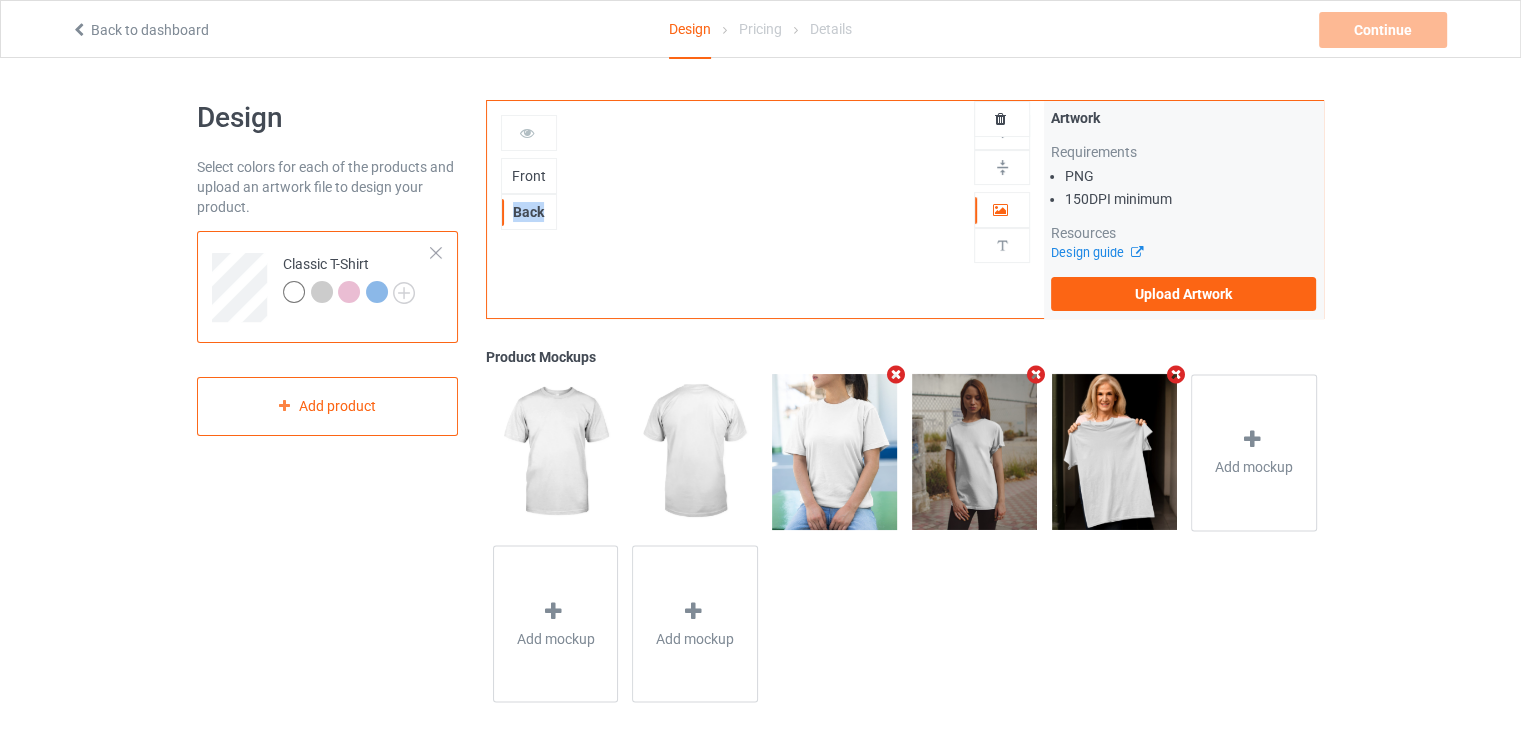 click on "Back" at bounding box center (529, 212) 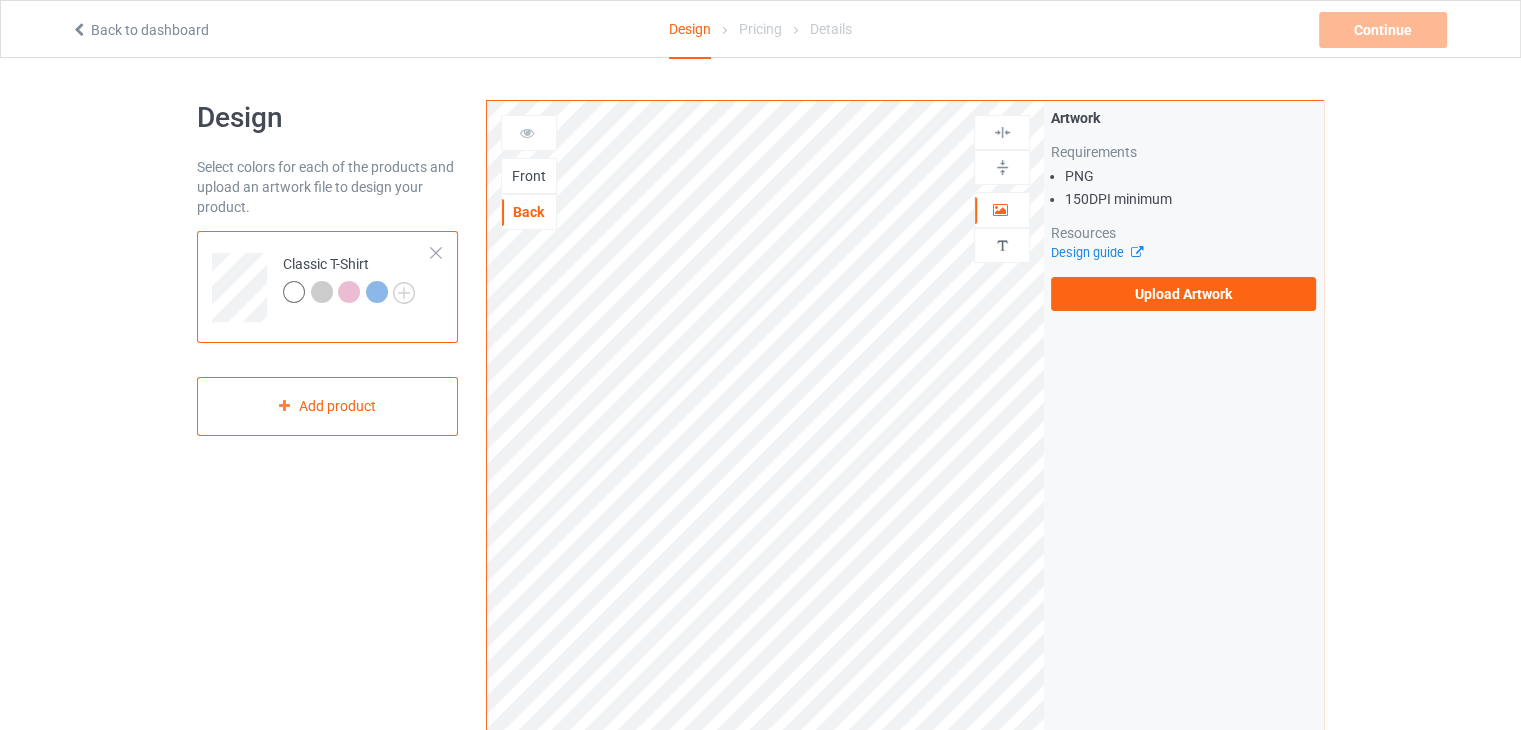 click on "Front" at bounding box center (529, 176) 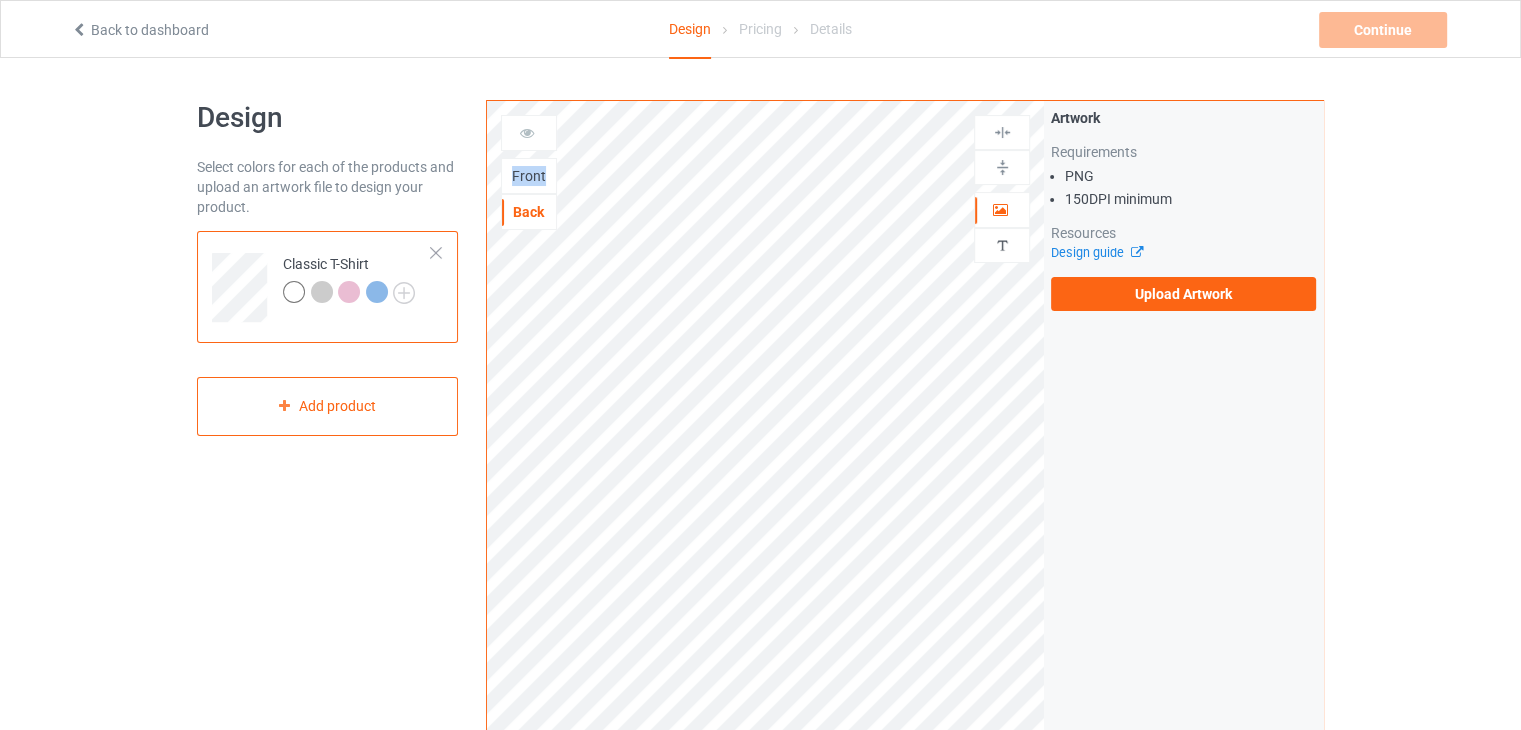 click on "Front" at bounding box center [529, 176] 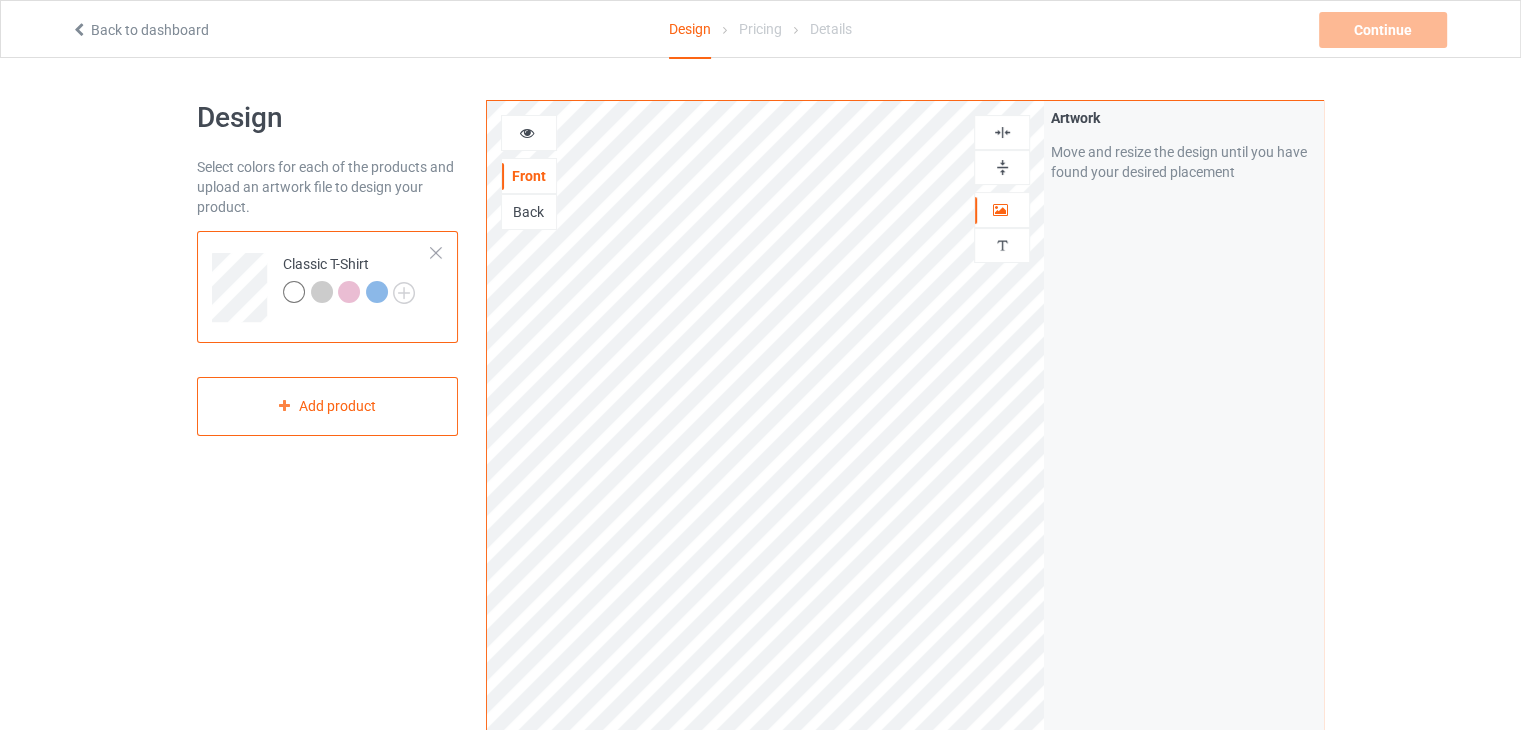 click on "Artwork Move and resize the design until you have found your desired placement" at bounding box center (1183, 481) 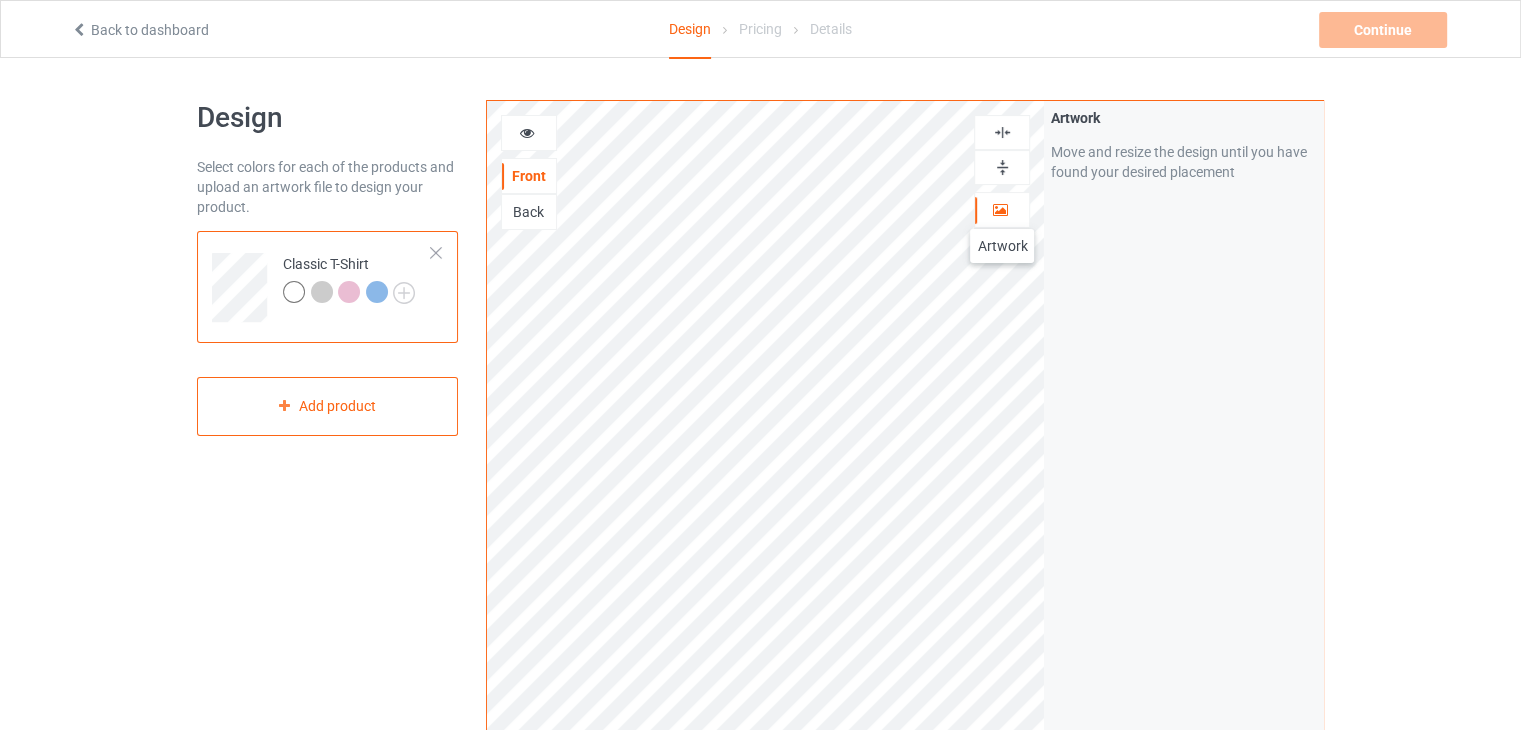 click at bounding box center [1000, 207] 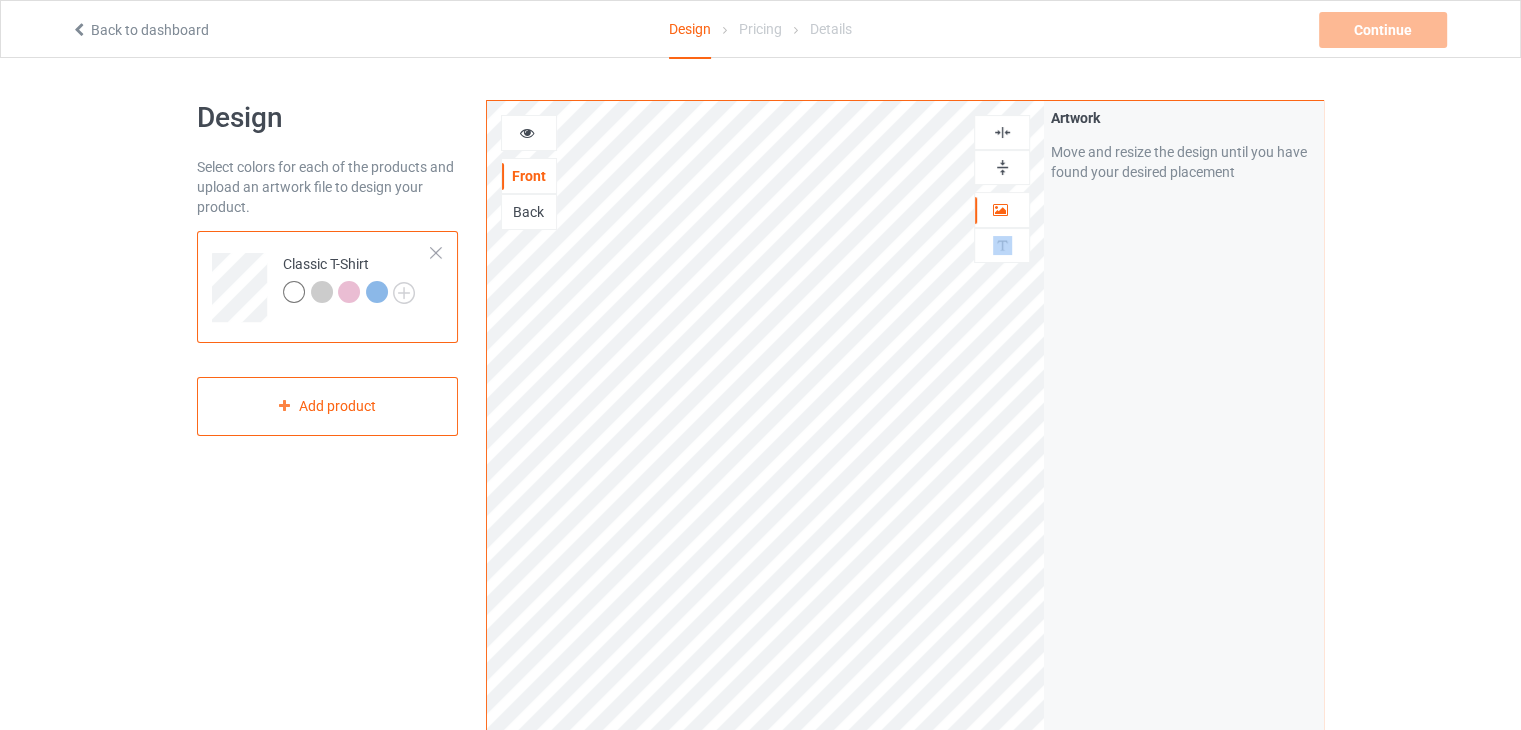 click at bounding box center (1002, 167) 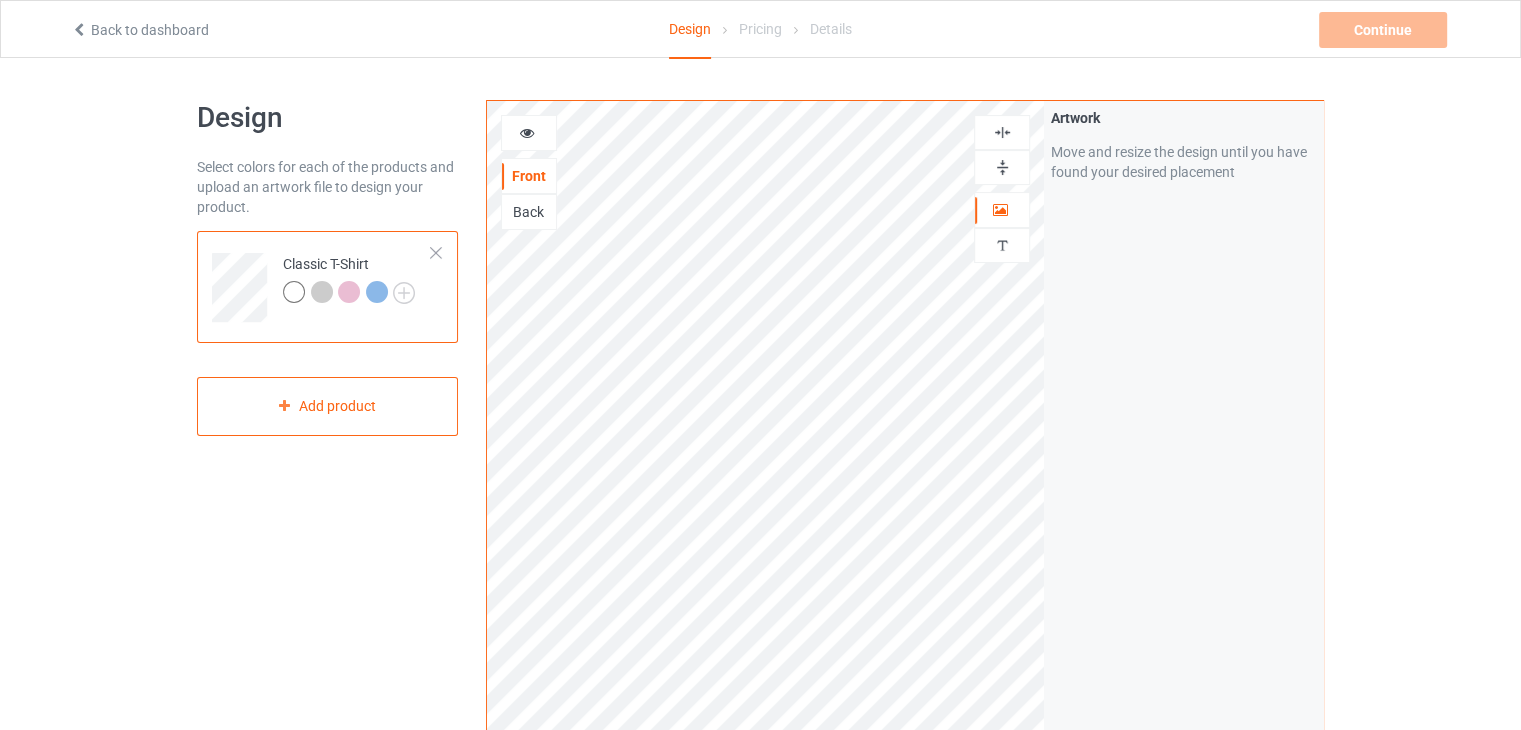 click at bounding box center [1002, 150] 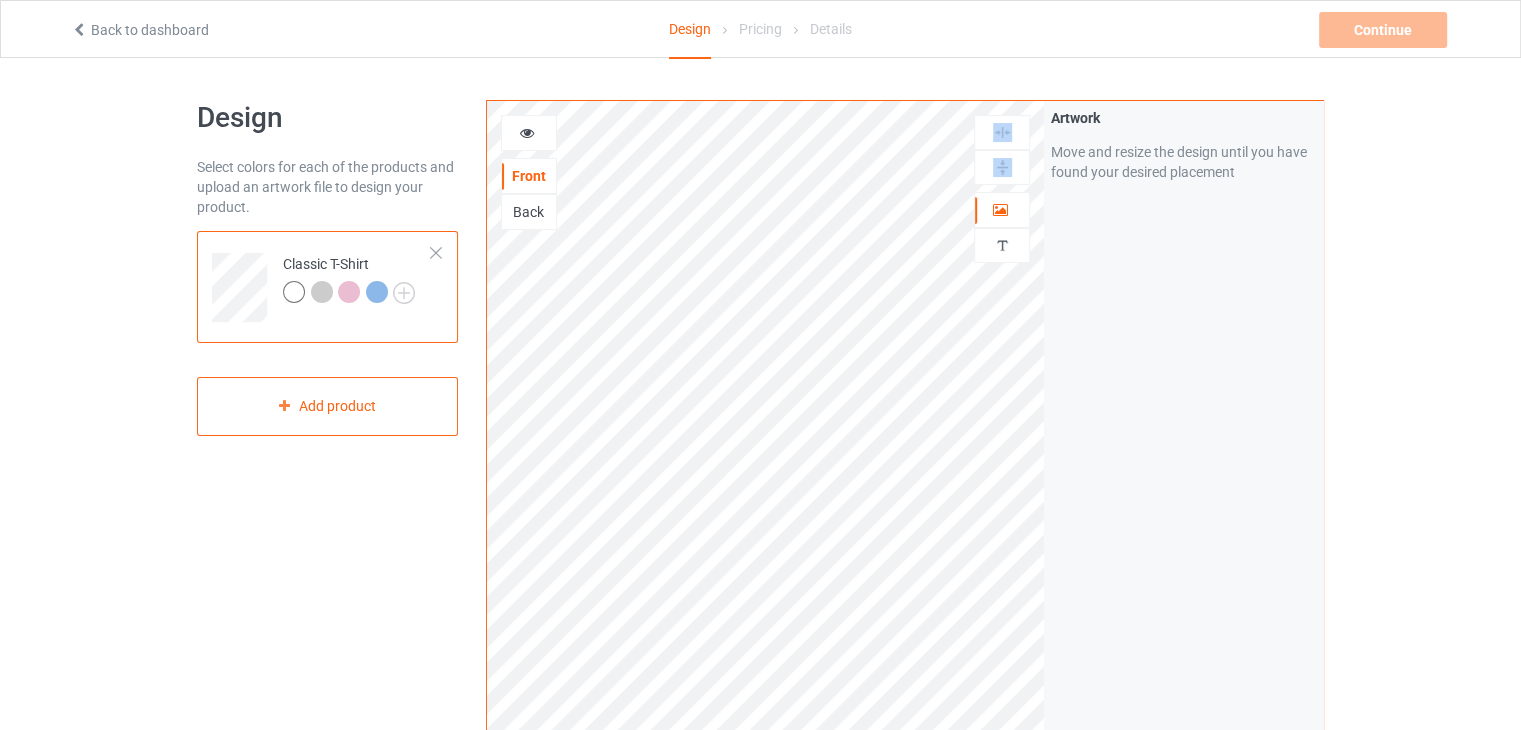 click at bounding box center [1002, 167] 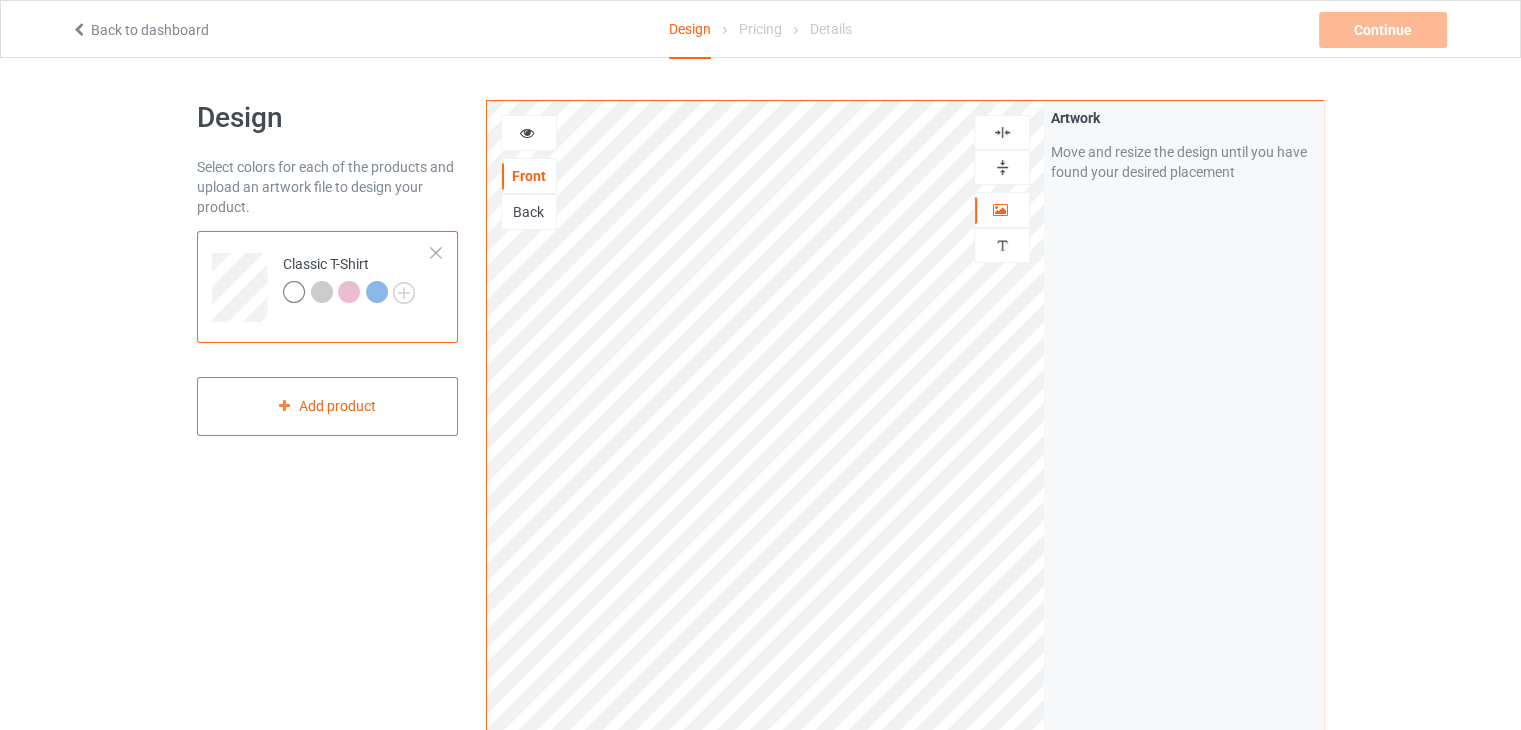 click on "Artwork Move and resize the design until you have found your desired placement" at bounding box center [1183, 481] 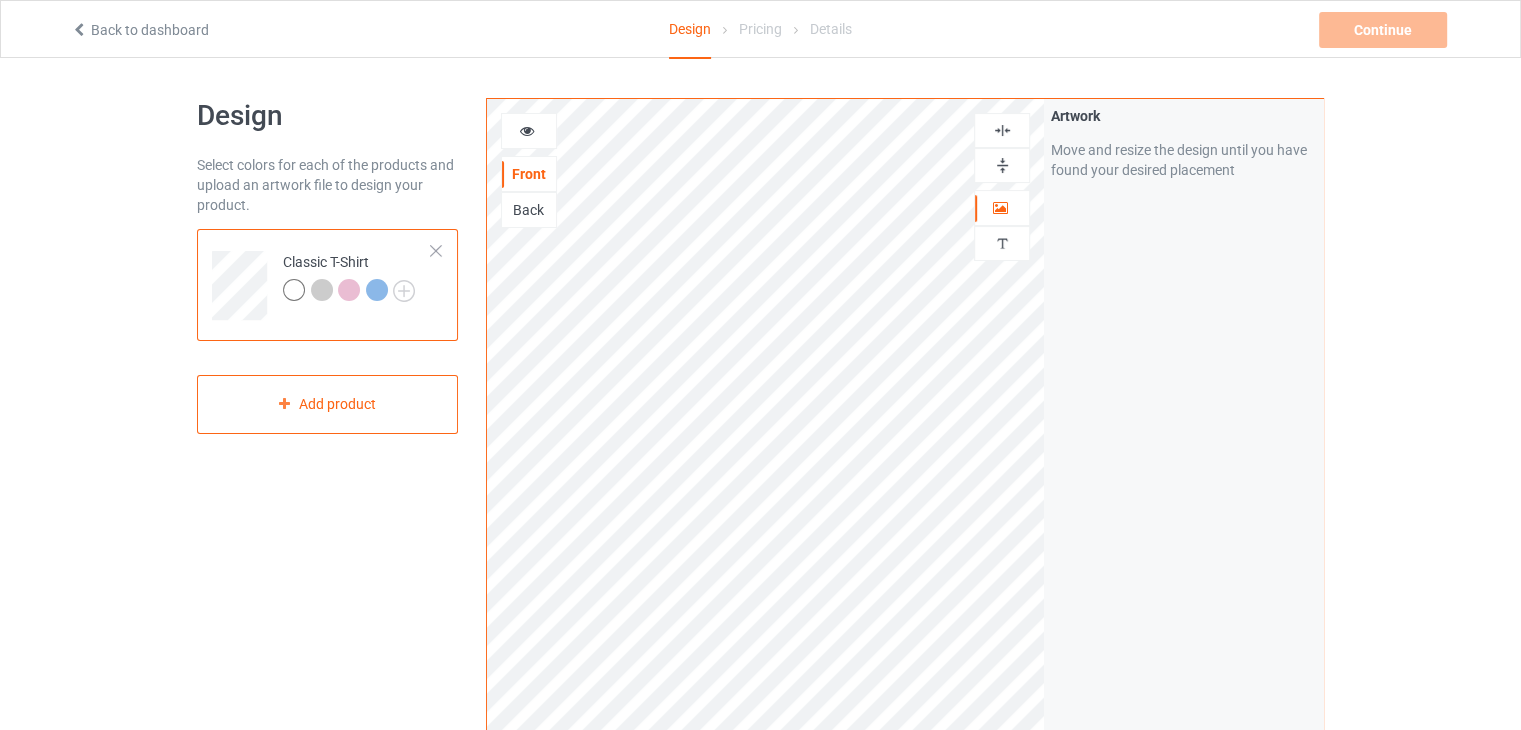 scroll, scrollTop: 0, scrollLeft: 0, axis: both 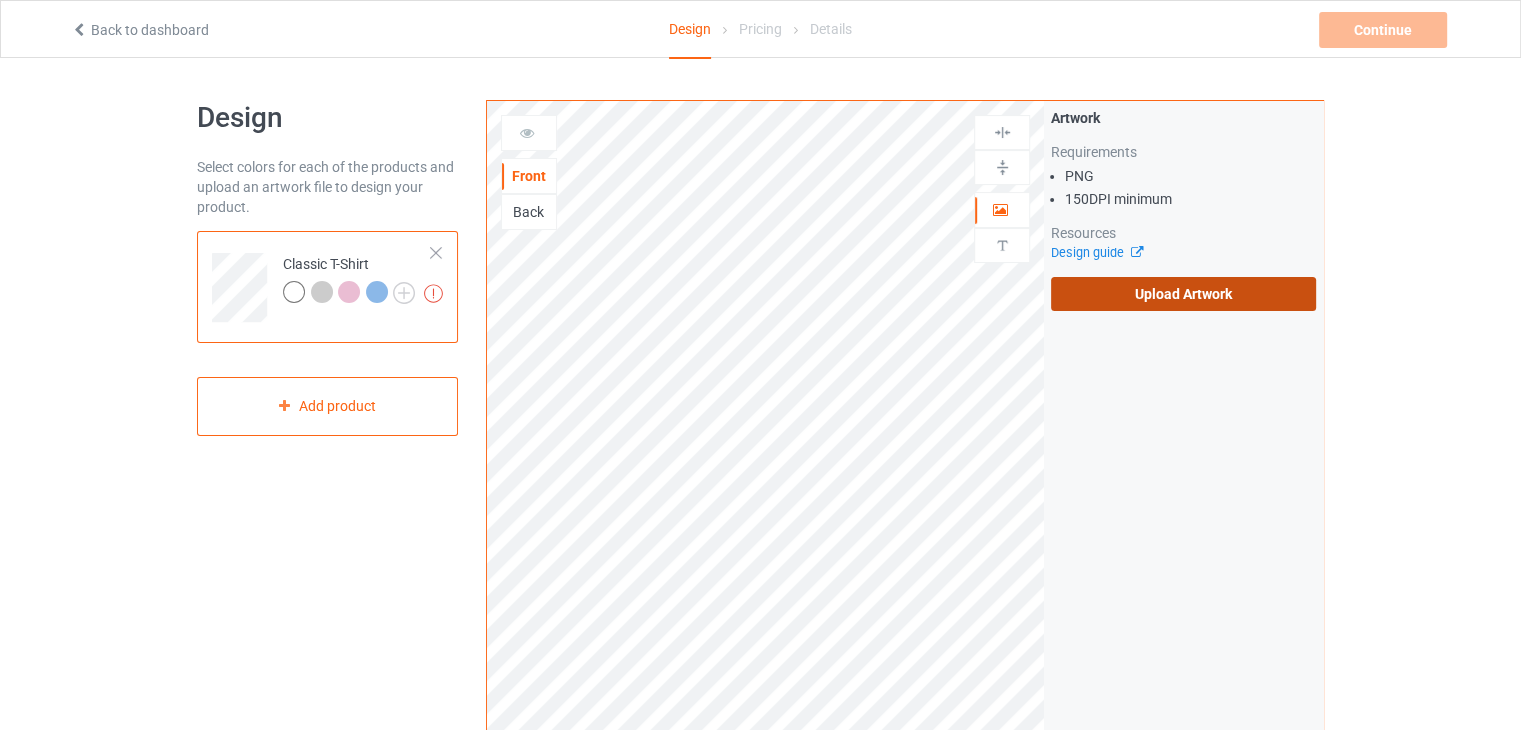 click on "Upload Artwork" at bounding box center [1183, 294] 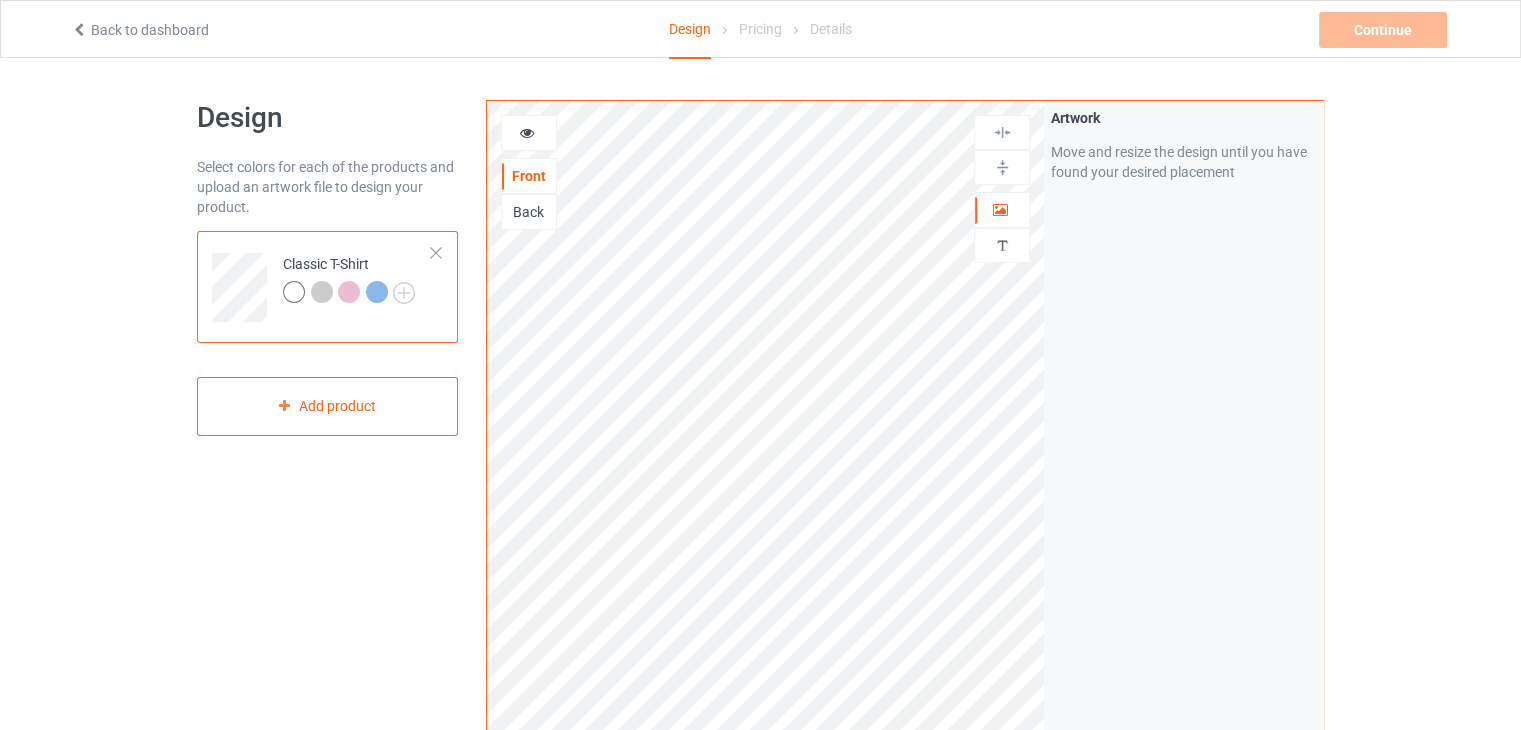 scroll, scrollTop: 0, scrollLeft: 0, axis: both 